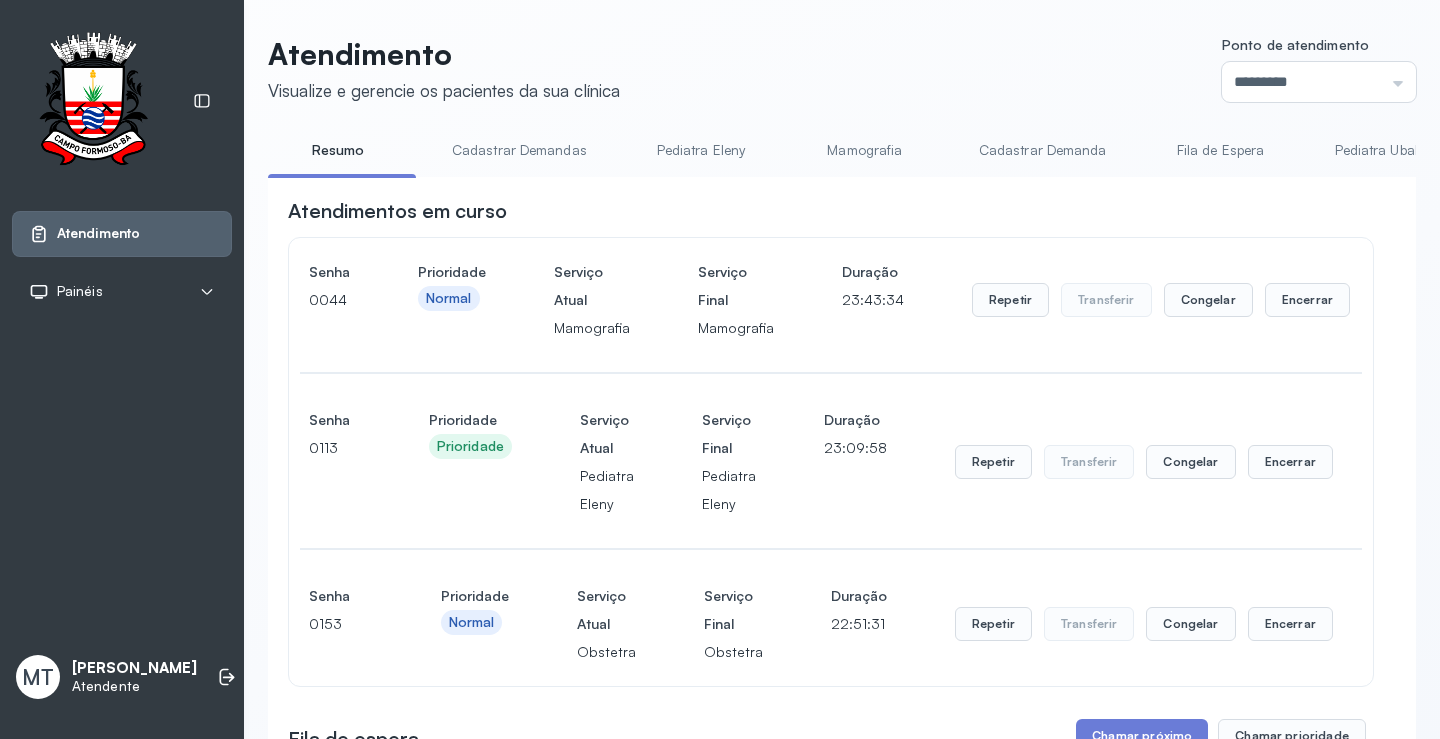 scroll, scrollTop: 0, scrollLeft: 0, axis: both 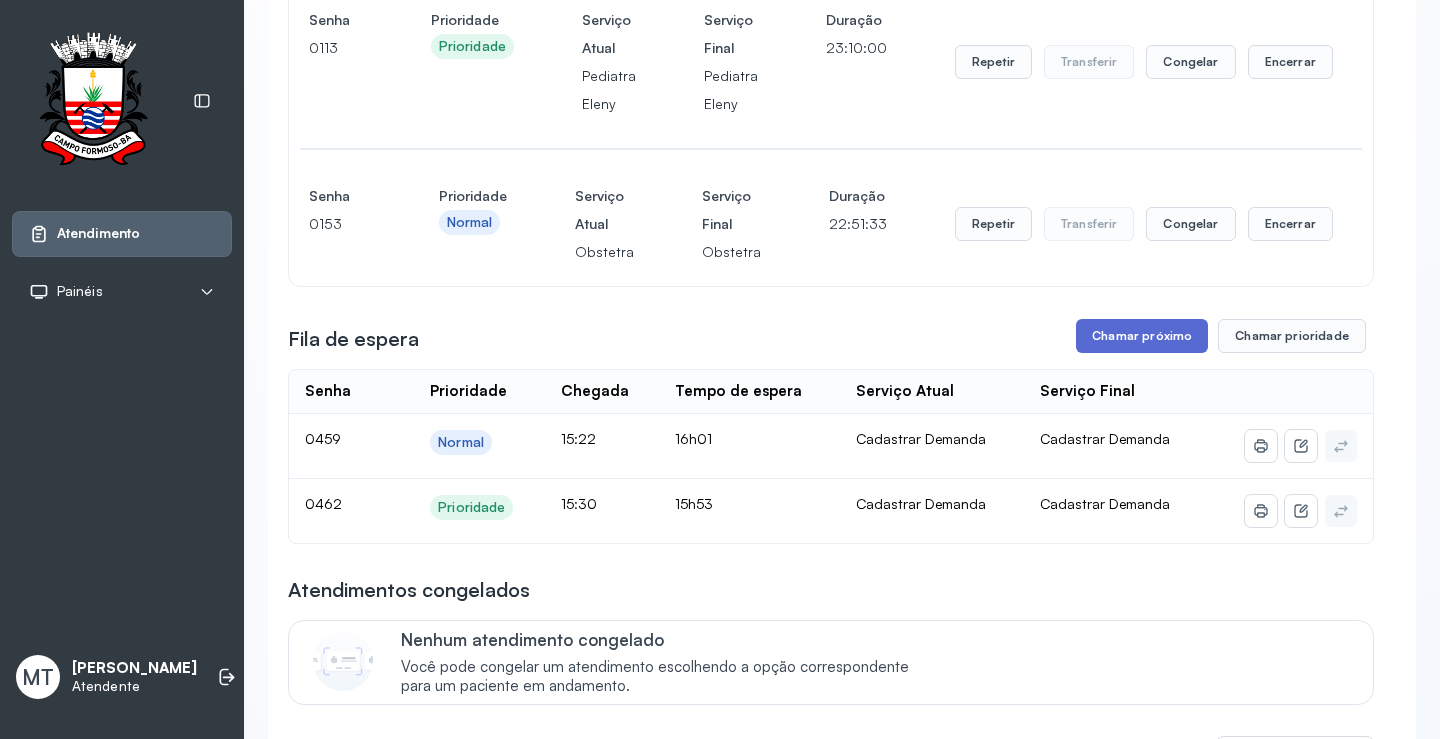 click on "Chamar próximo" at bounding box center (1142, 336) 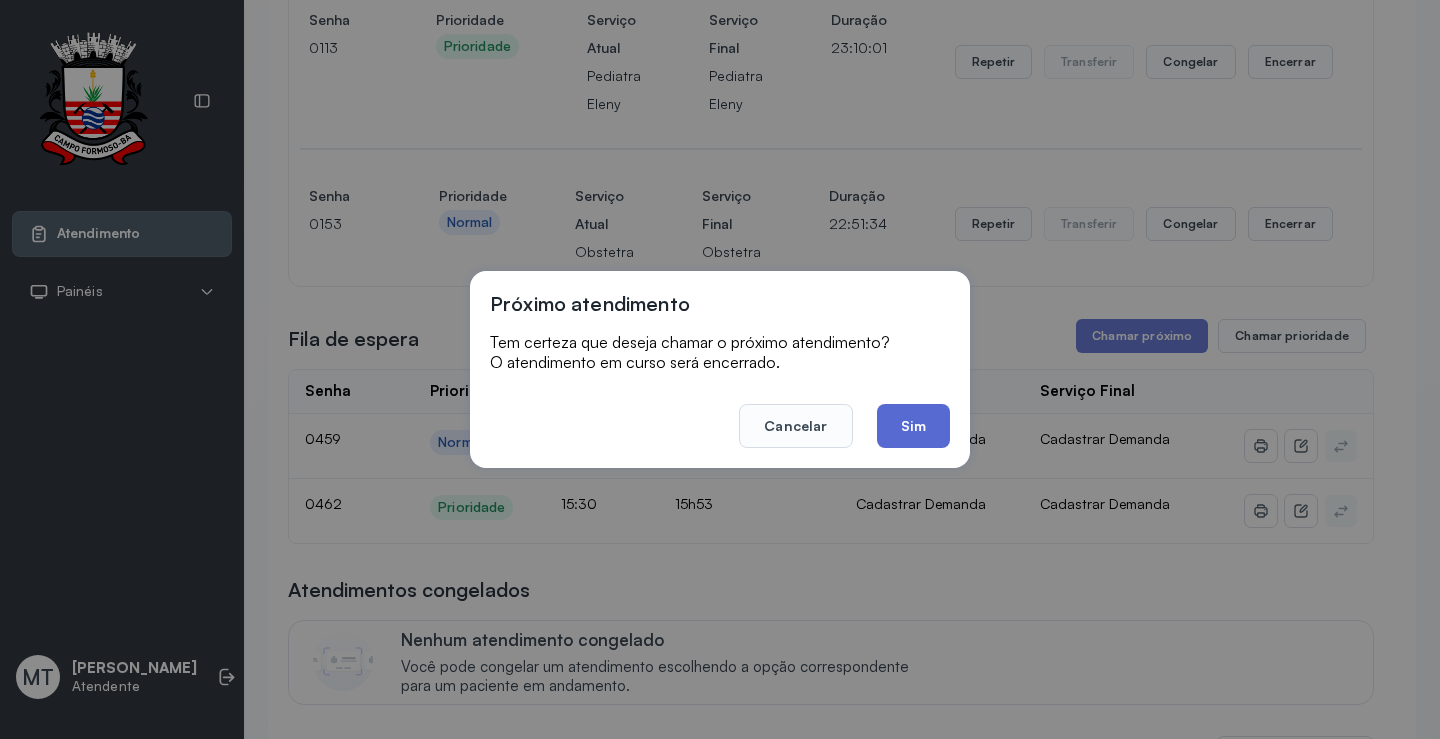 click on "Sim" 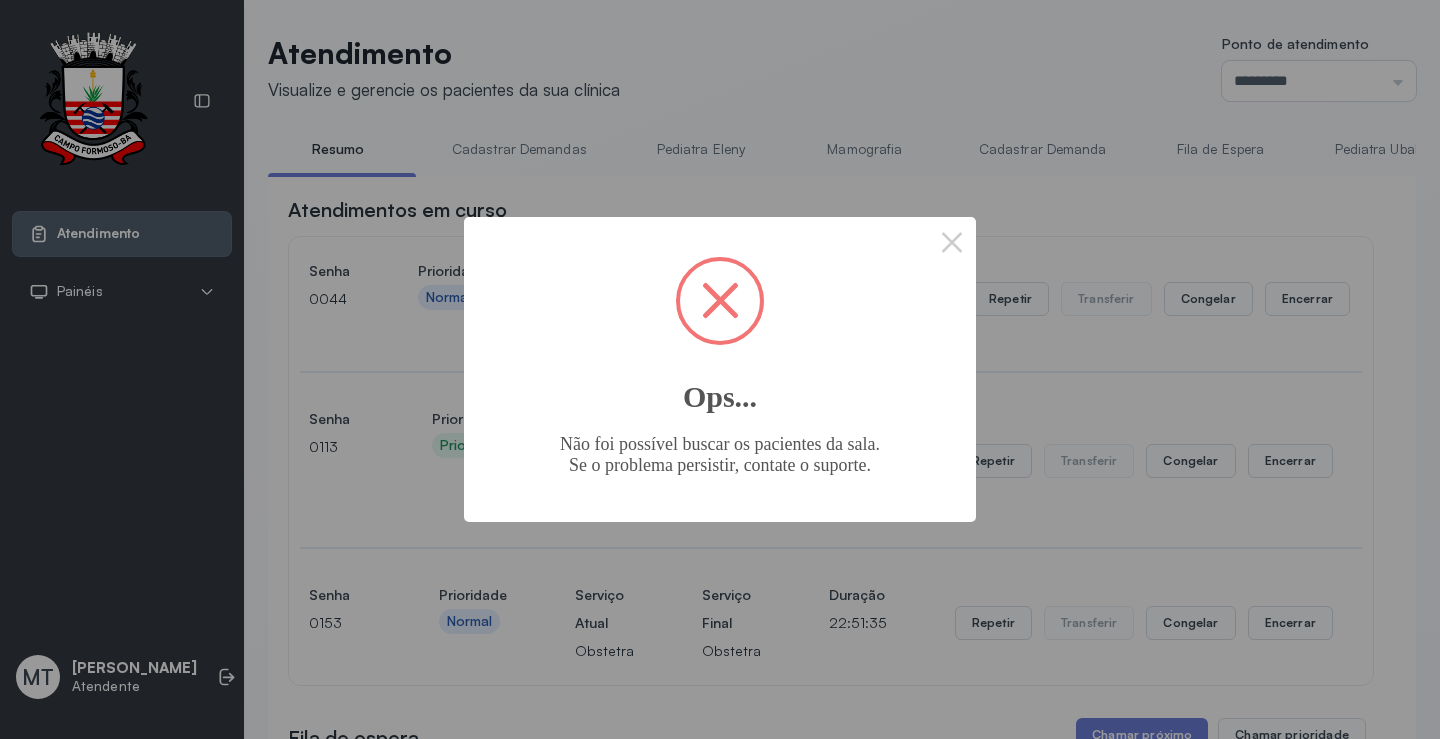 scroll, scrollTop: 400, scrollLeft: 0, axis: vertical 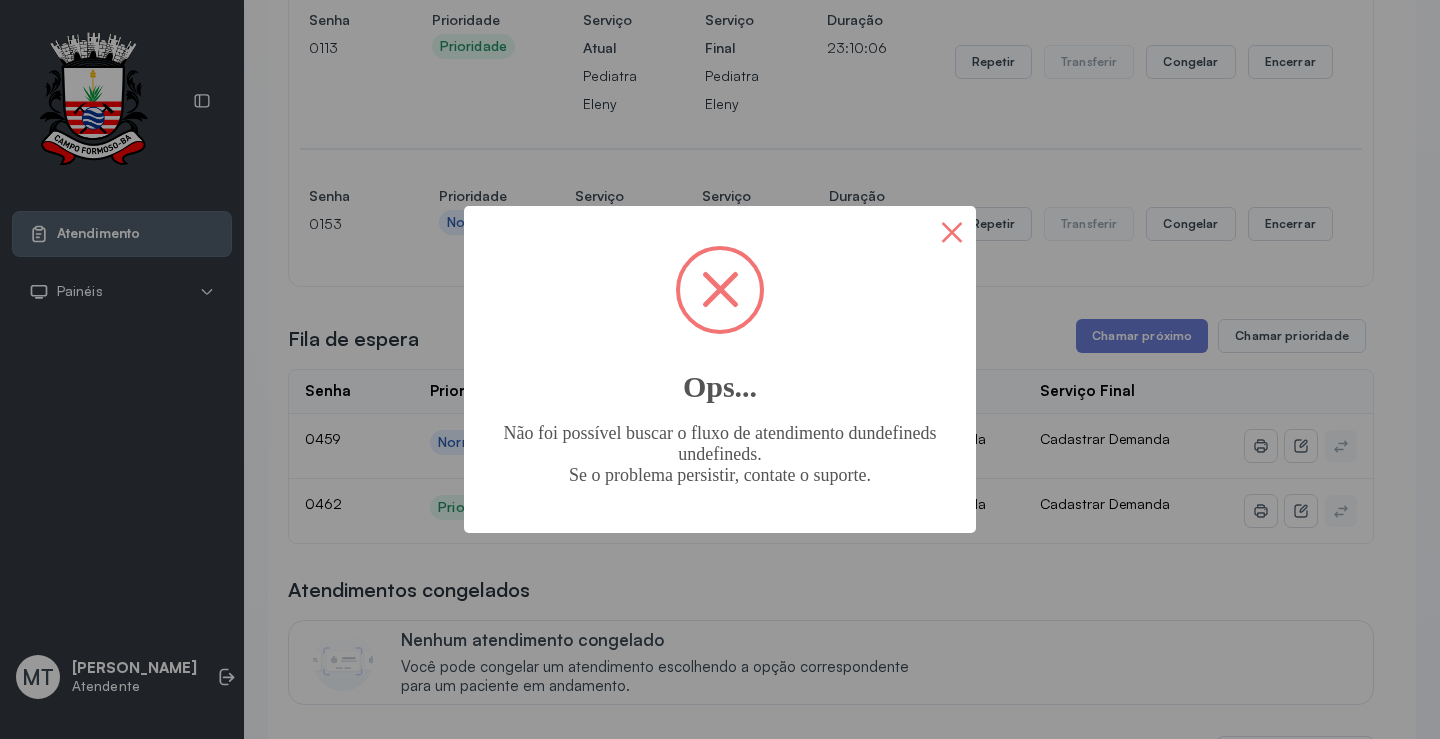 click on "×" at bounding box center (952, 230) 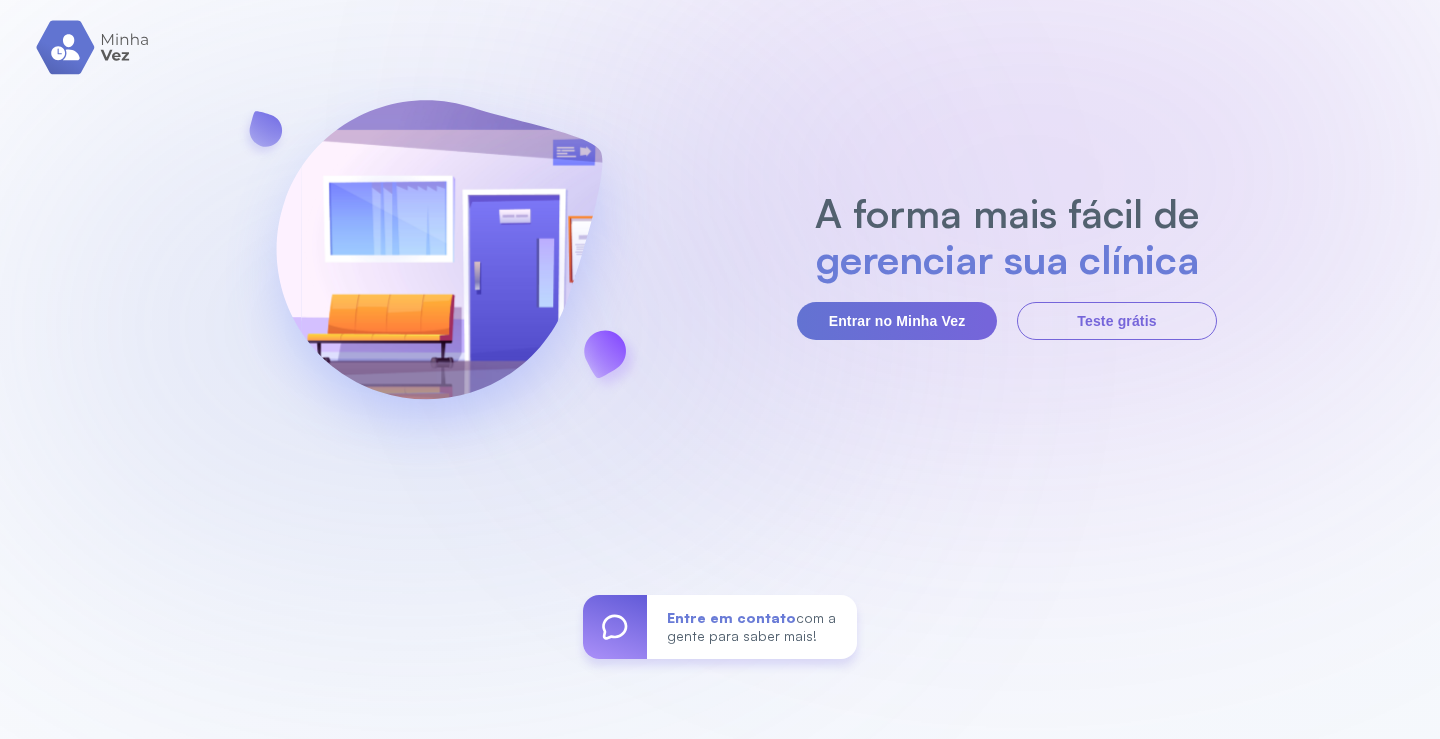 scroll, scrollTop: 0, scrollLeft: 0, axis: both 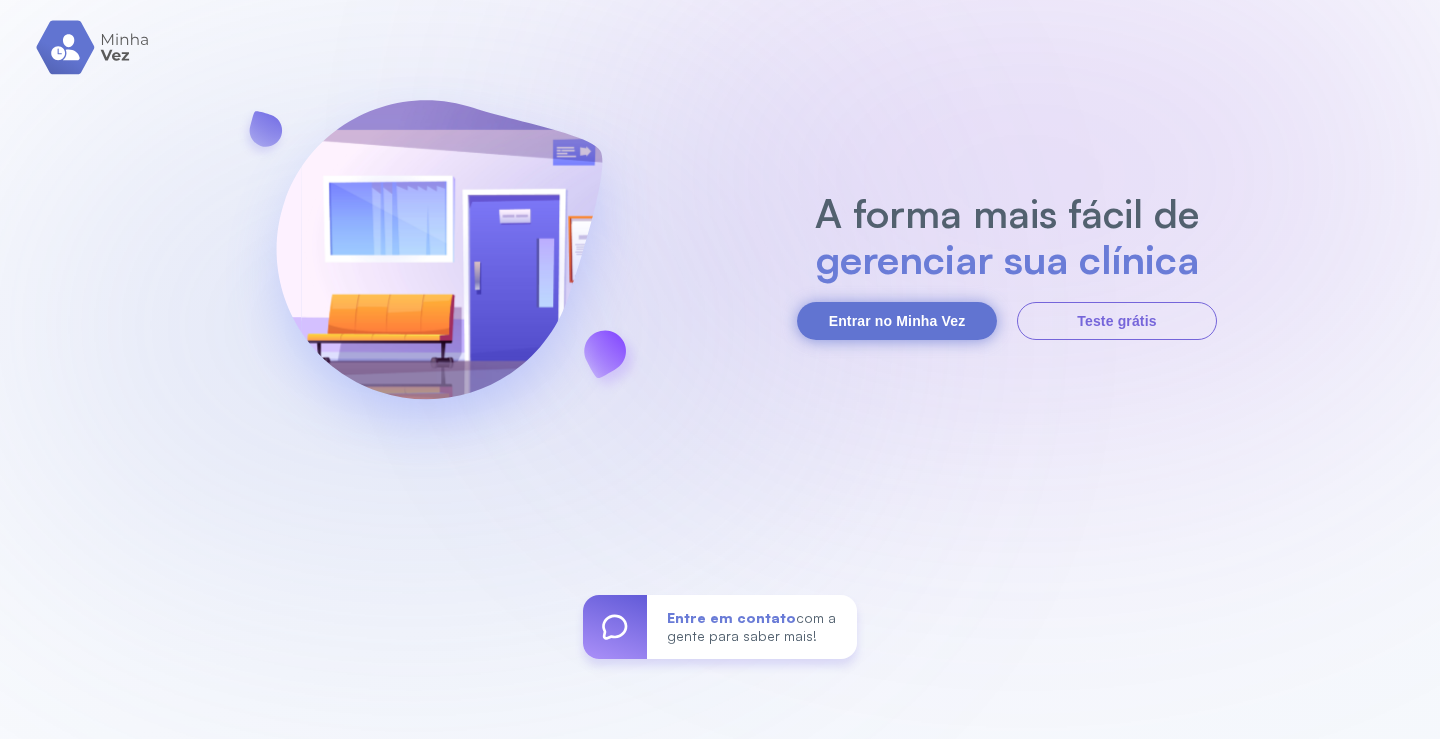click on "Entrar no Minha Vez" at bounding box center [897, 321] 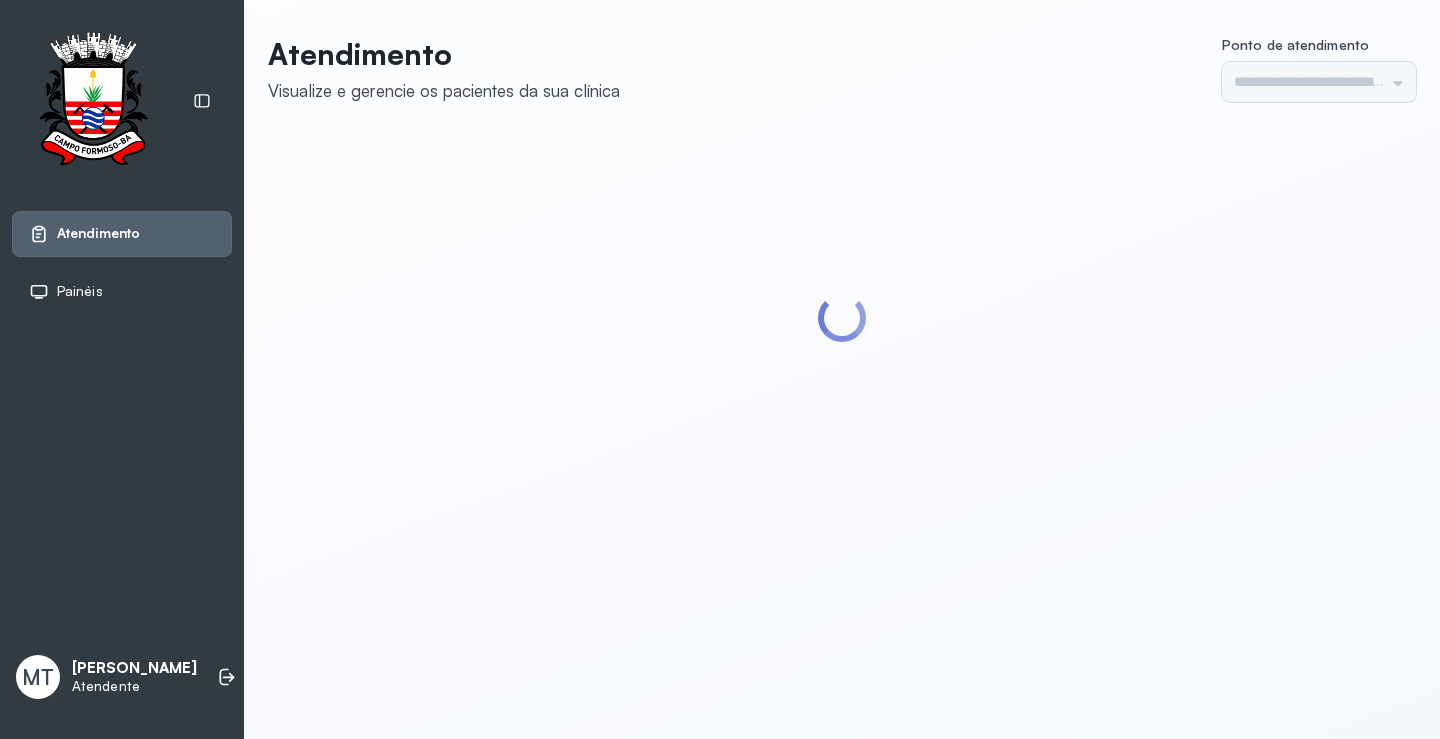 scroll, scrollTop: 0, scrollLeft: 0, axis: both 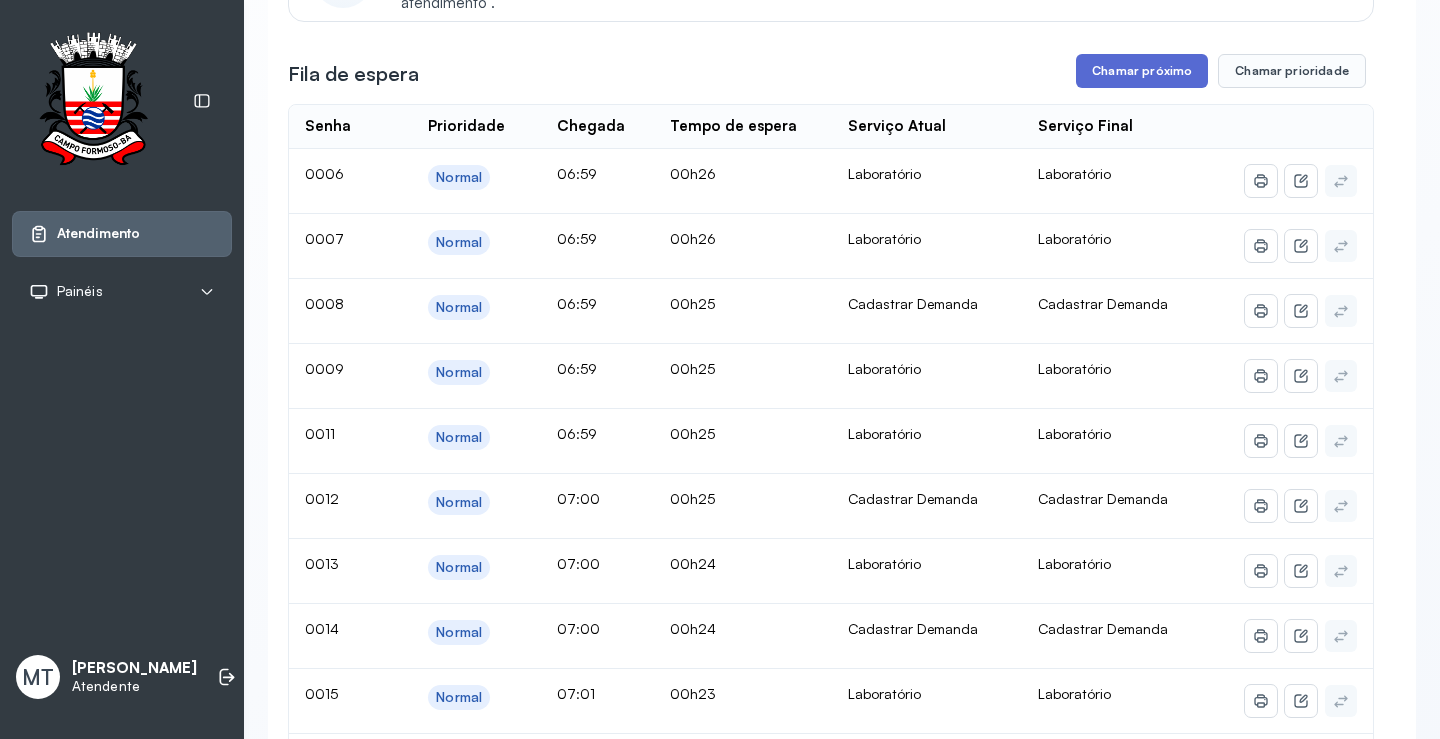 click on "Chamar próximo" at bounding box center (1142, 71) 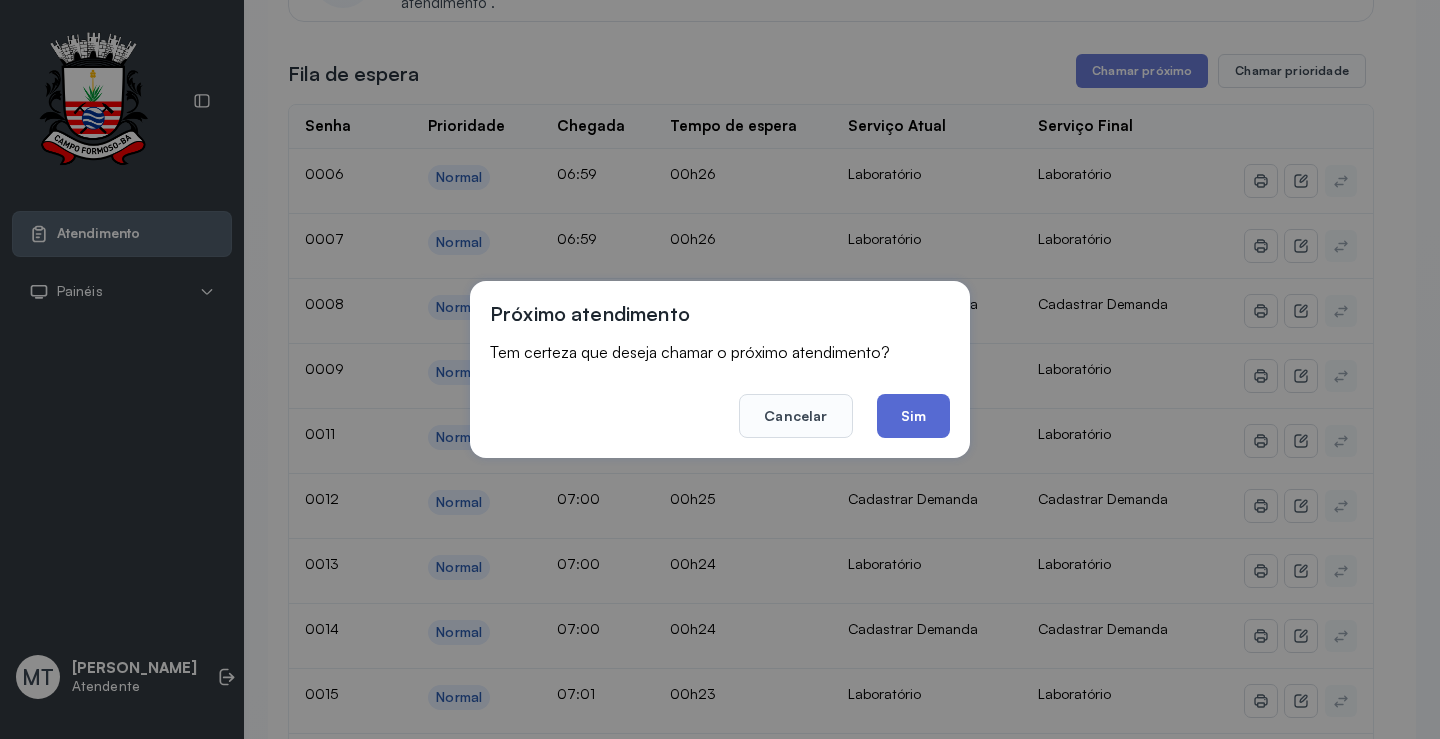click on "Sim" 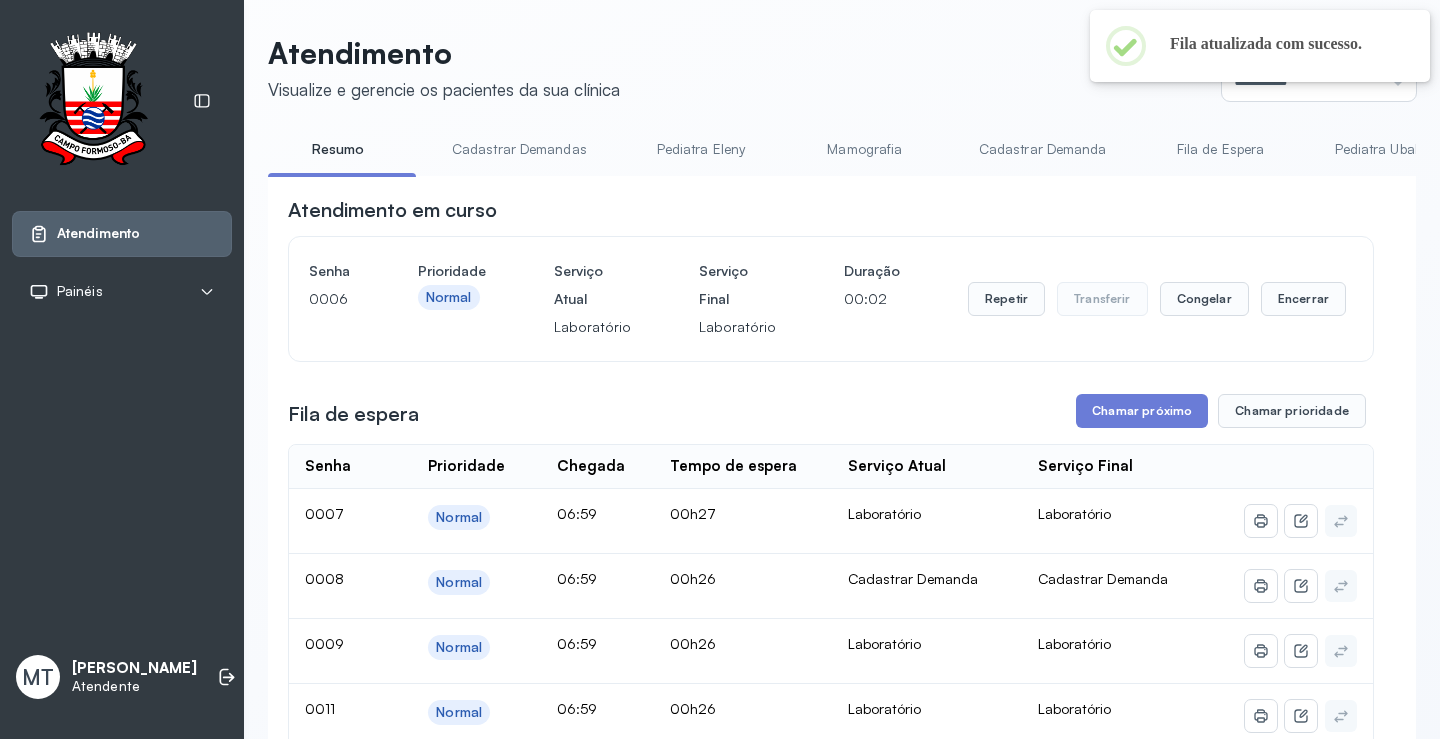 scroll, scrollTop: 300, scrollLeft: 0, axis: vertical 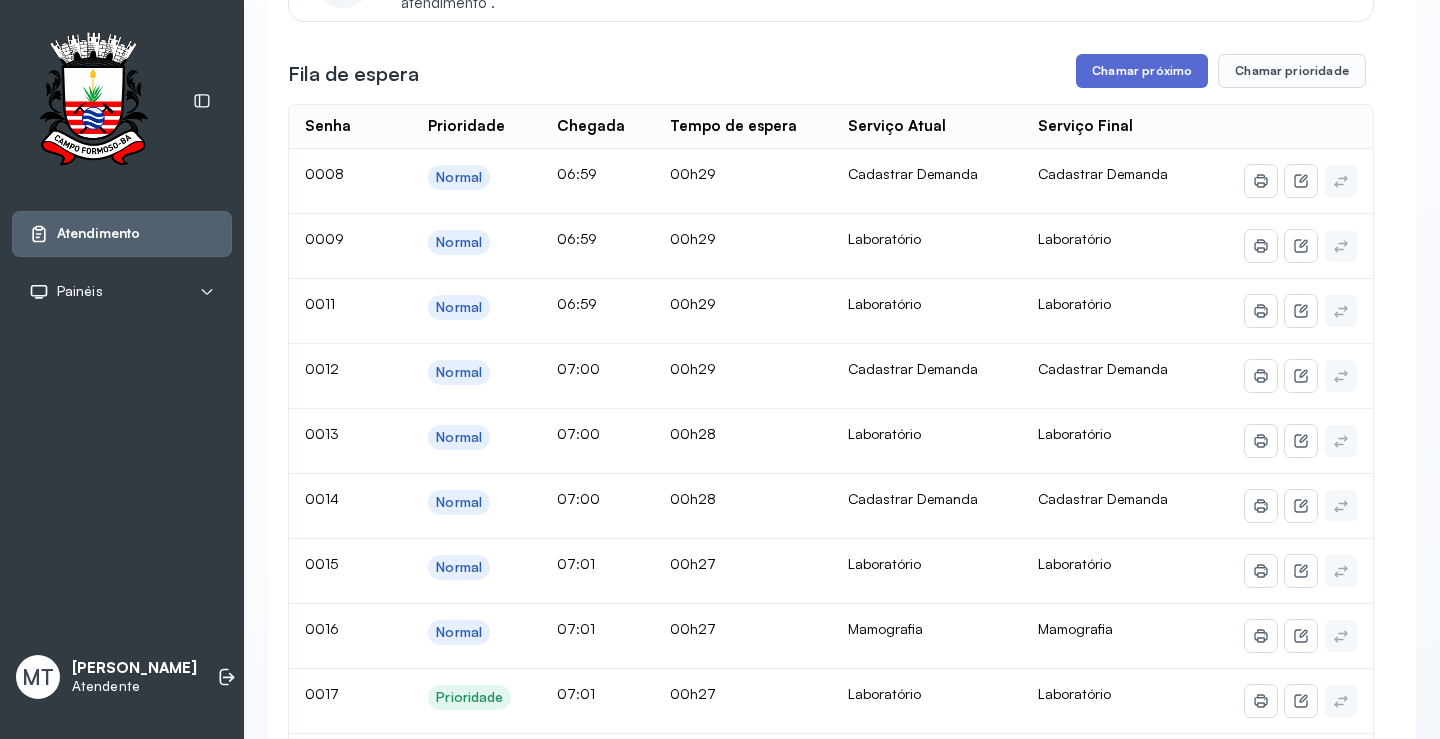 click on "Chamar próximo" at bounding box center [1142, 71] 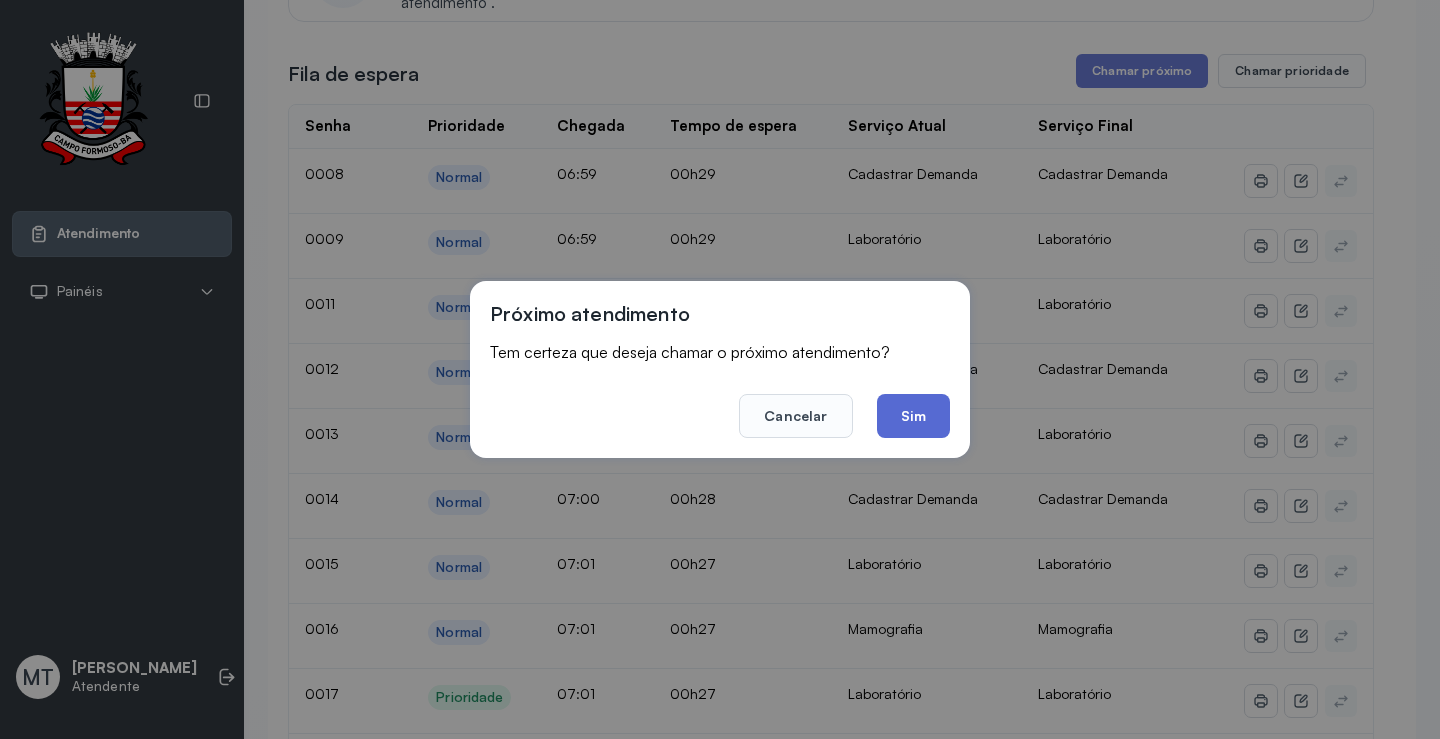 click on "Sim" 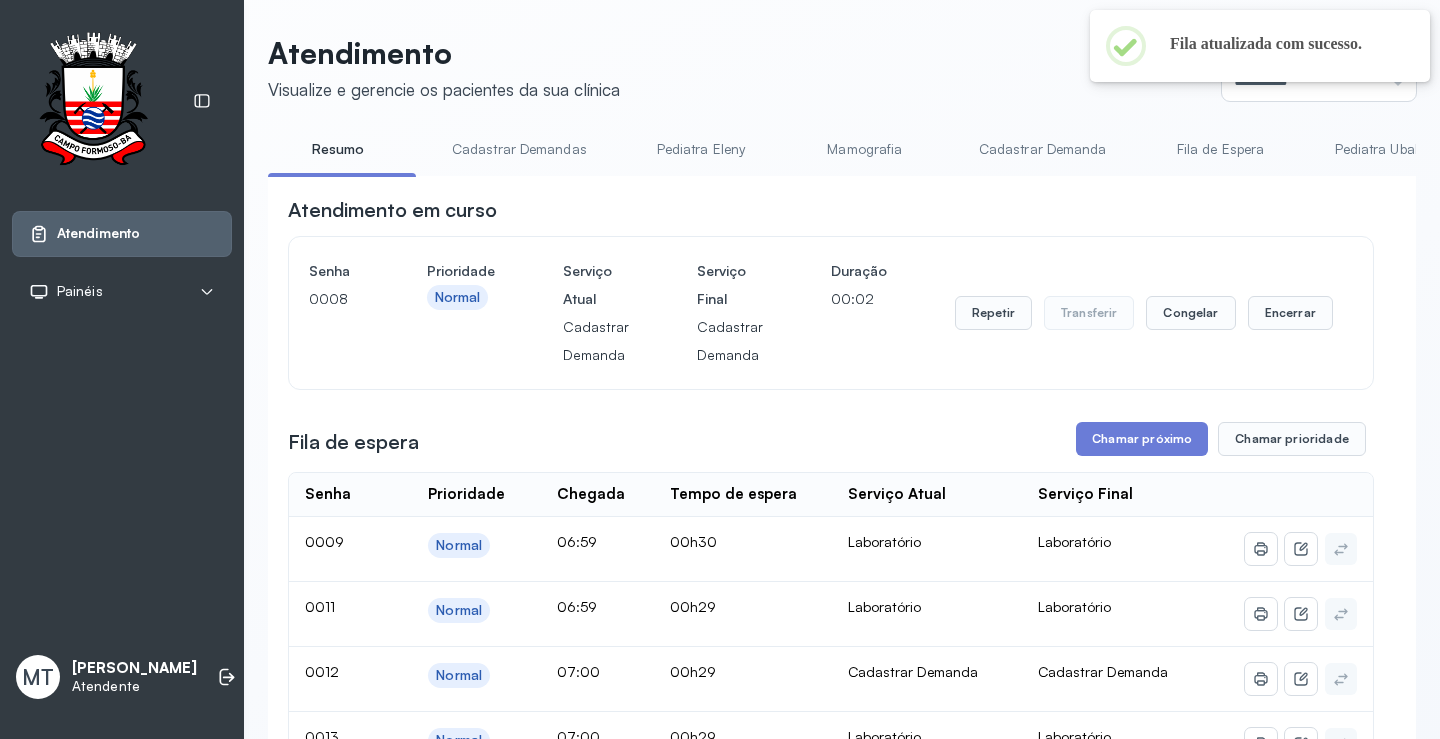 scroll, scrollTop: 300, scrollLeft: 0, axis: vertical 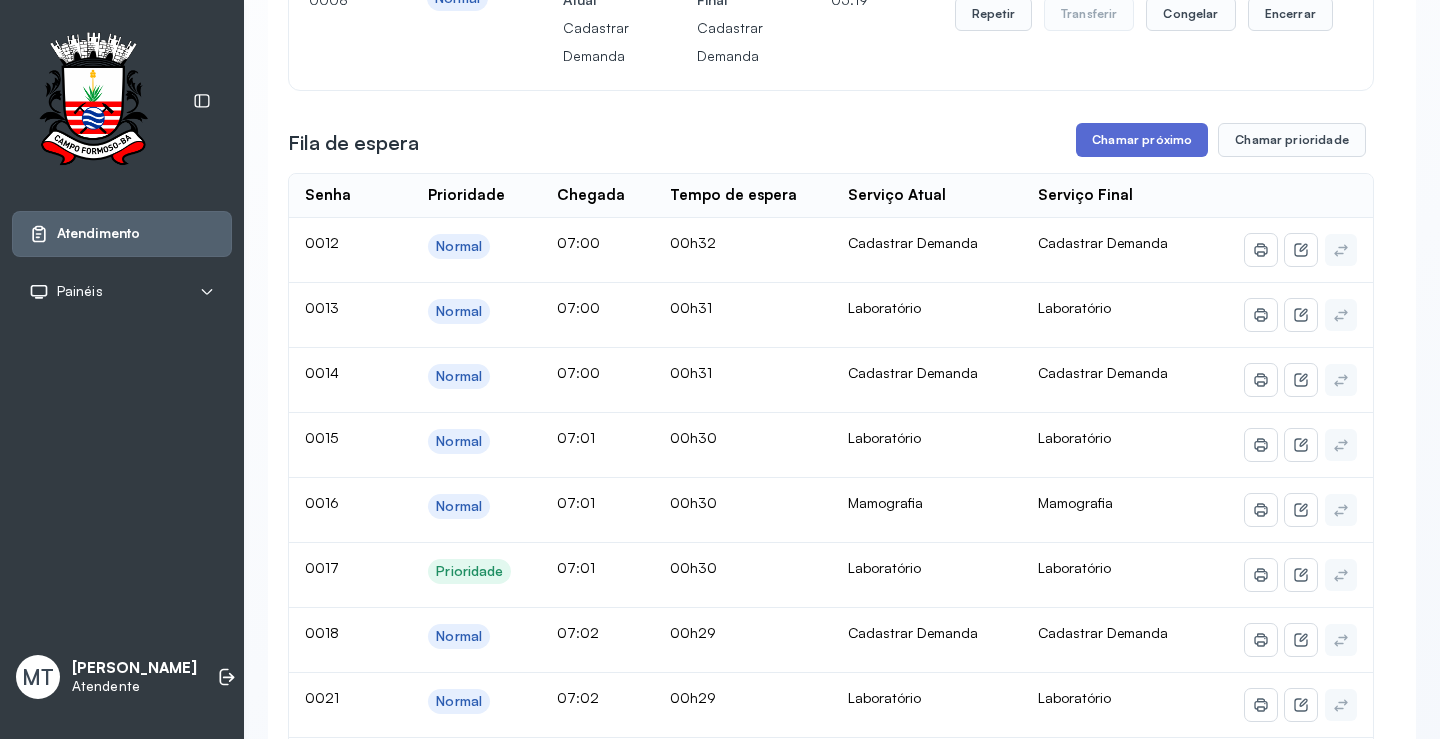 click on "Chamar próximo" at bounding box center [1142, 140] 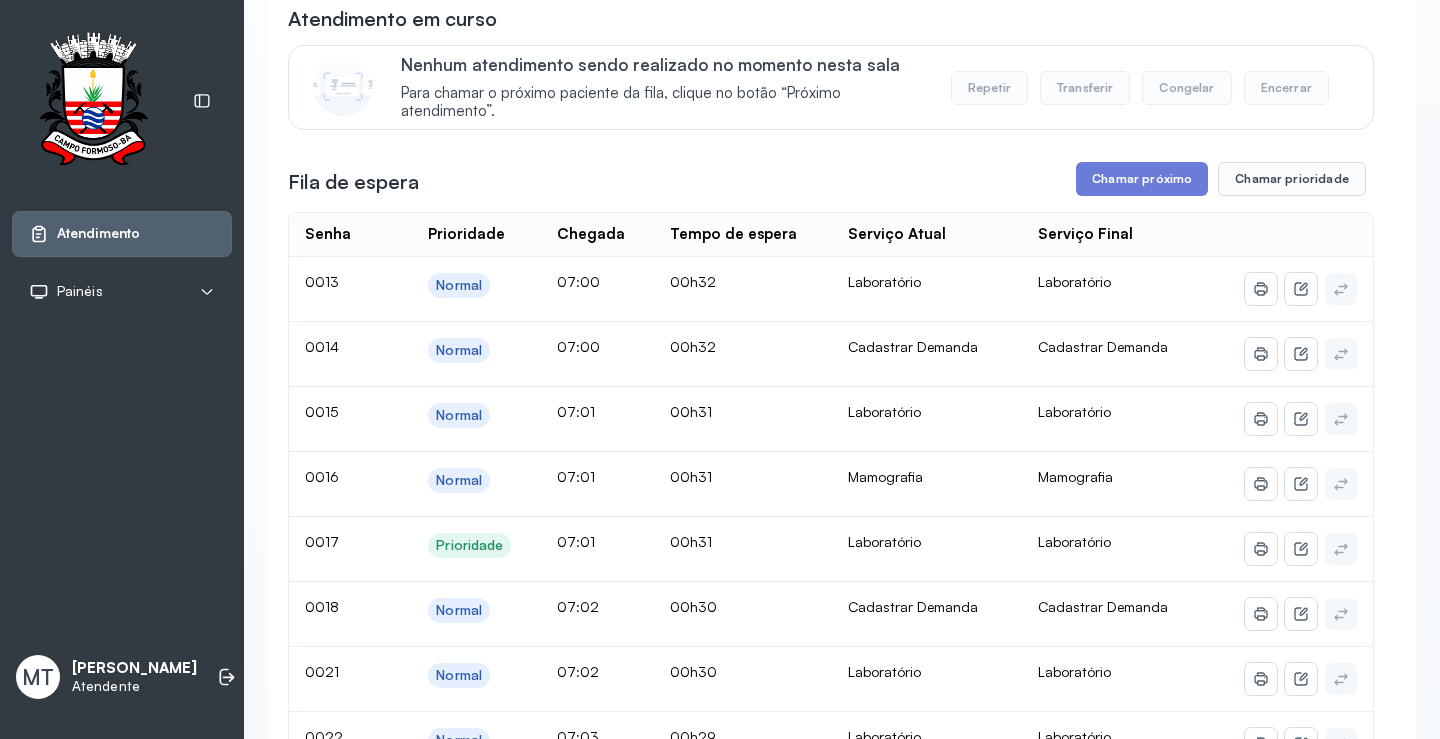 scroll, scrollTop: 200, scrollLeft: 0, axis: vertical 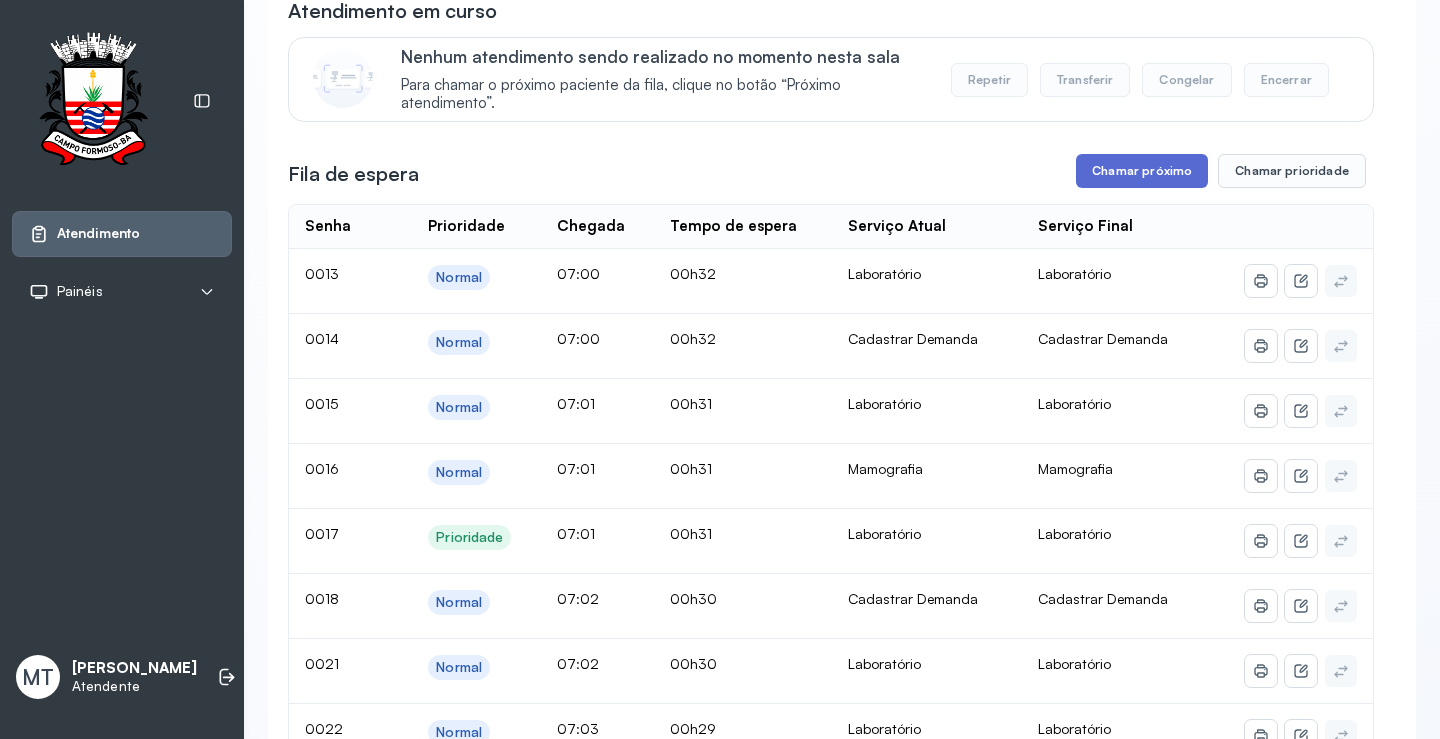 click on "Chamar próximo" at bounding box center [1142, 171] 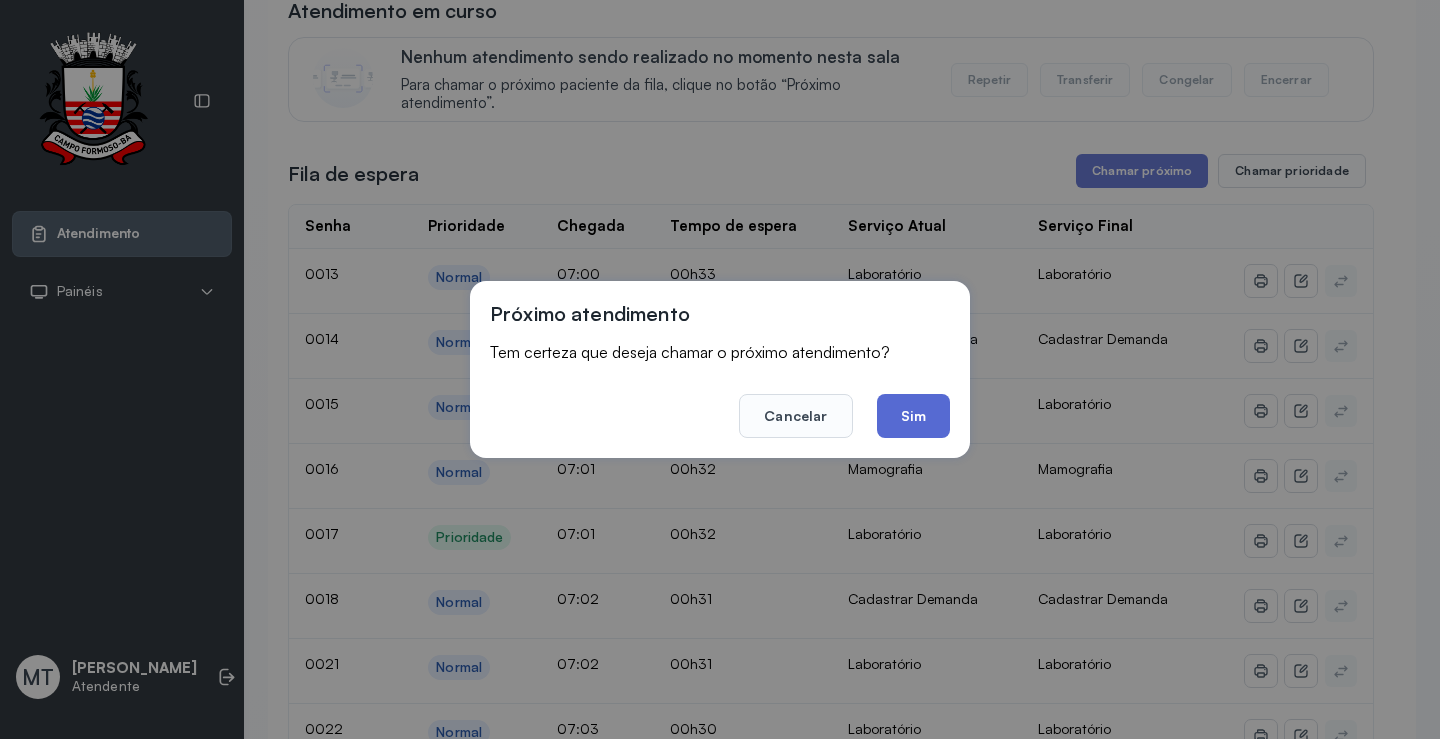 click on "Sim" 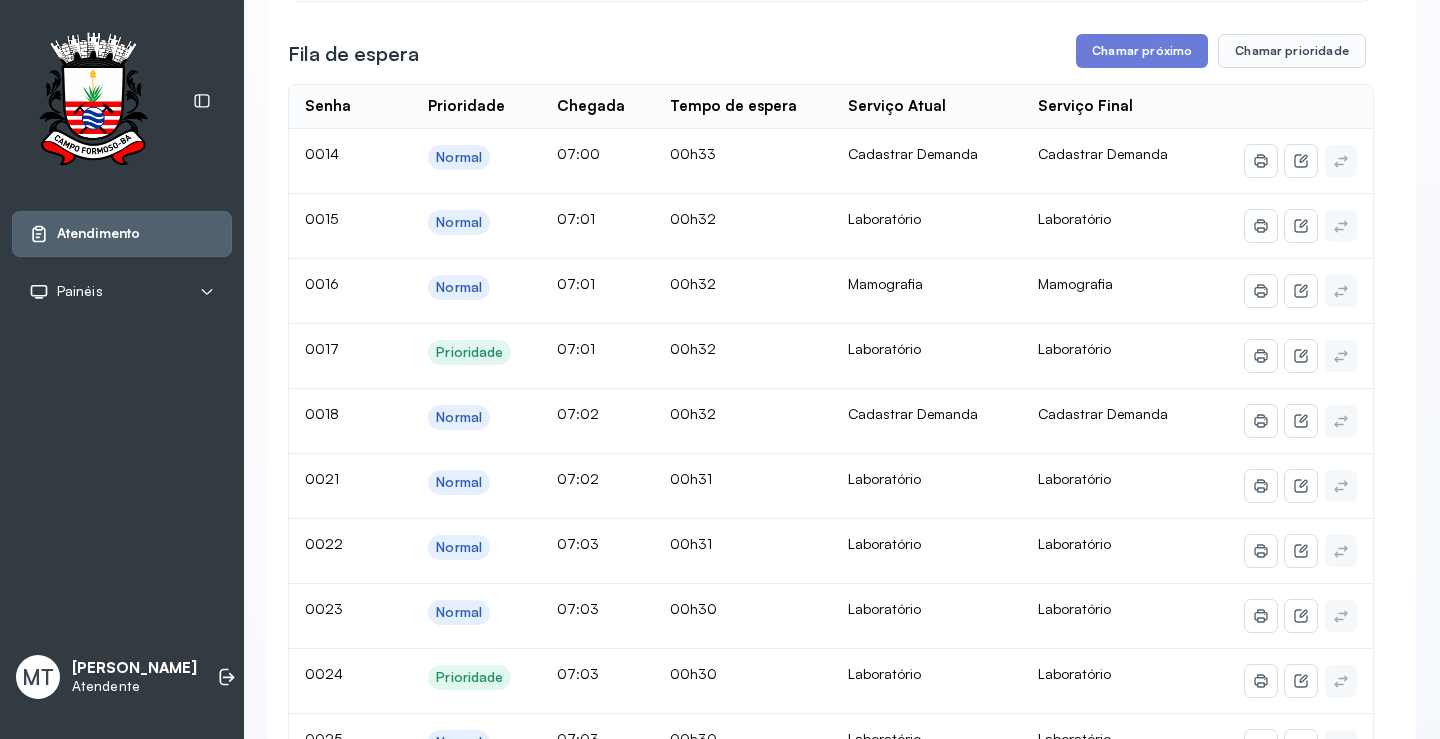 scroll, scrollTop: 300, scrollLeft: 0, axis: vertical 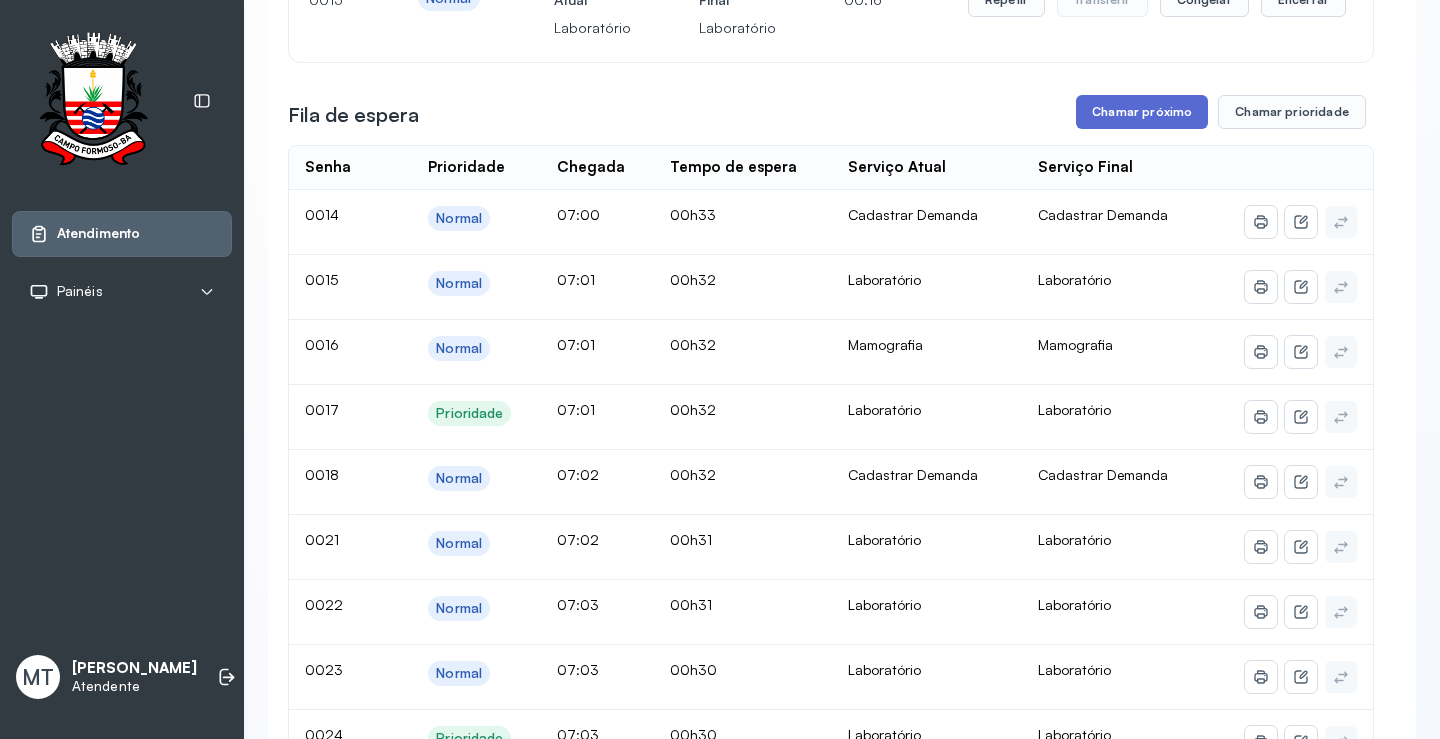 click on "Chamar próximo" at bounding box center (1142, 112) 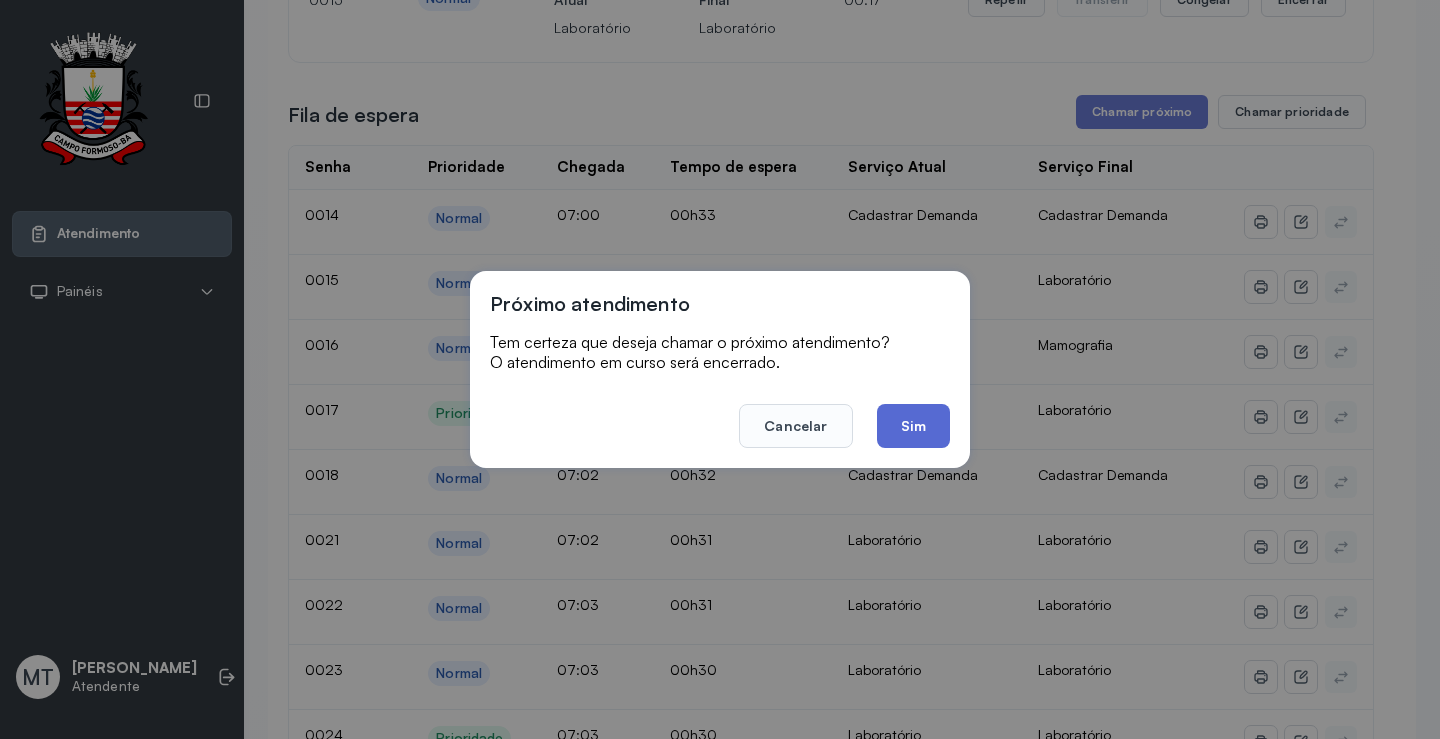 click on "Sim" 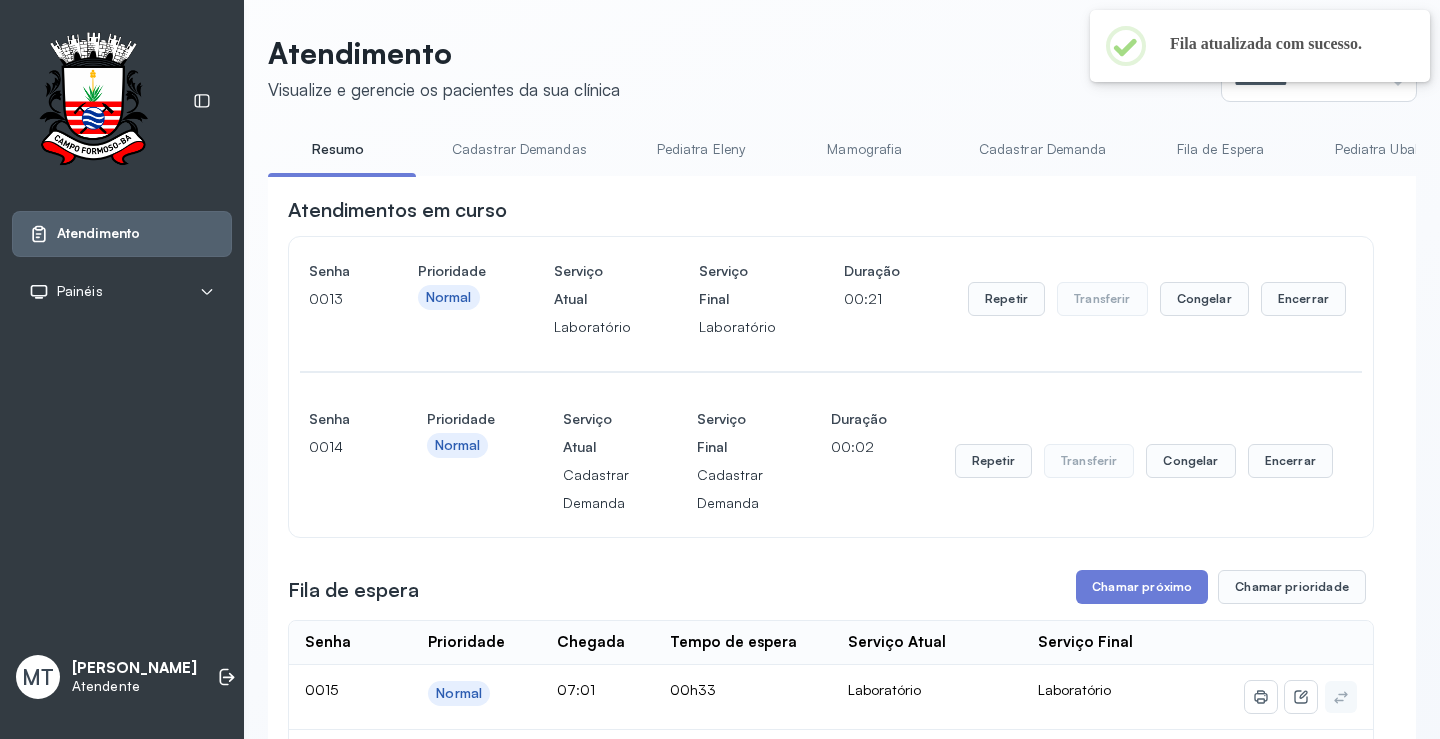scroll, scrollTop: 300, scrollLeft: 0, axis: vertical 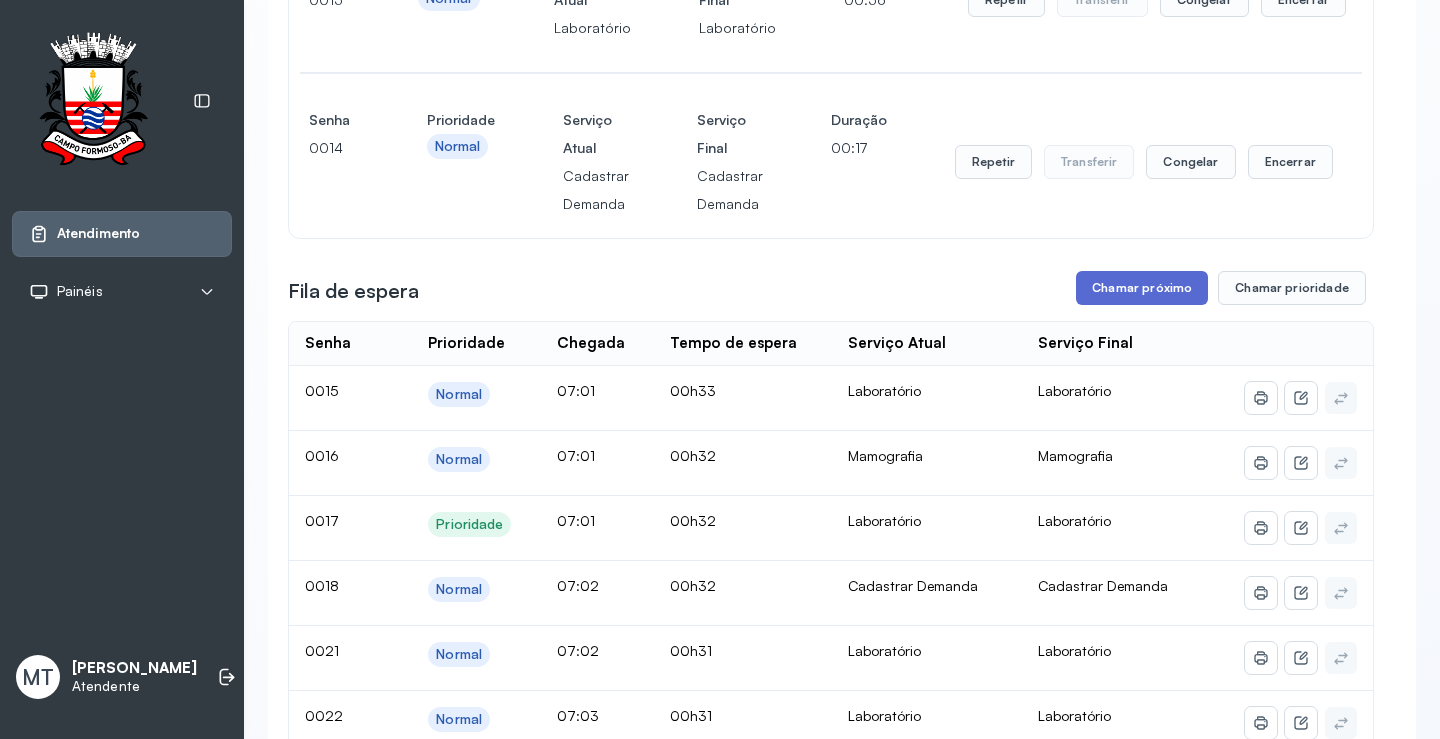click on "Chamar próximo" at bounding box center (1142, 288) 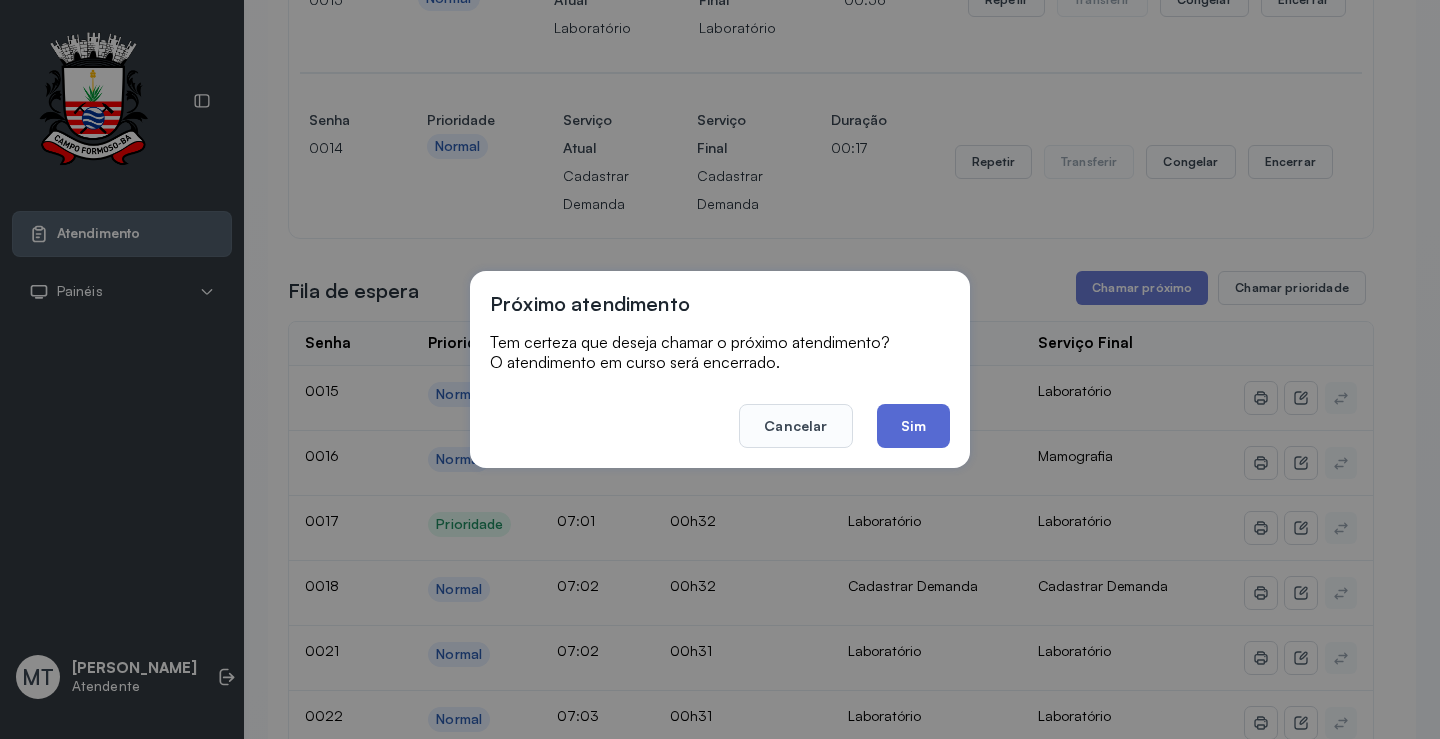 click on "Sim" 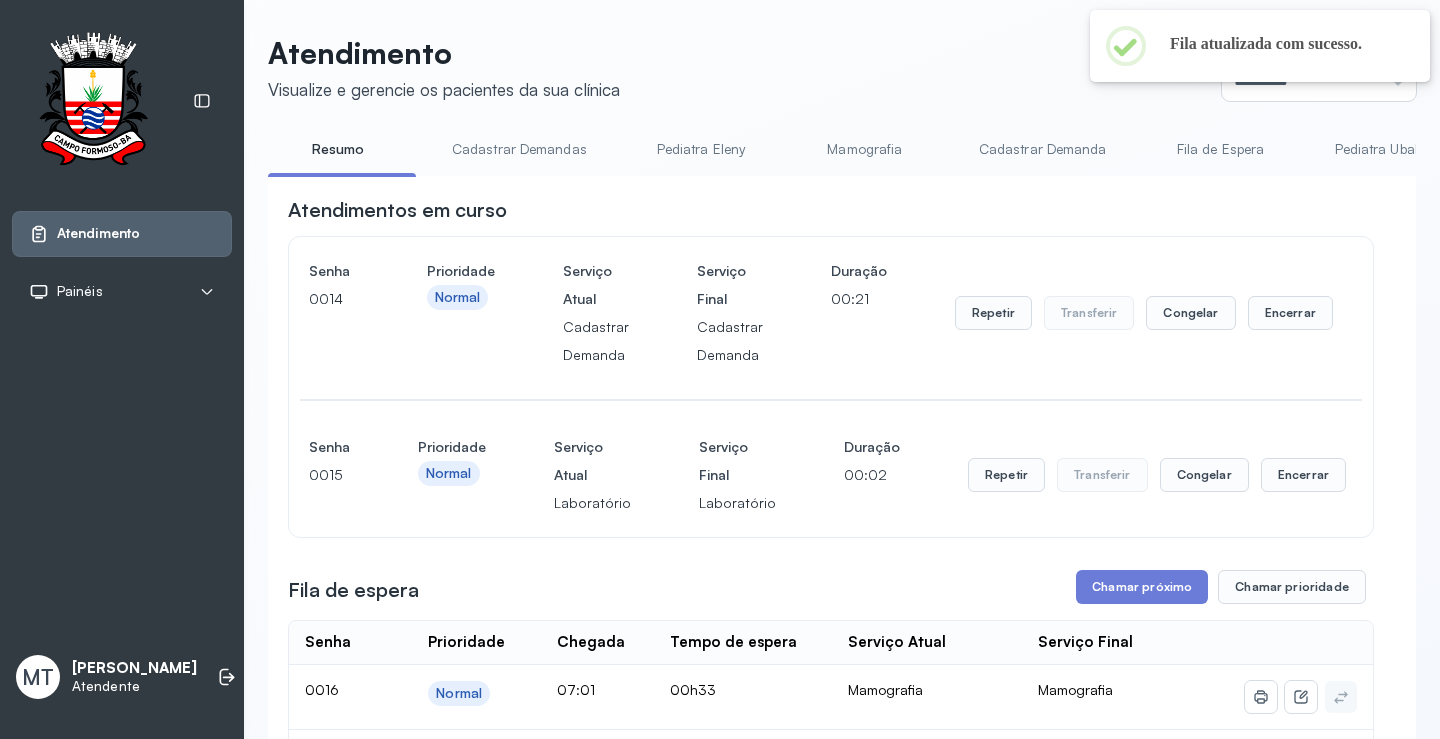 scroll, scrollTop: 300, scrollLeft: 0, axis: vertical 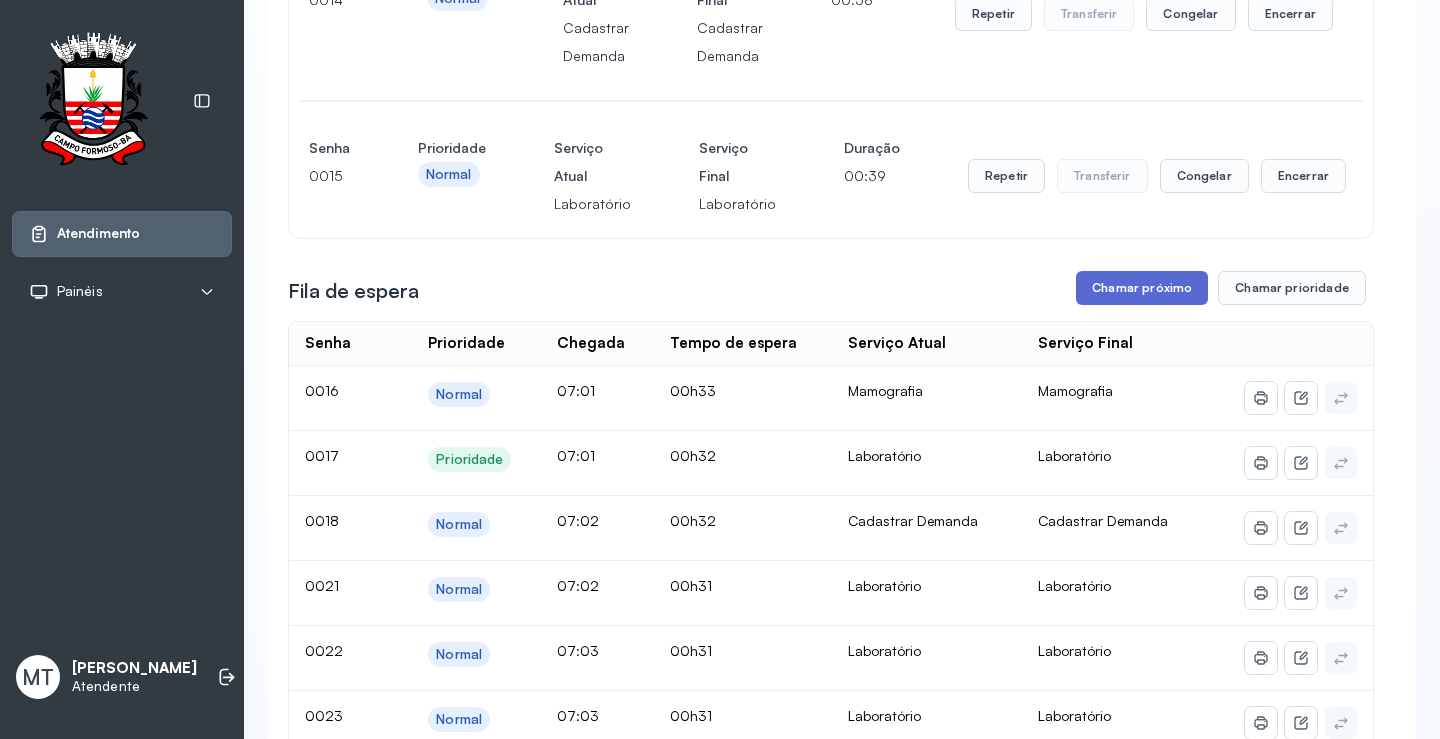 click on "Chamar próximo" at bounding box center [1142, 288] 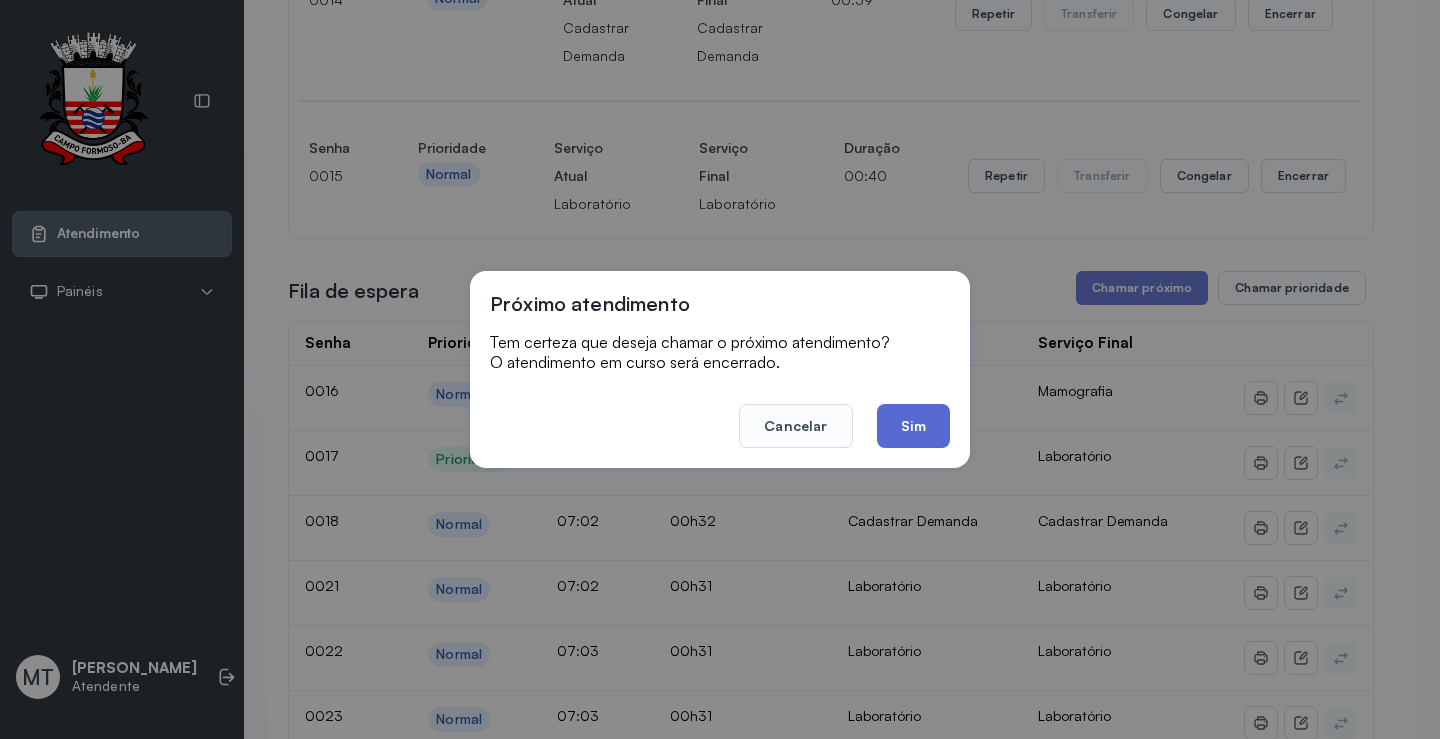 click on "Sim" 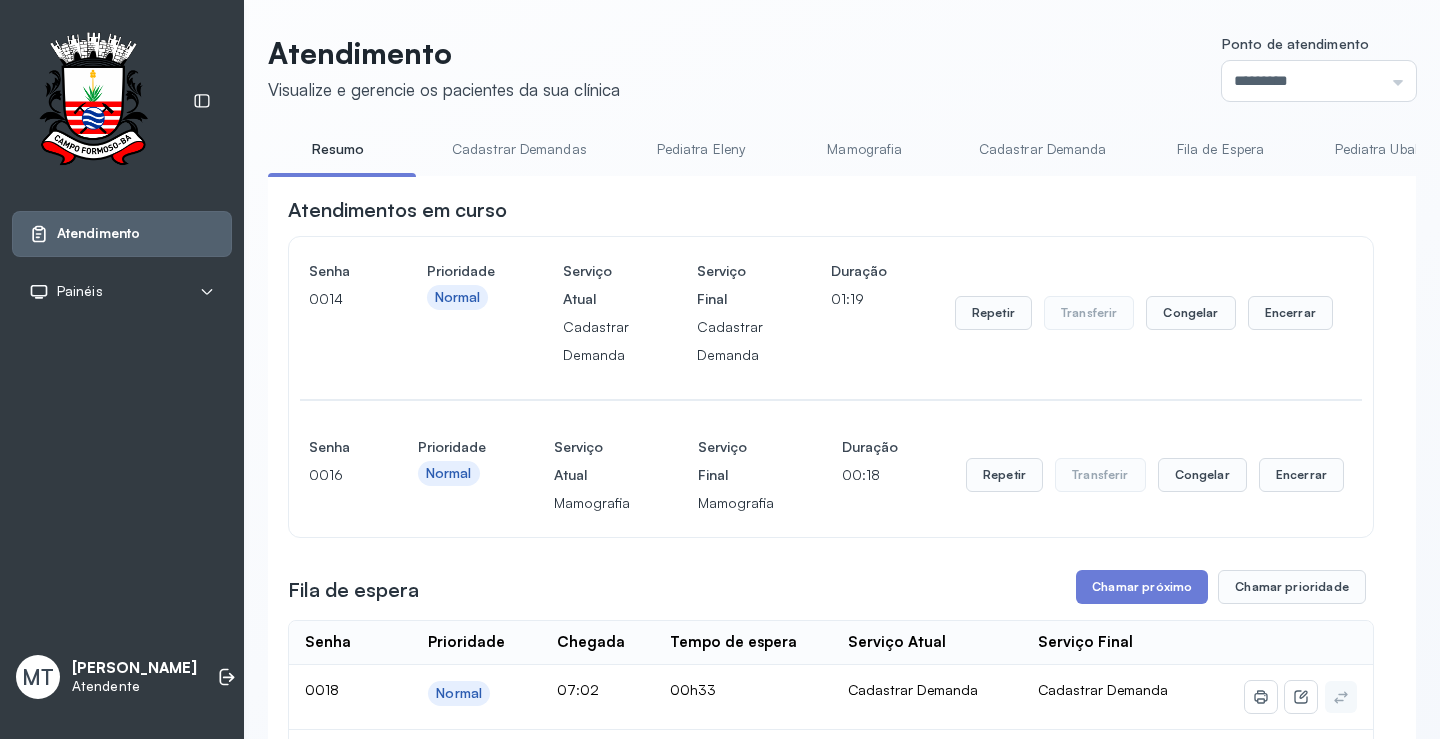 scroll, scrollTop: 300, scrollLeft: 0, axis: vertical 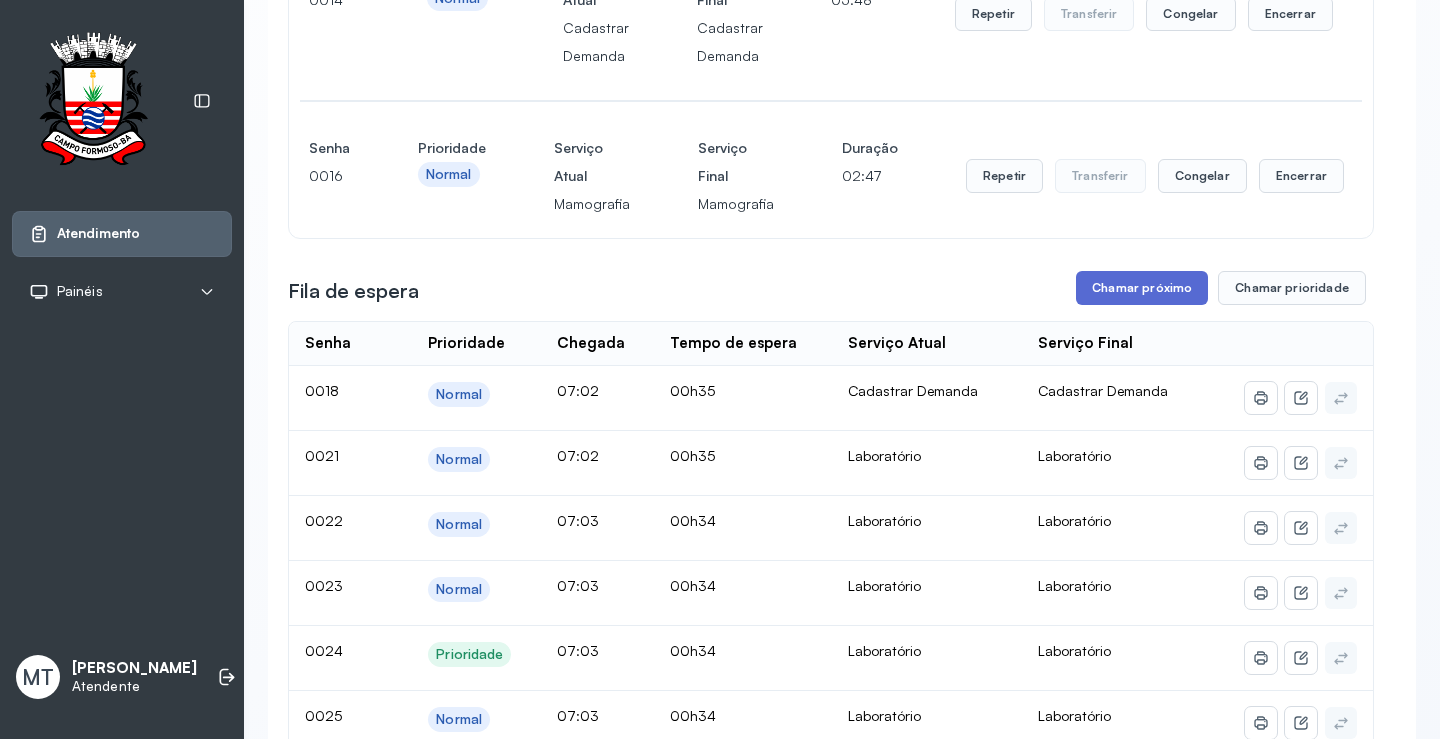 click on "Chamar próximo" at bounding box center [1142, 288] 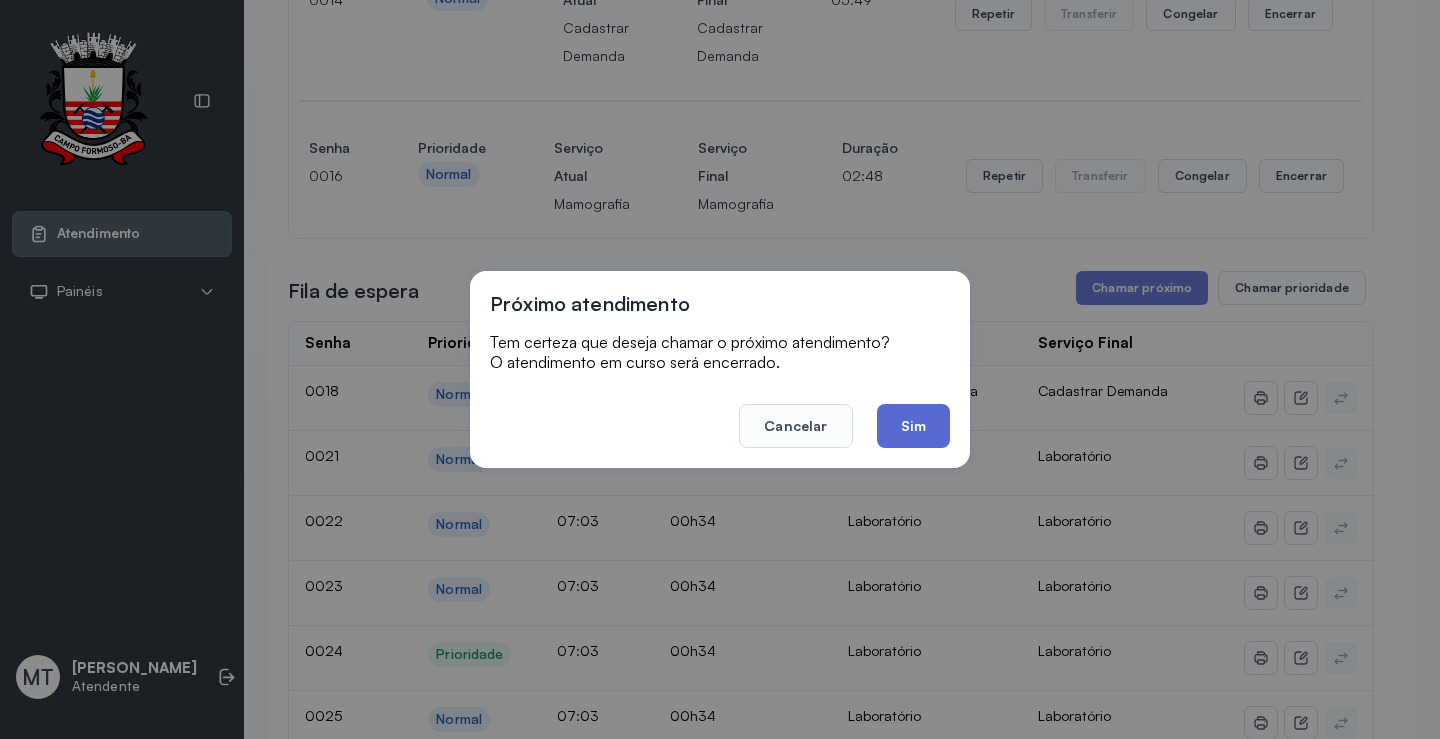 click on "Sim" 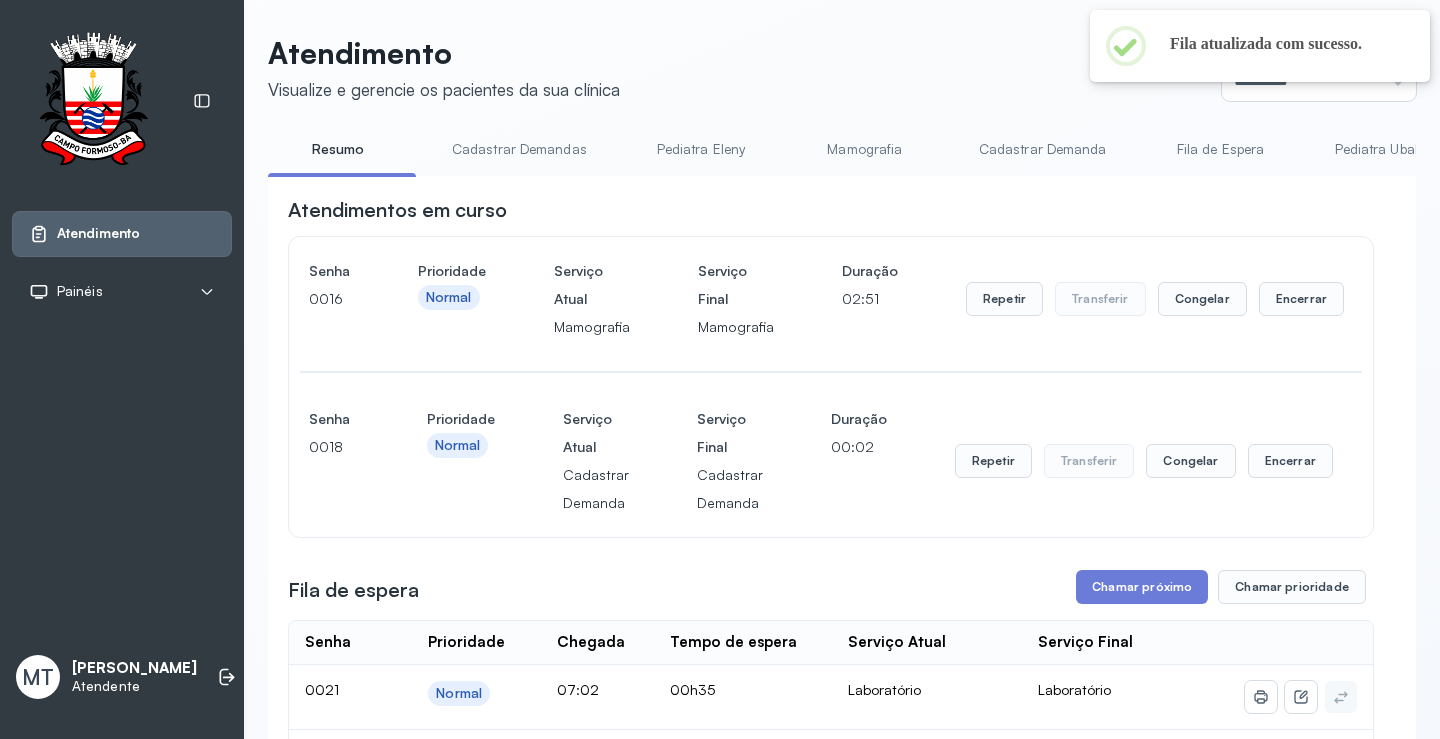 scroll, scrollTop: 300, scrollLeft: 0, axis: vertical 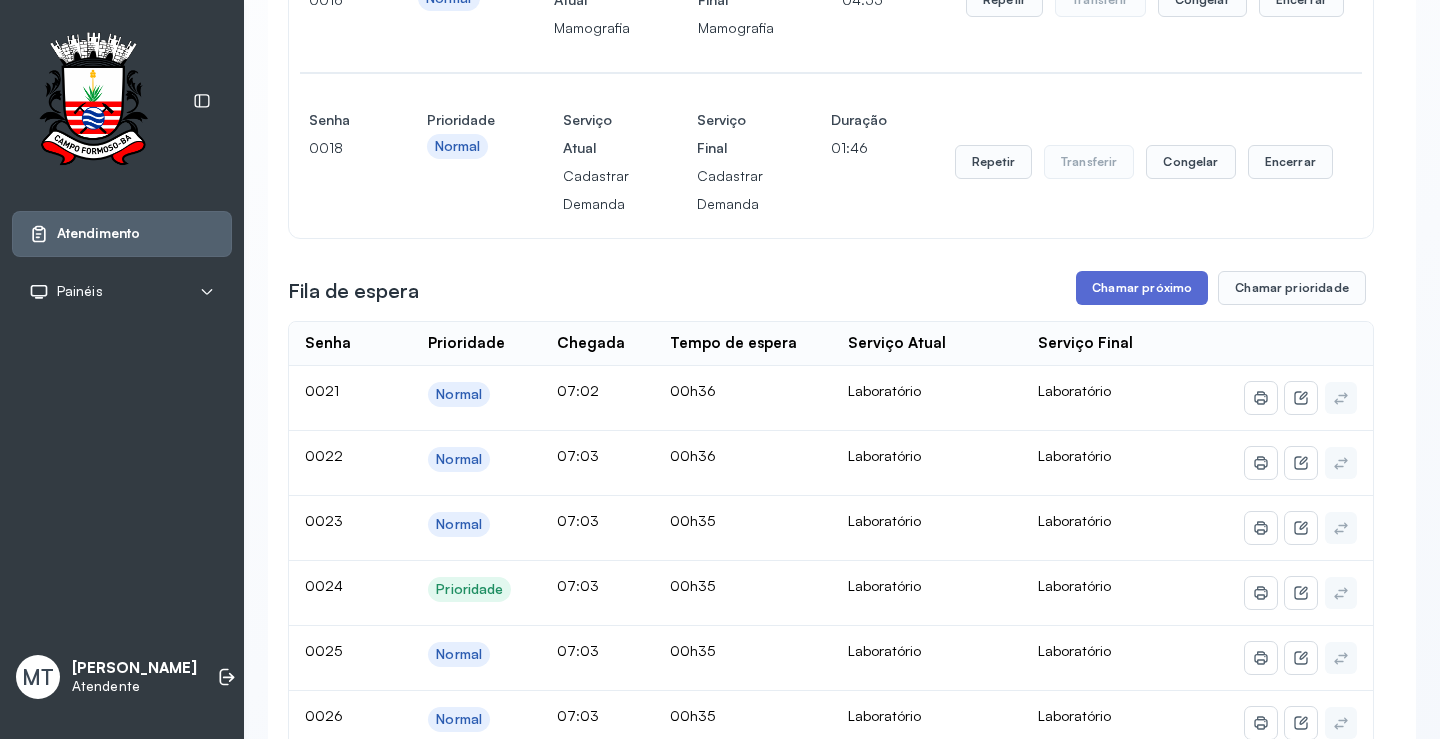click on "Chamar próximo" at bounding box center [1142, 288] 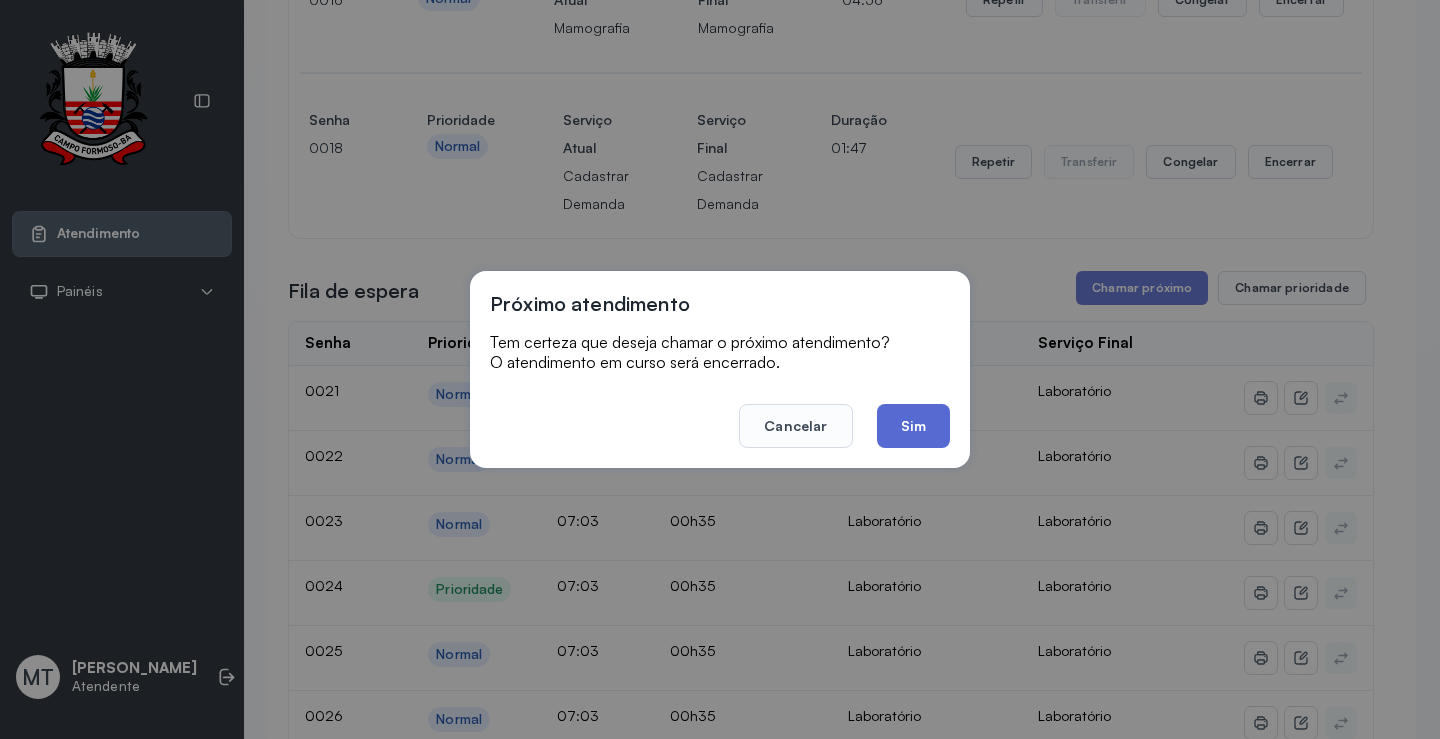 click on "Sim" 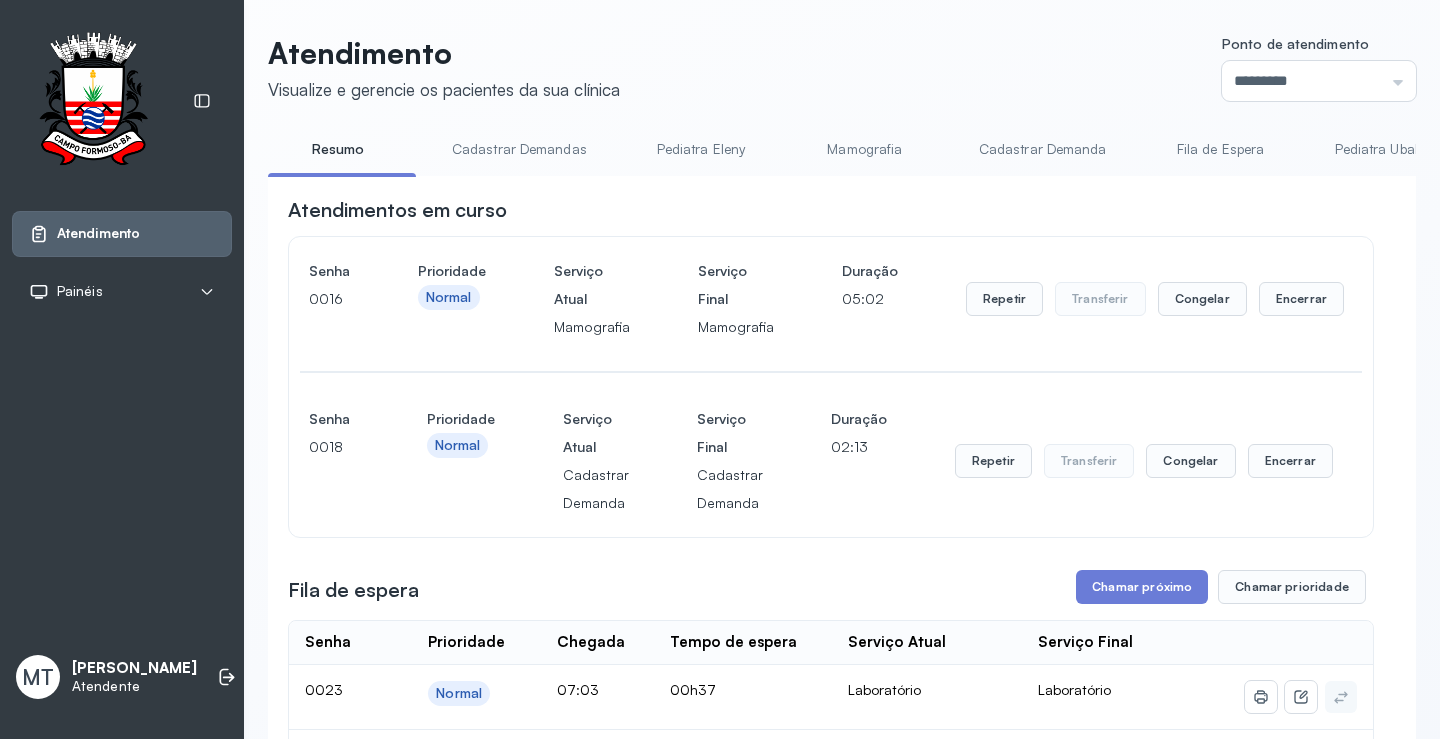scroll, scrollTop: 300, scrollLeft: 0, axis: vertical 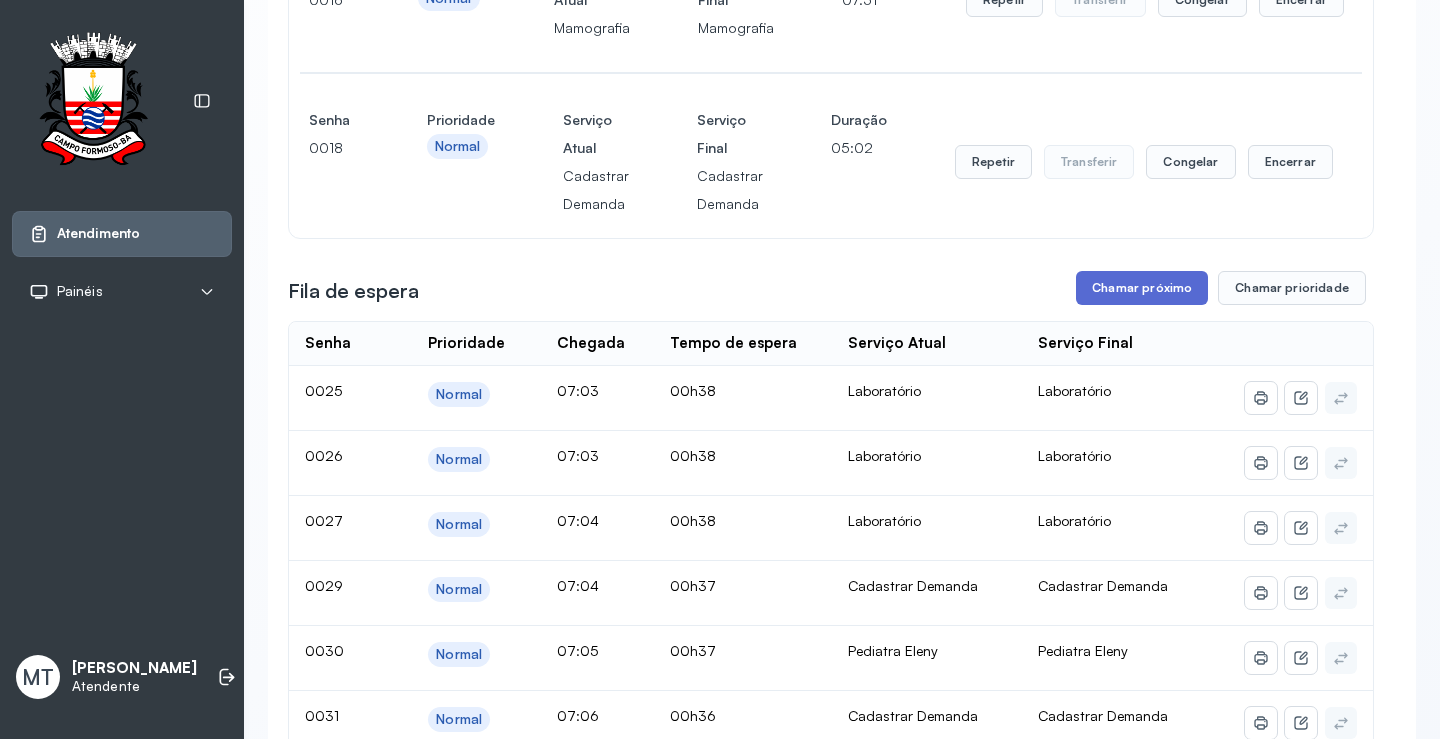 click on "Chamar próximo" at bounding box center [1142, 288] 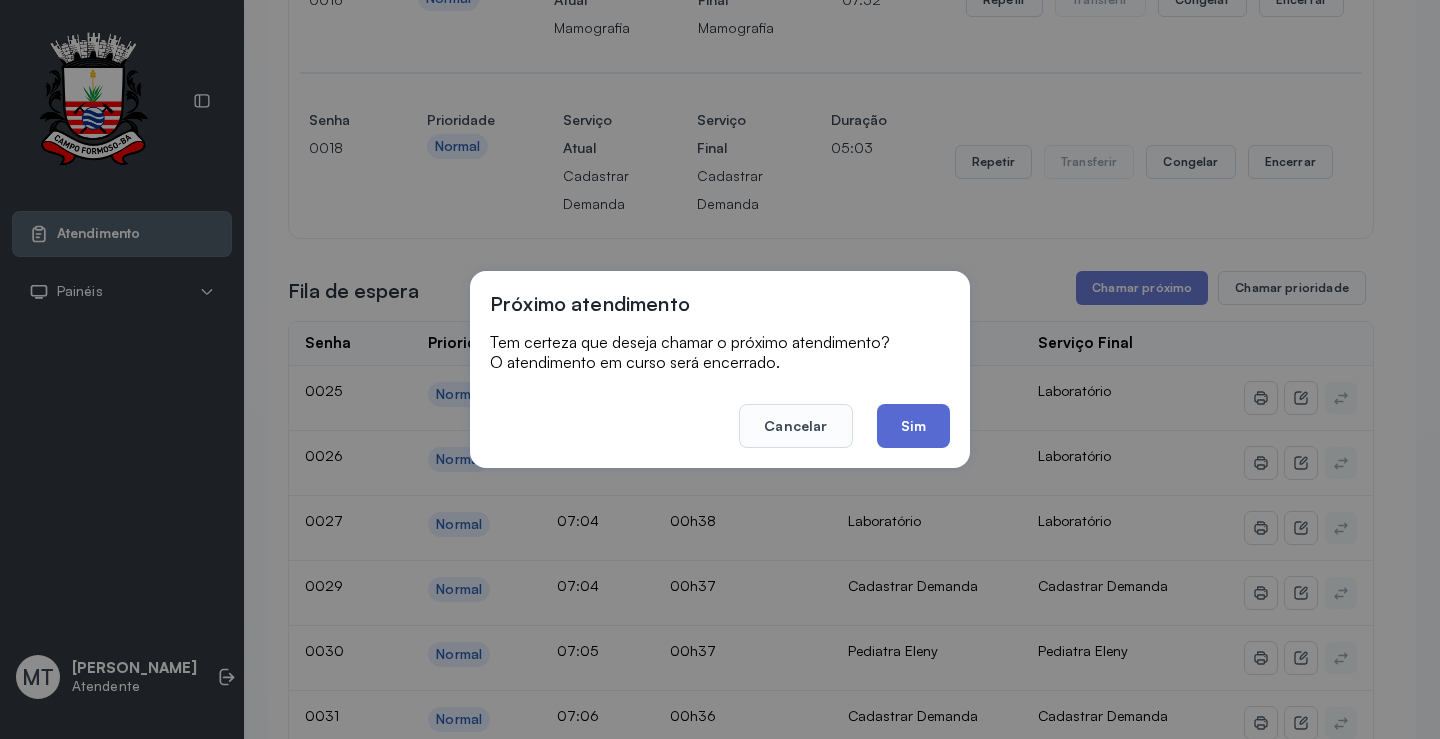 click on "Sim" 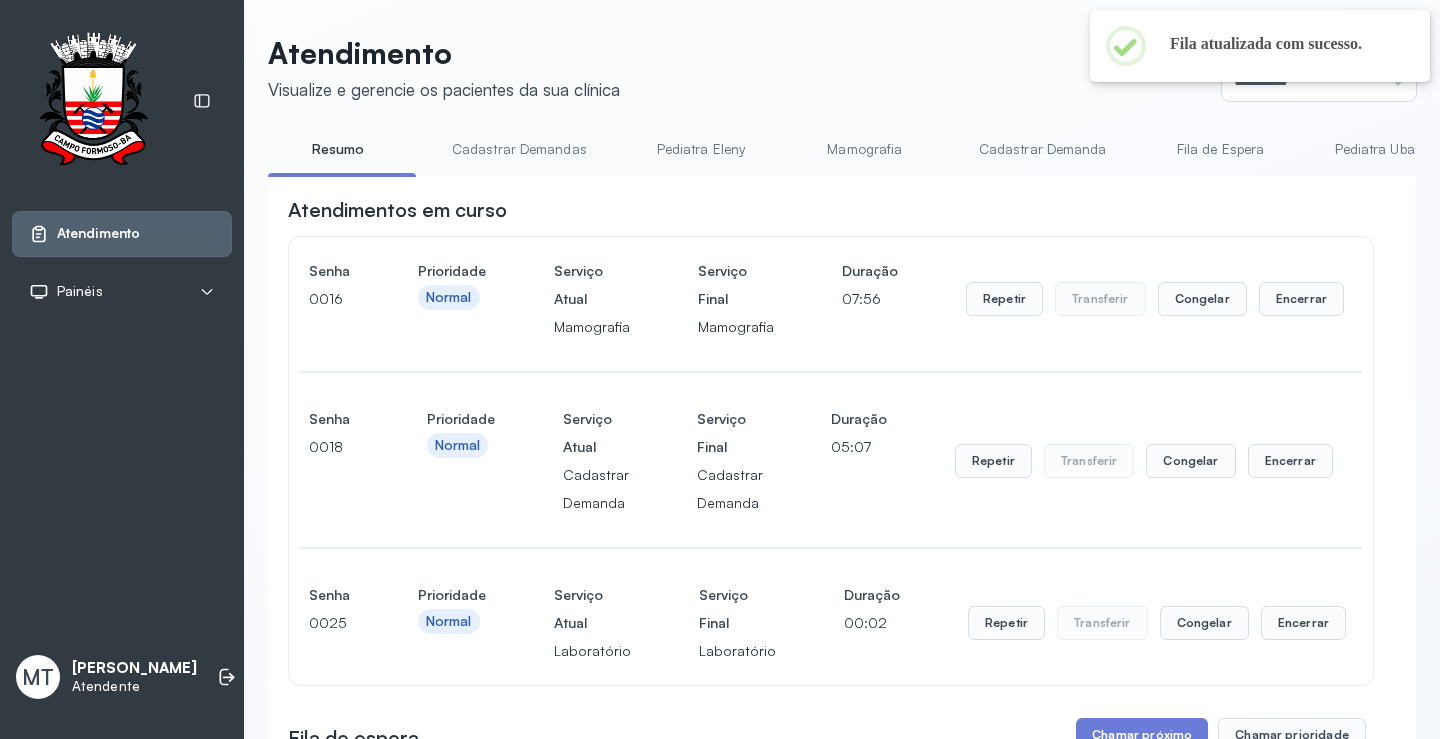 scroll, scrollTop: 300, scrollLeft: 0, axis: vertical 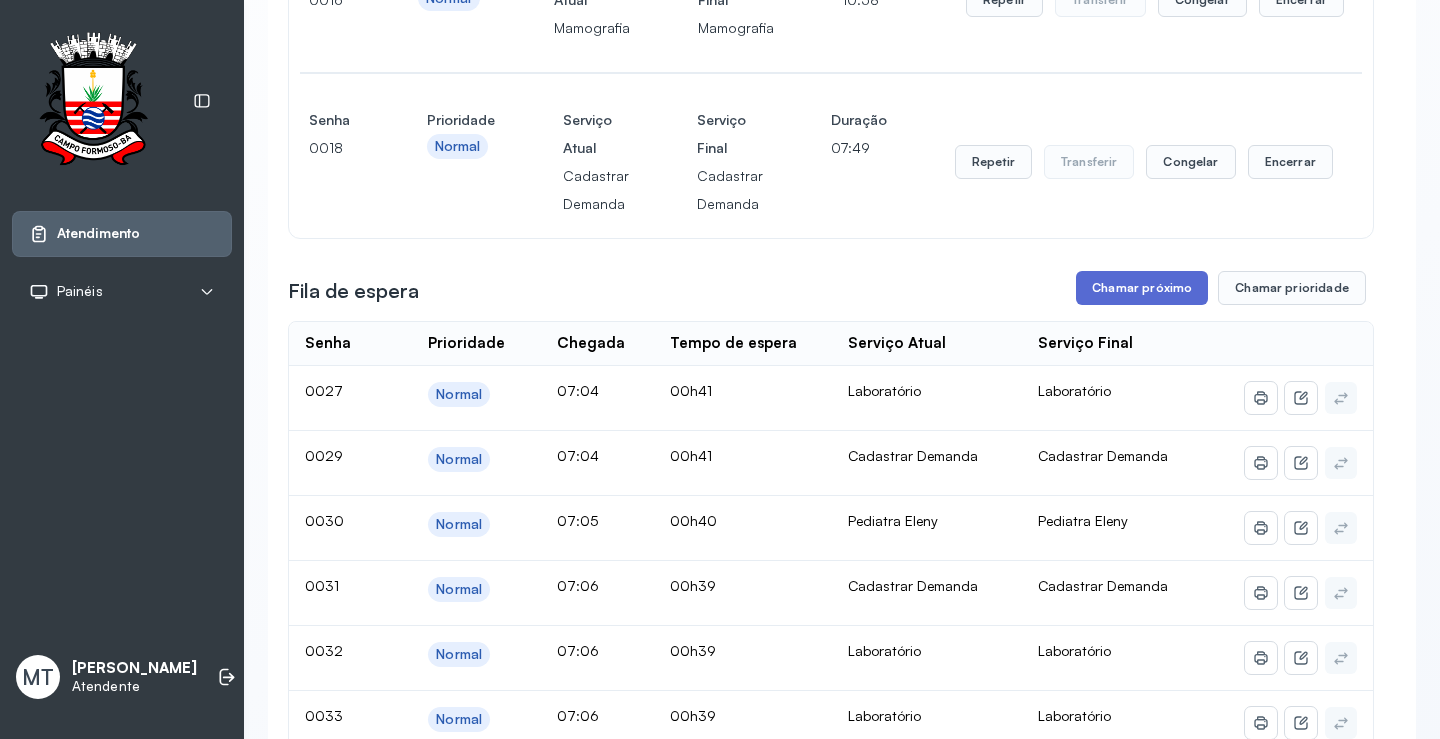 click on "Chamar próximo" at bounding box center [1142, 288] 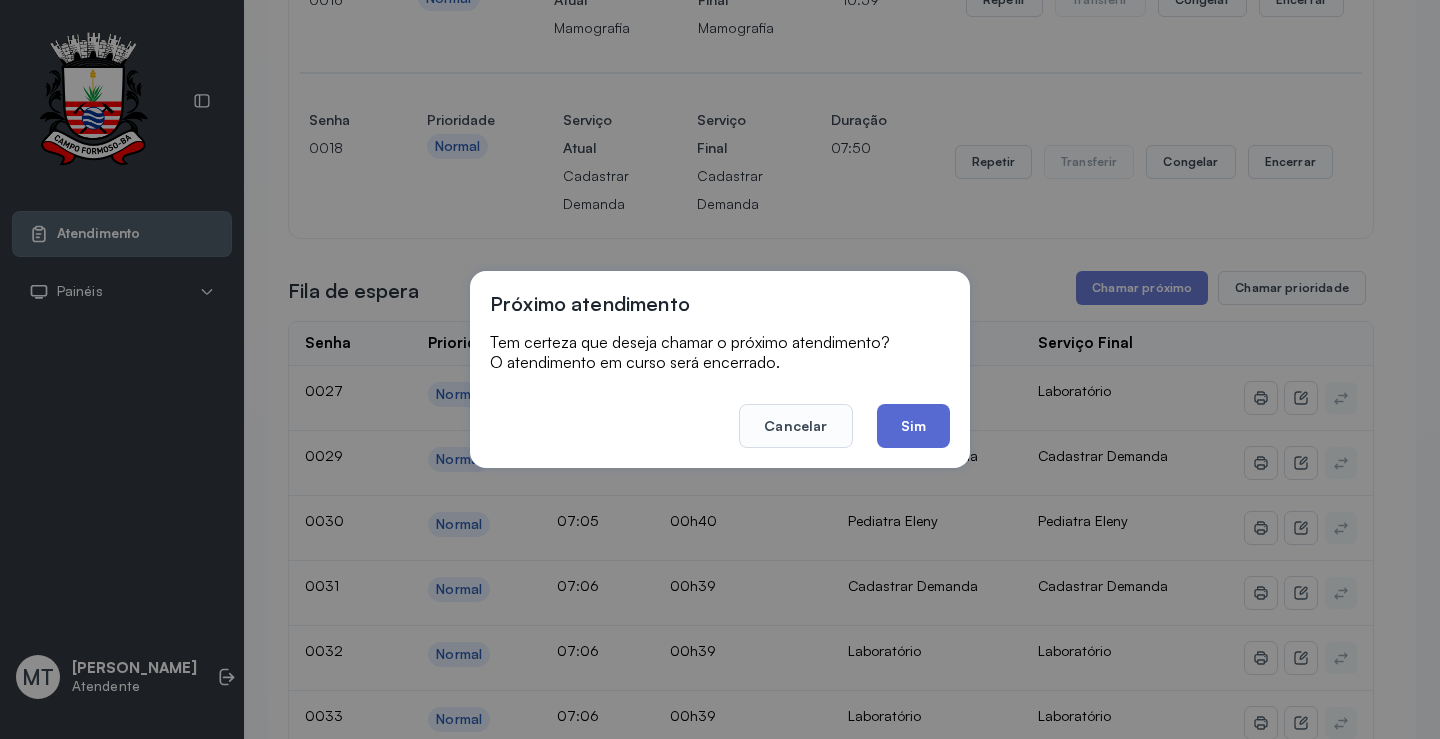 click on "Sim" 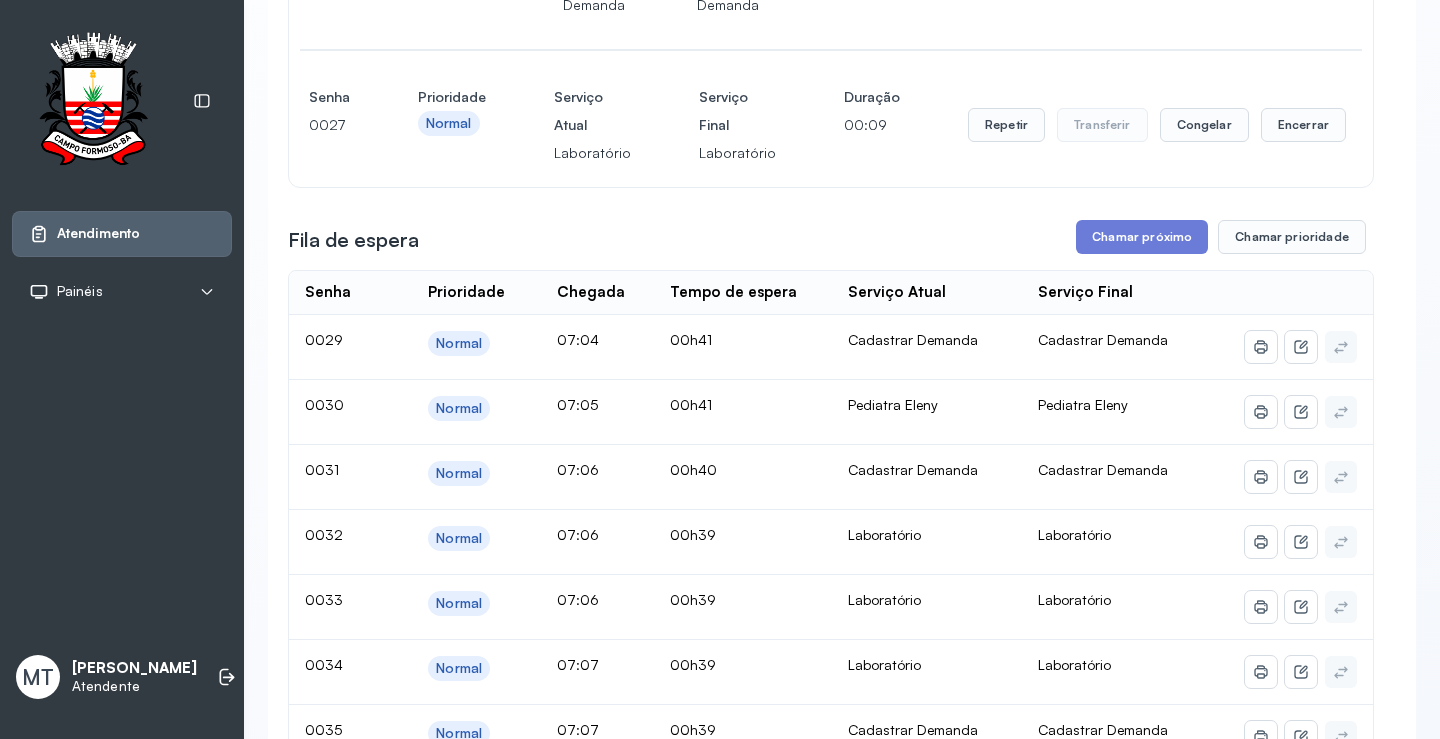 scroll, scrollTop: 500, scrollLeft: 0, axis: vertical 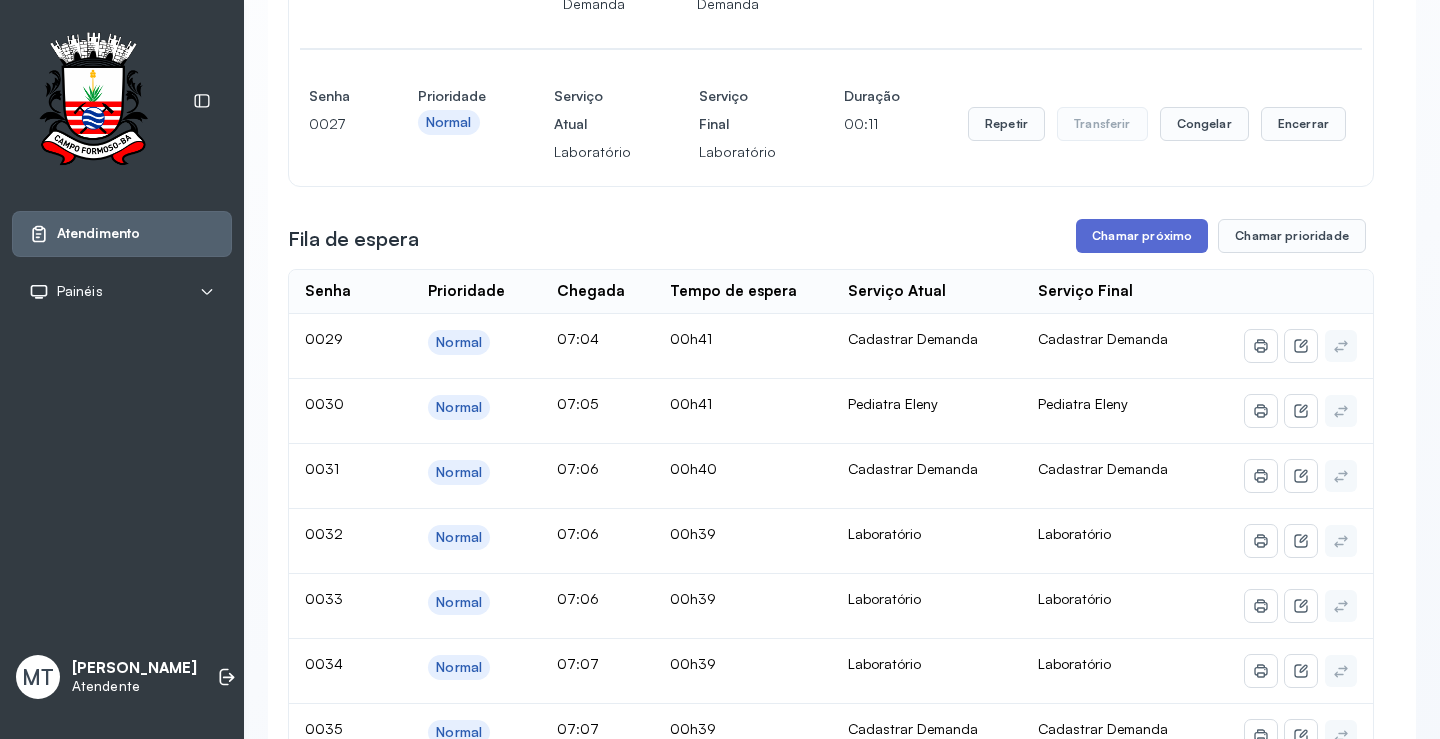 click on "Chamar próximo" at bounding box center [1142, 236] 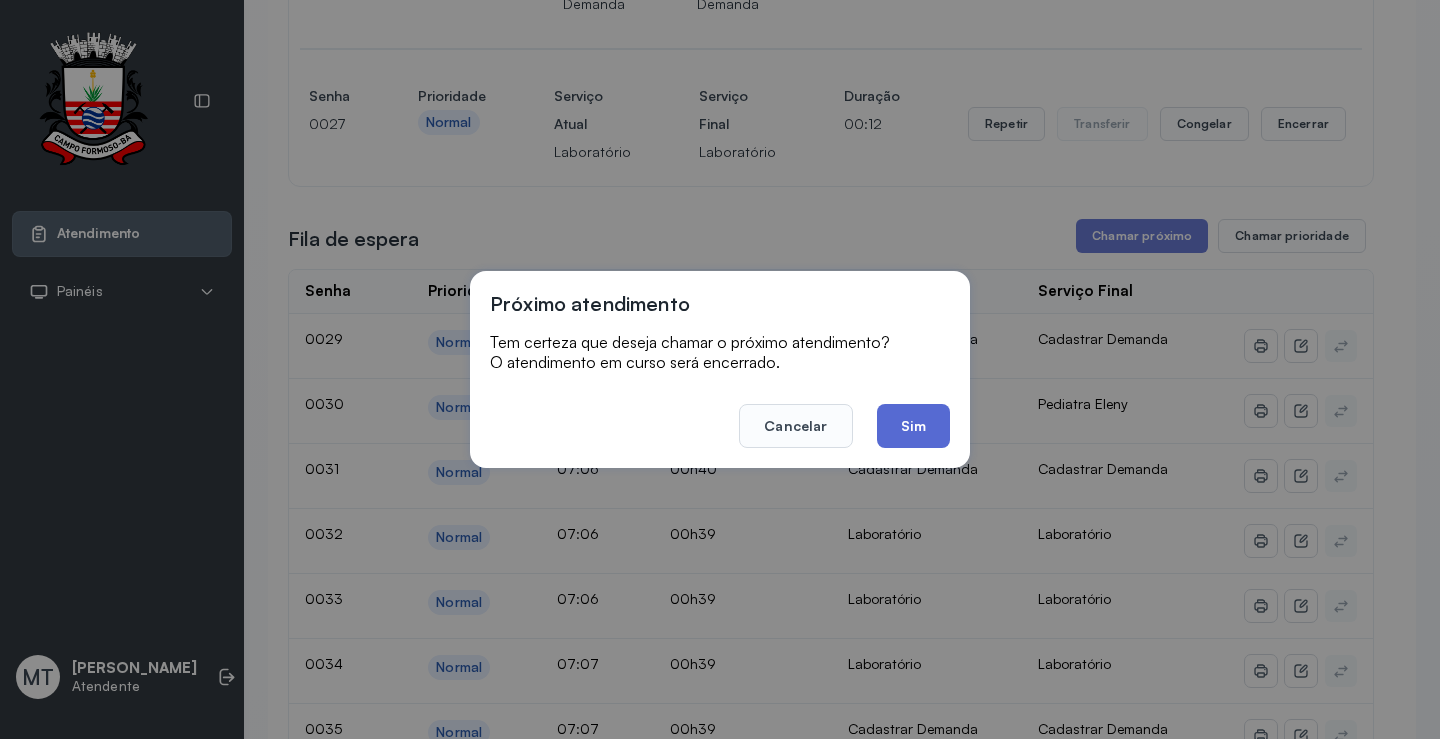 click on "Sim" 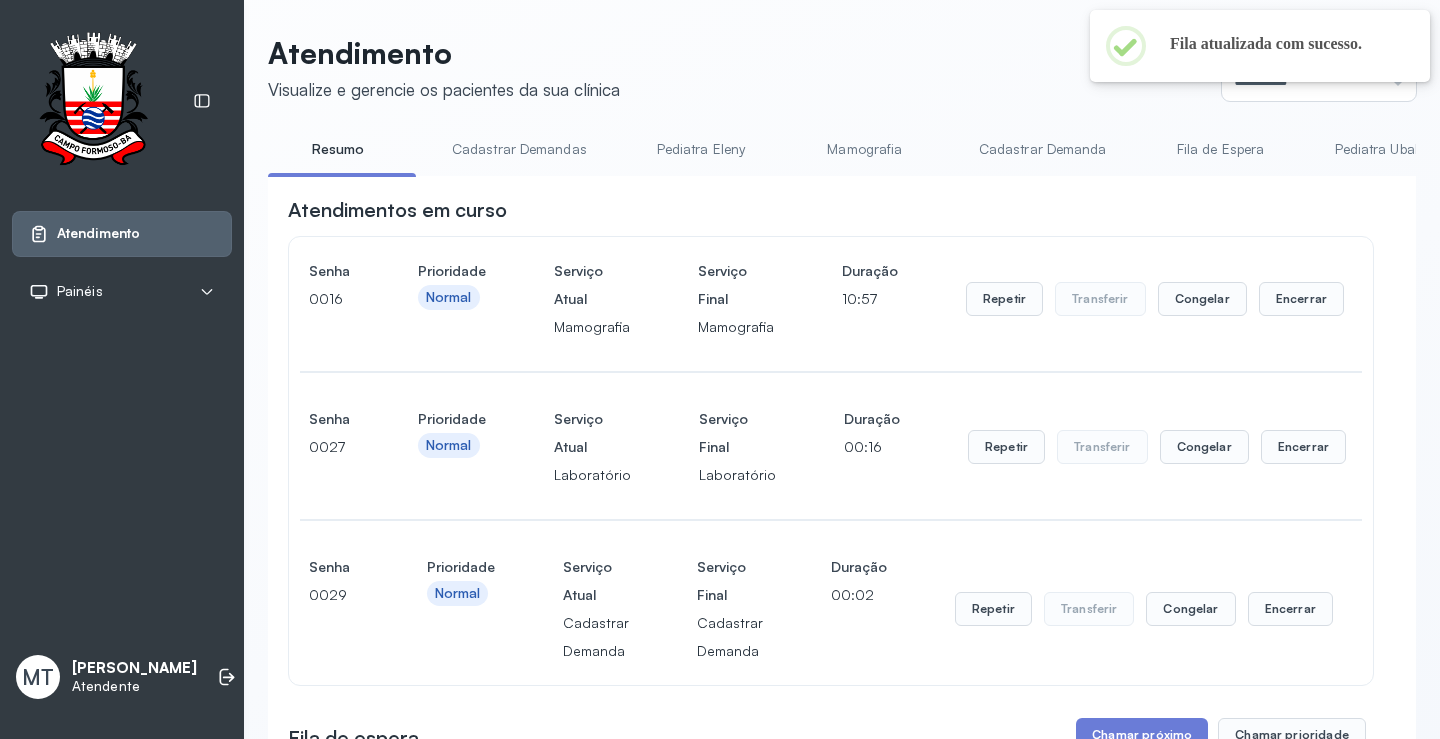 scroll, scrollTop: 500, scrollLeft: 0, axis: vertical 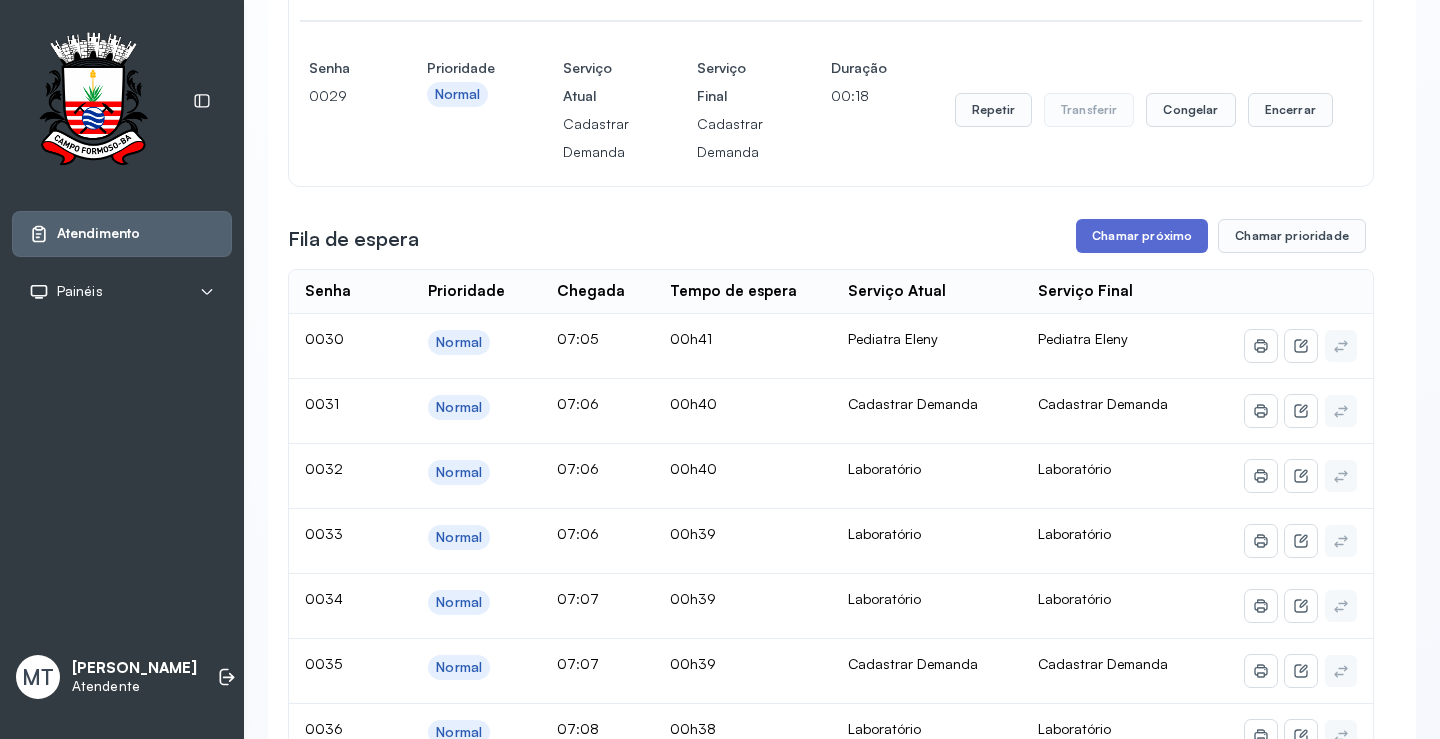 click on "Chamar próximo" at bounding box center [1142, 236] 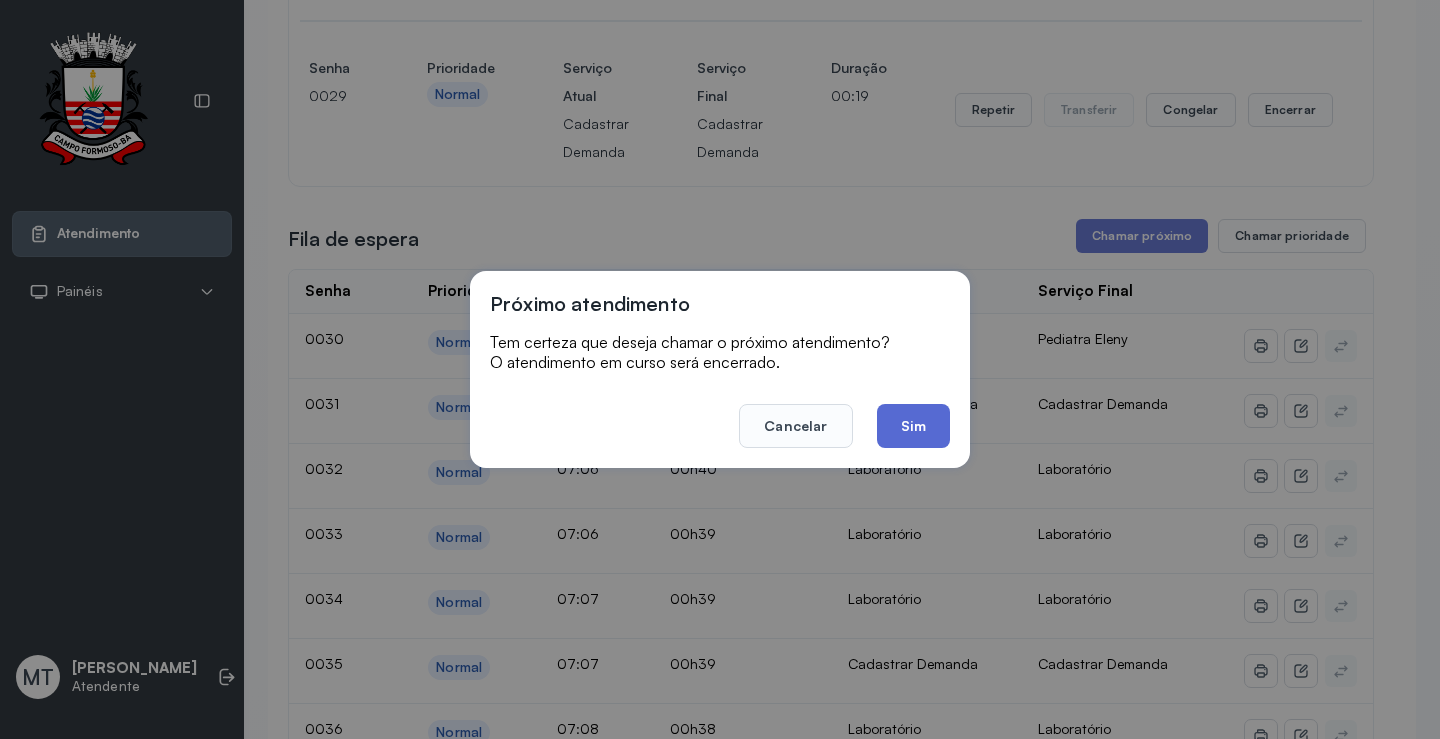 click on "Sim" 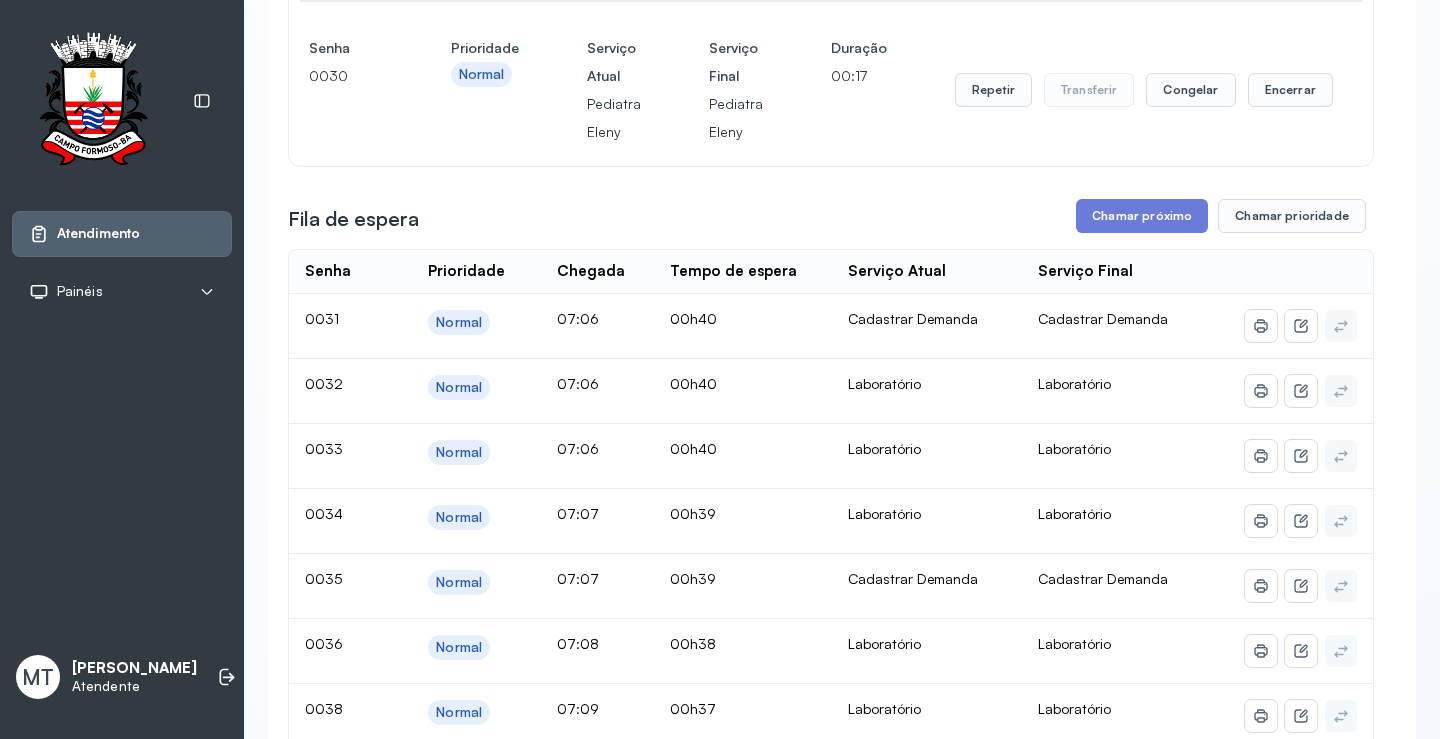 scroll, scrollTop: 700, scrollLeft: 0, axis: vertical 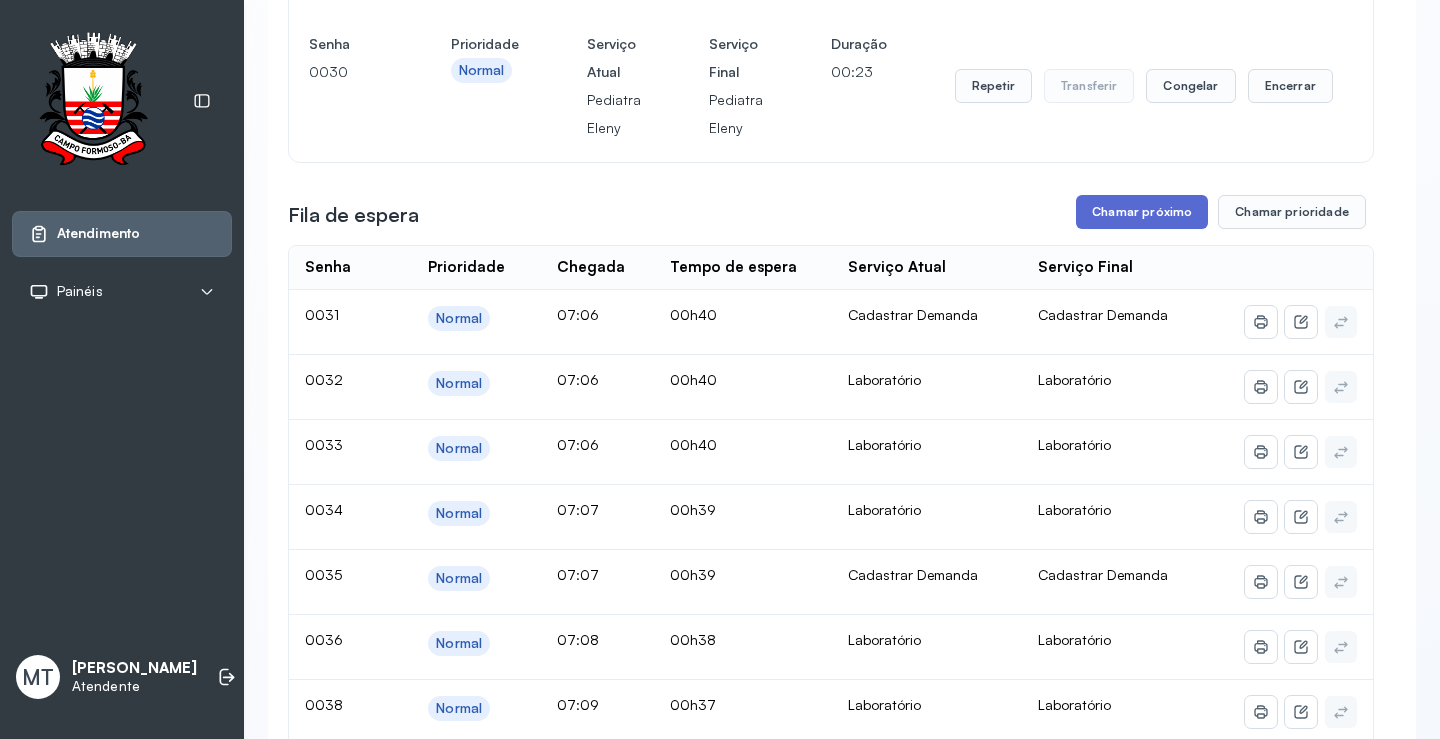 click on "Chamar próximo" at bounding box center [1142, 212] 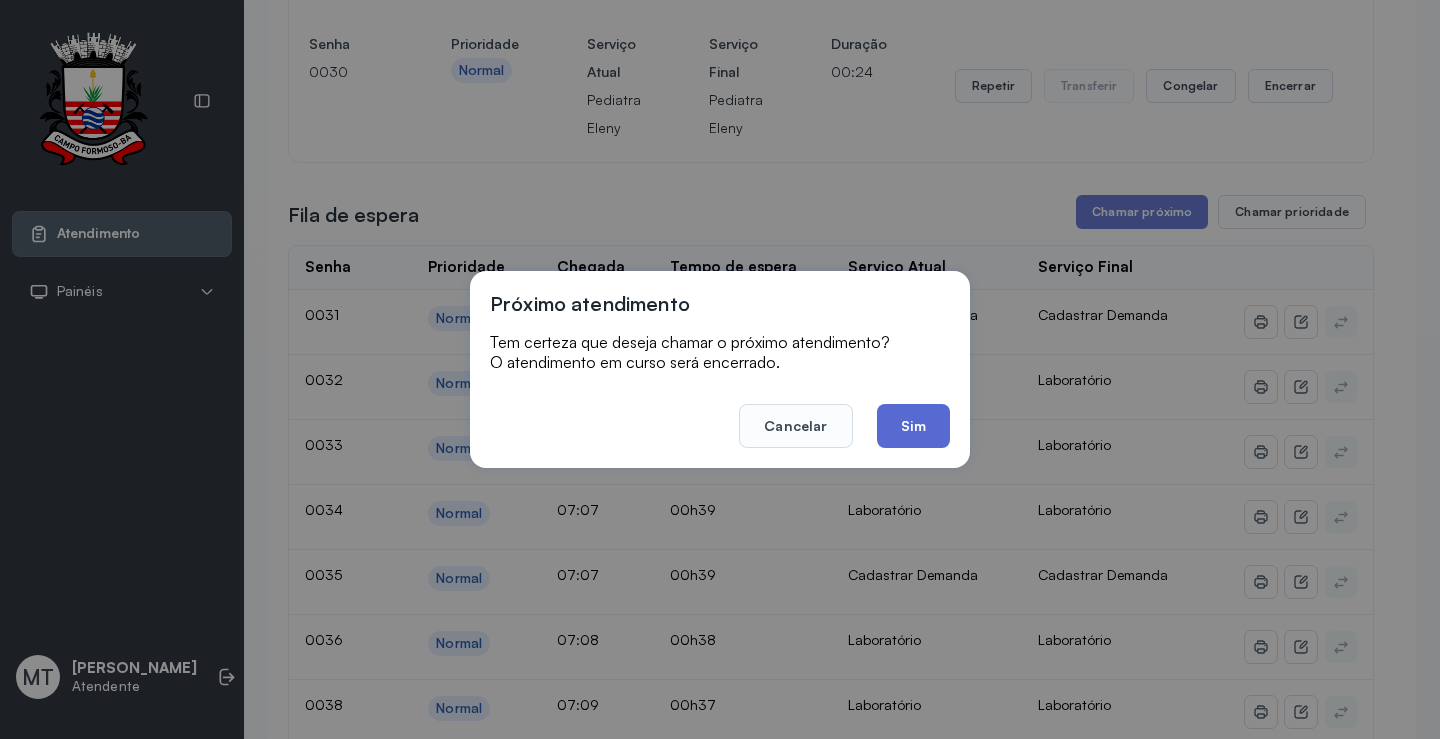 click on "Sim" 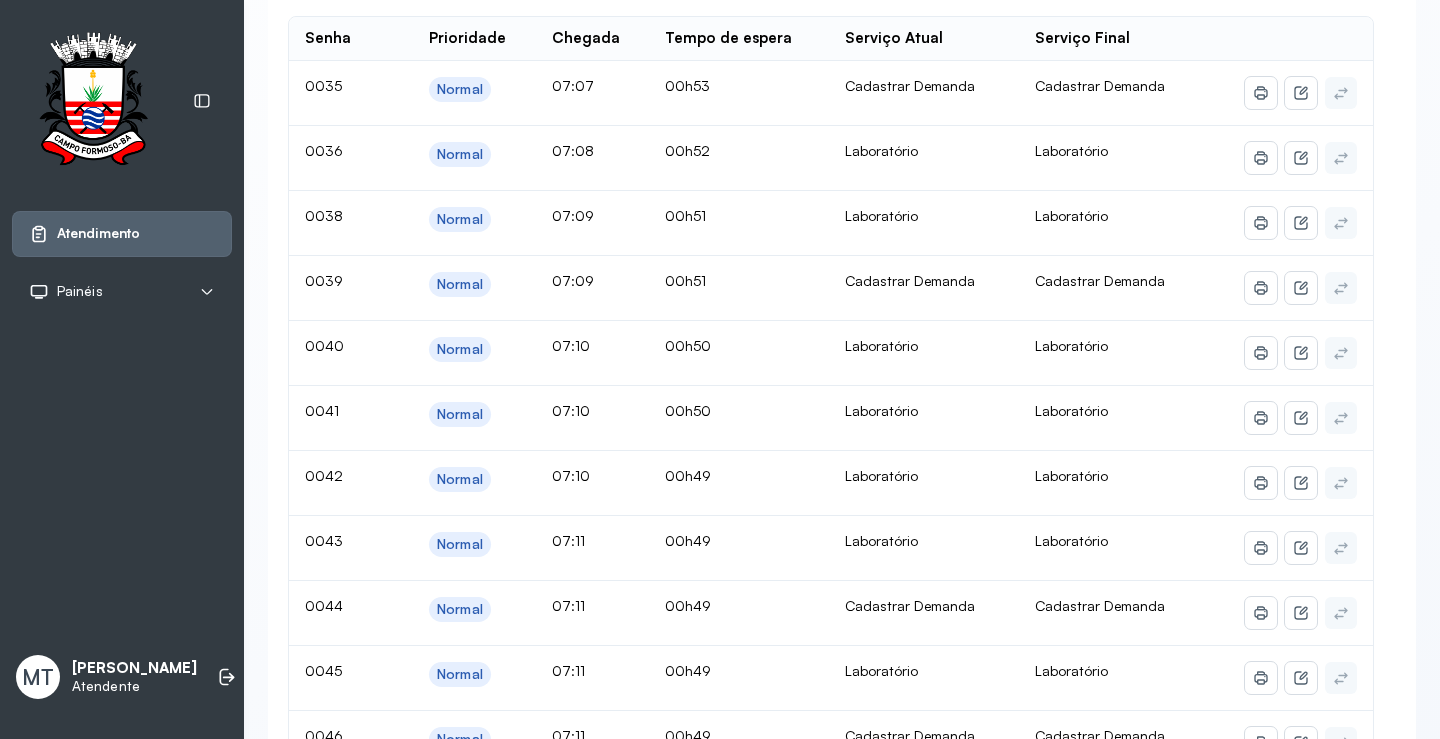 scroll, scrollTop: 200, scrollLeft: 0, axis: vertical 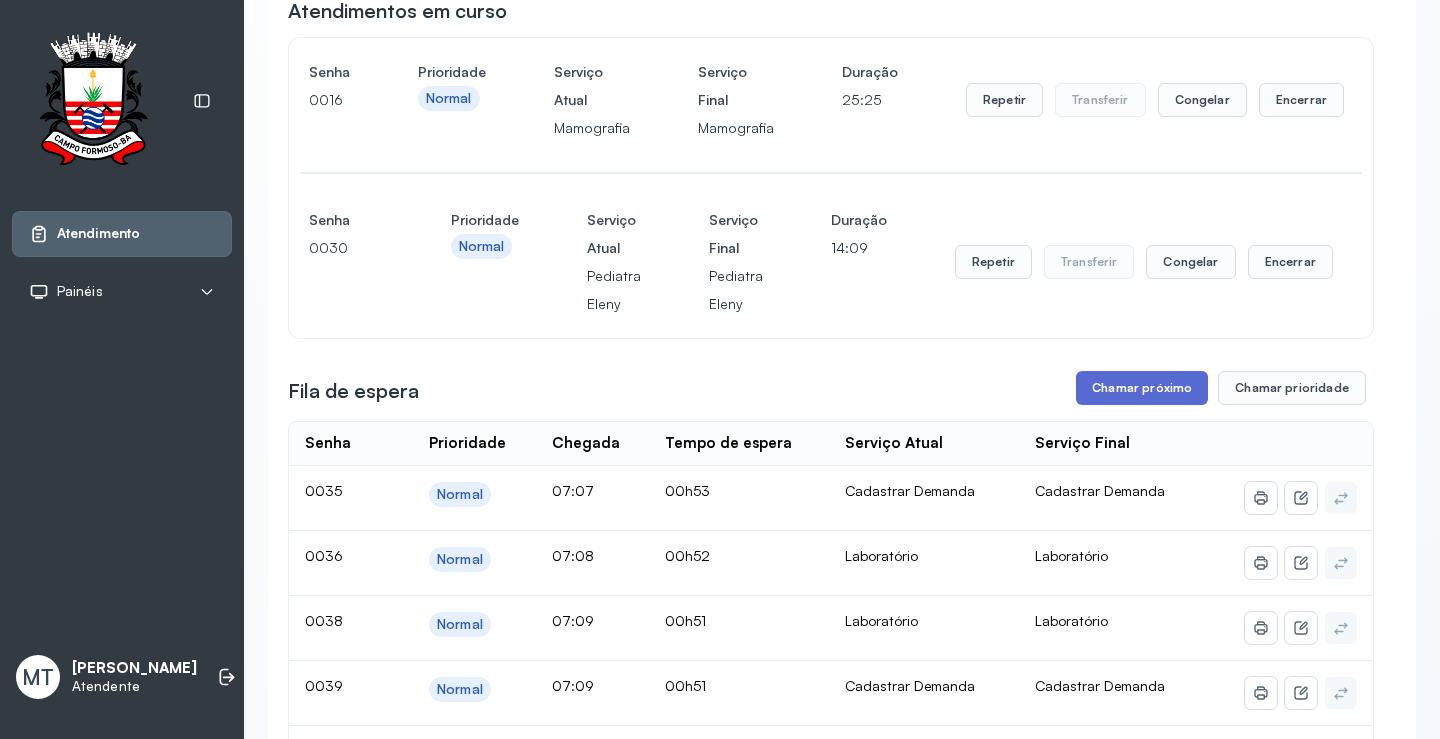 click on "Chamar próximo" at bounding box center (1142, 388) 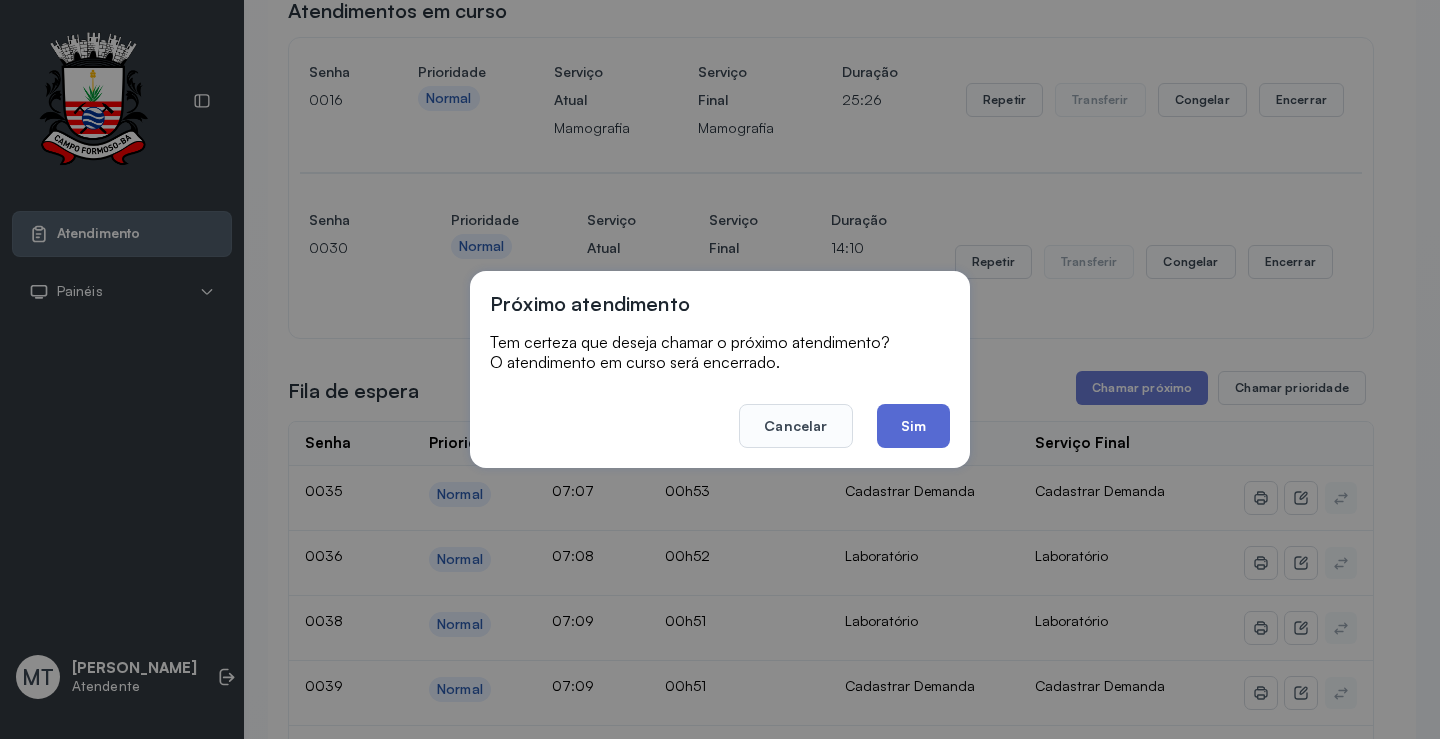 click on "Sim" 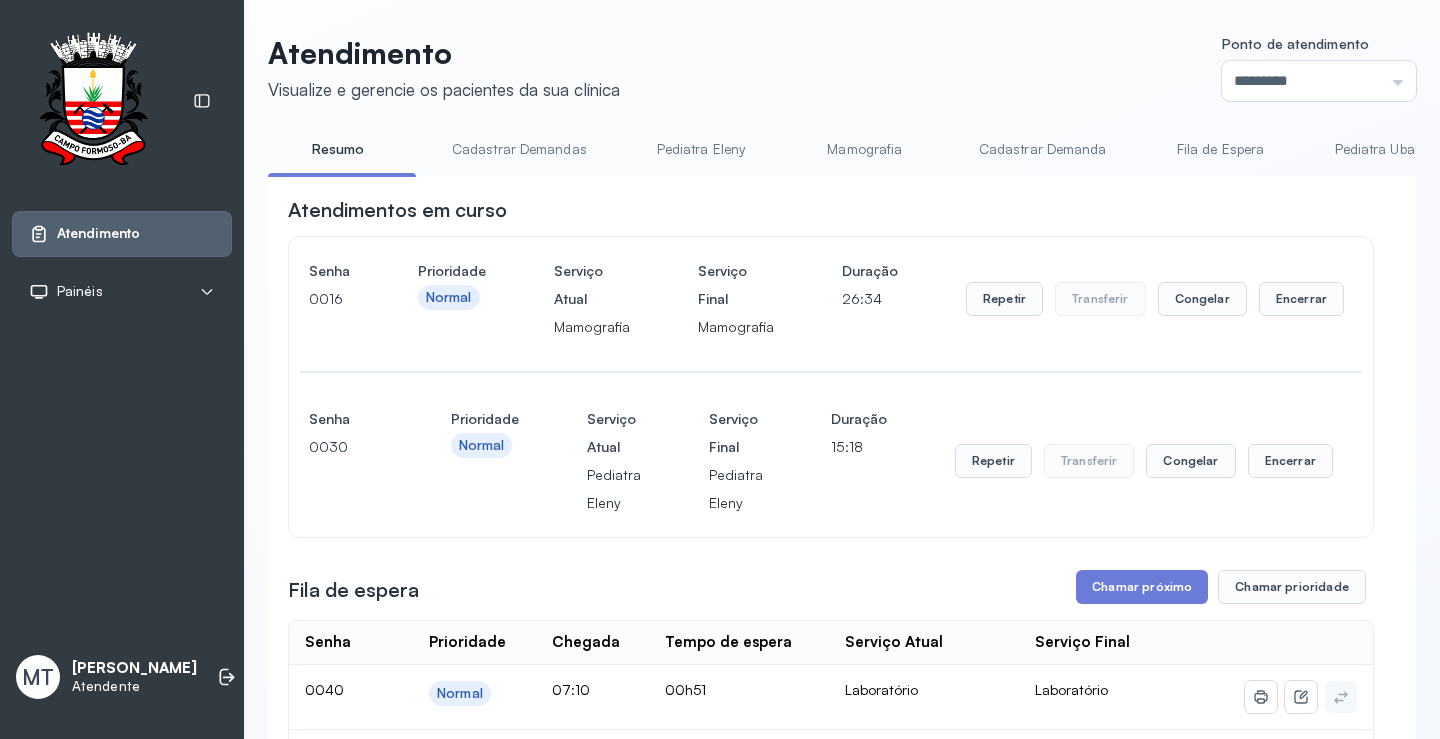 scroll, scrollTop: 200, scrollLeft: 0, axis: vertical 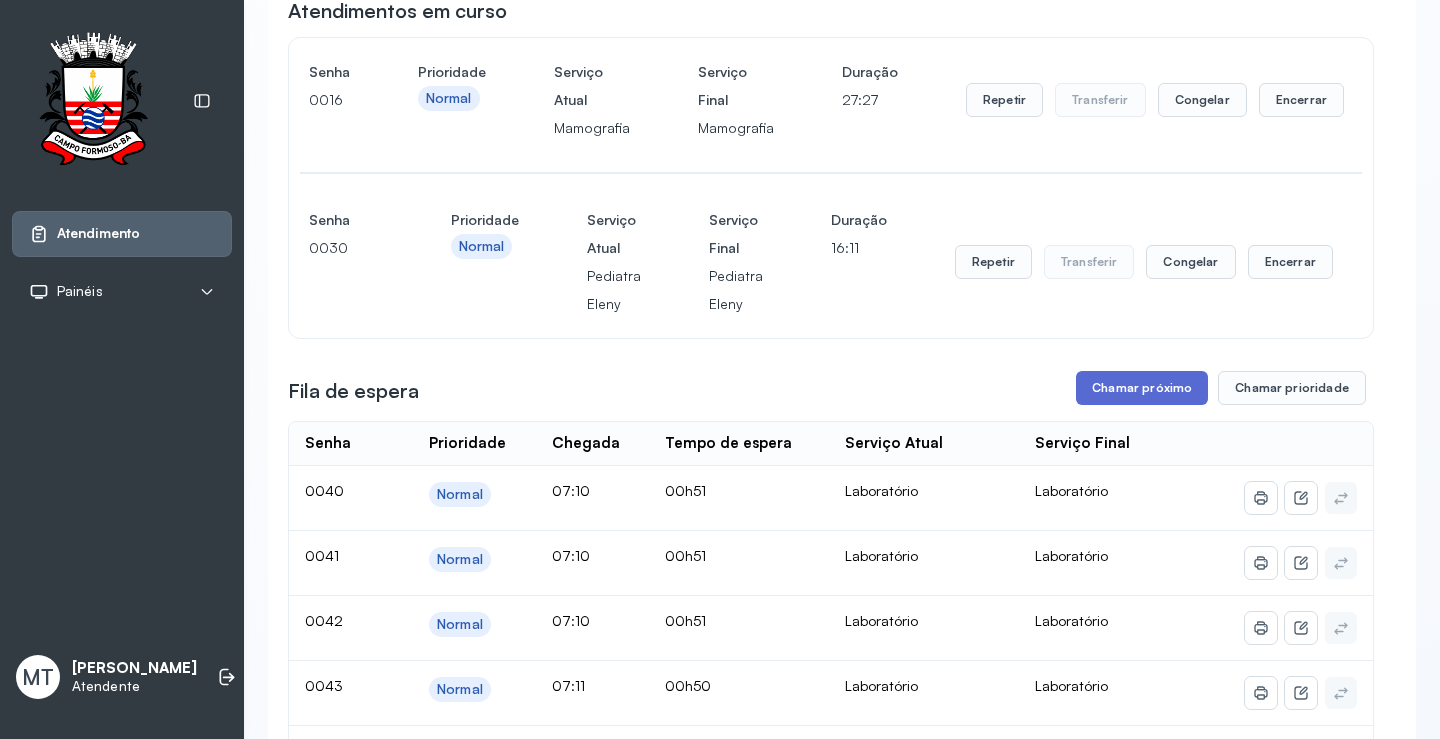 click on "Chamar próximo" at bounding box center [1142, 388] 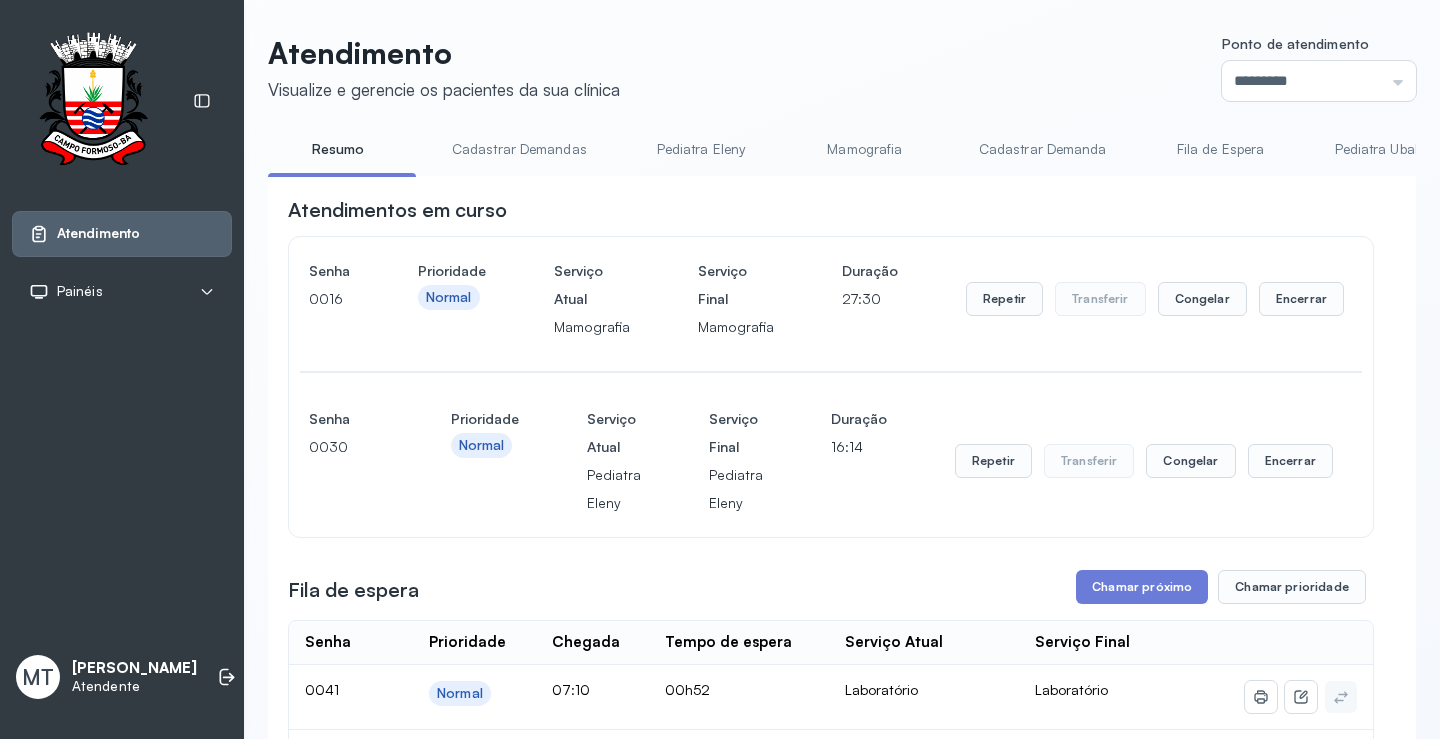 scroll, scrollTop: 200, scrollLeft: 0, axis: vertical 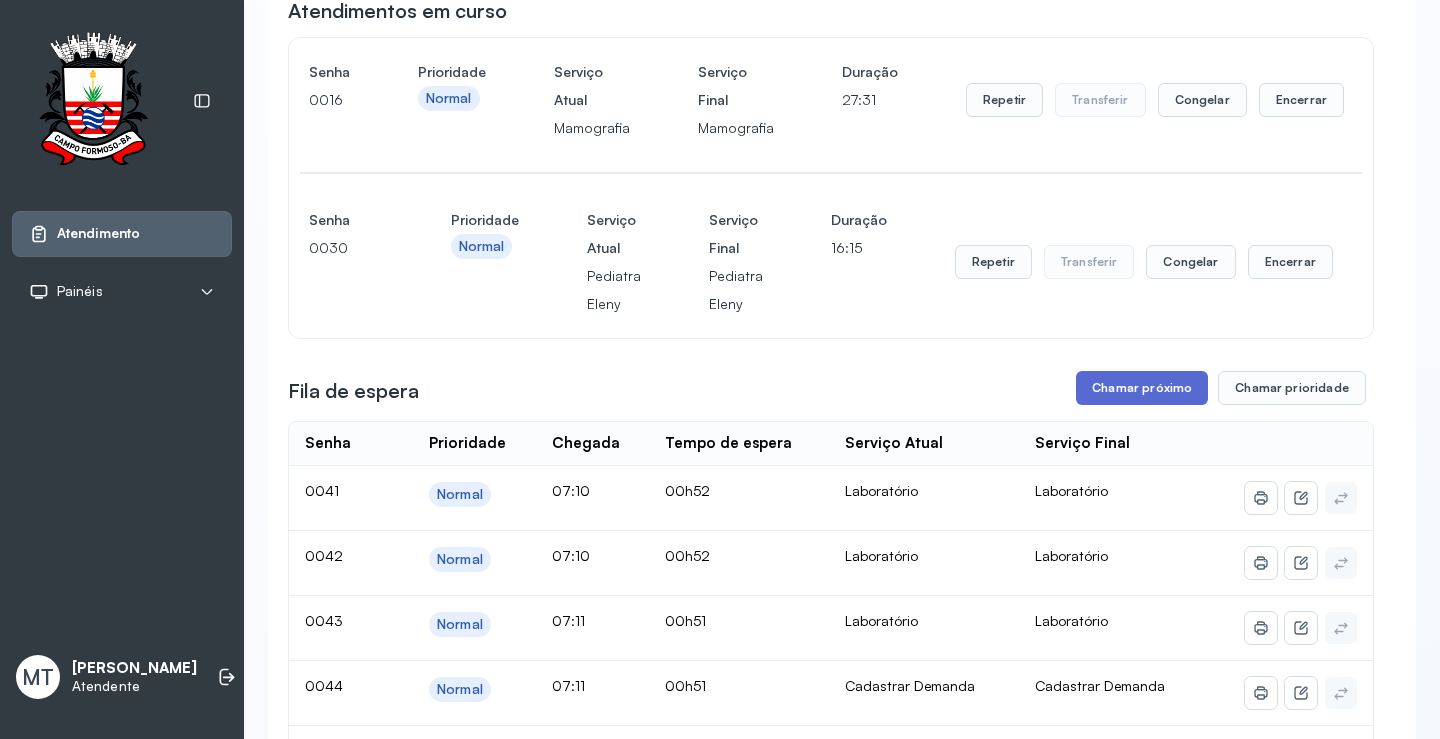 click on "Chamar próximo" at bounding box center [1142, 388] 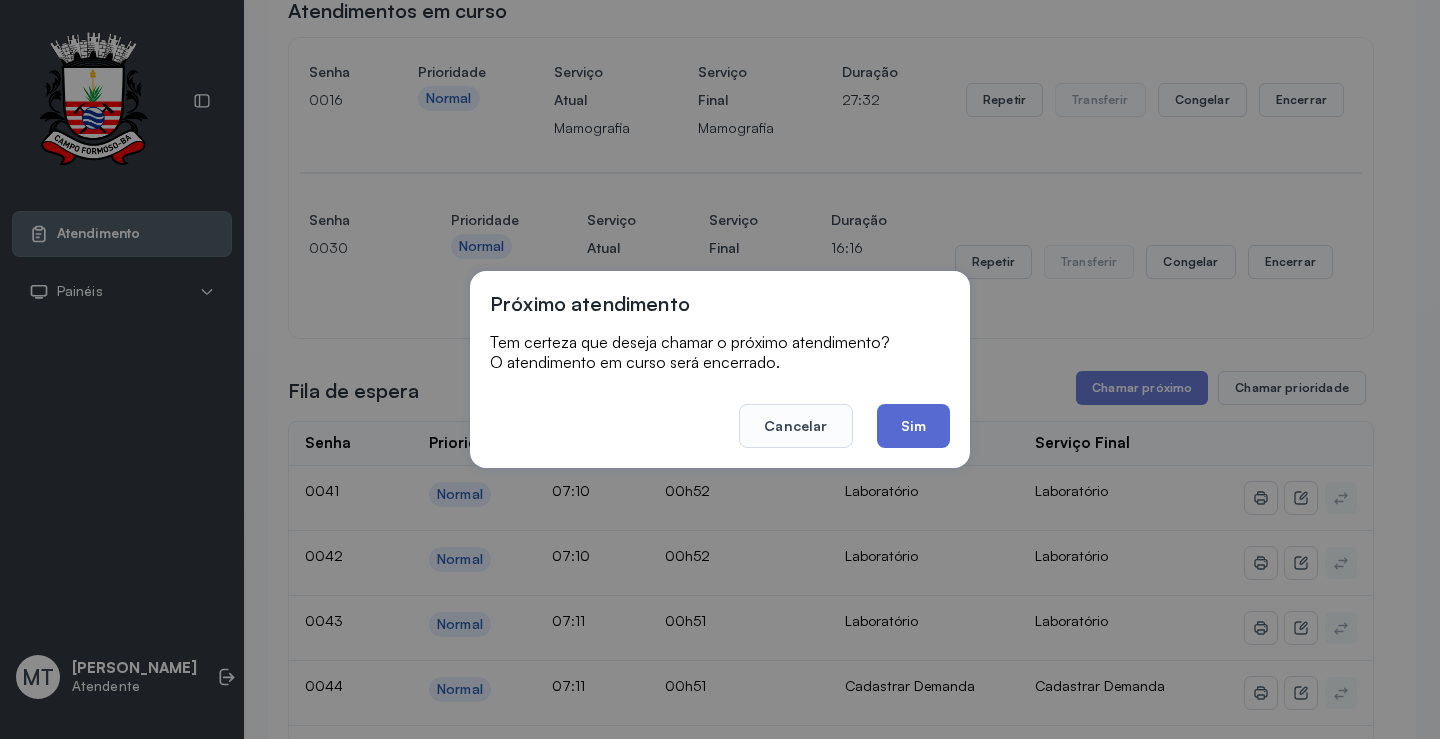 click on "Sim" 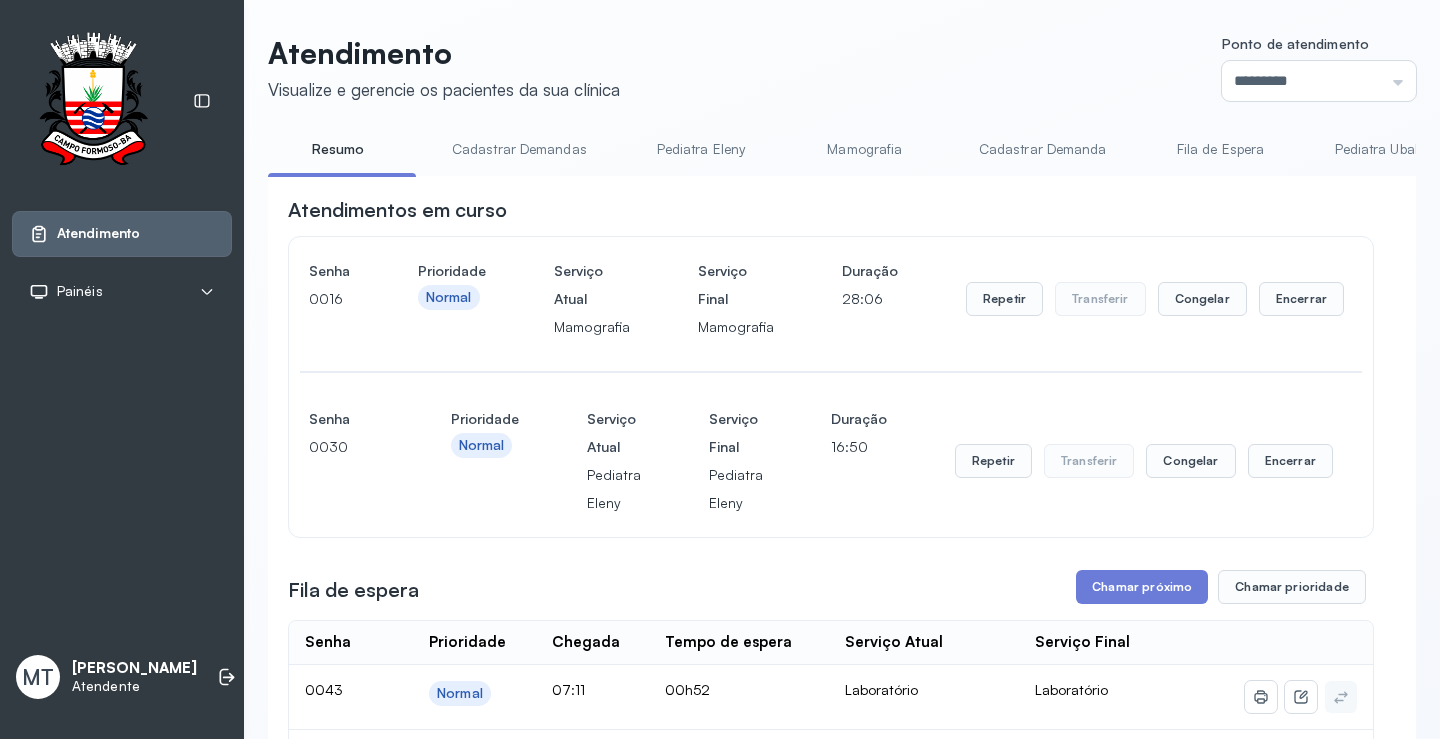 scroll, scrollTop: 200, scrollLeft: 0, axis: vertical 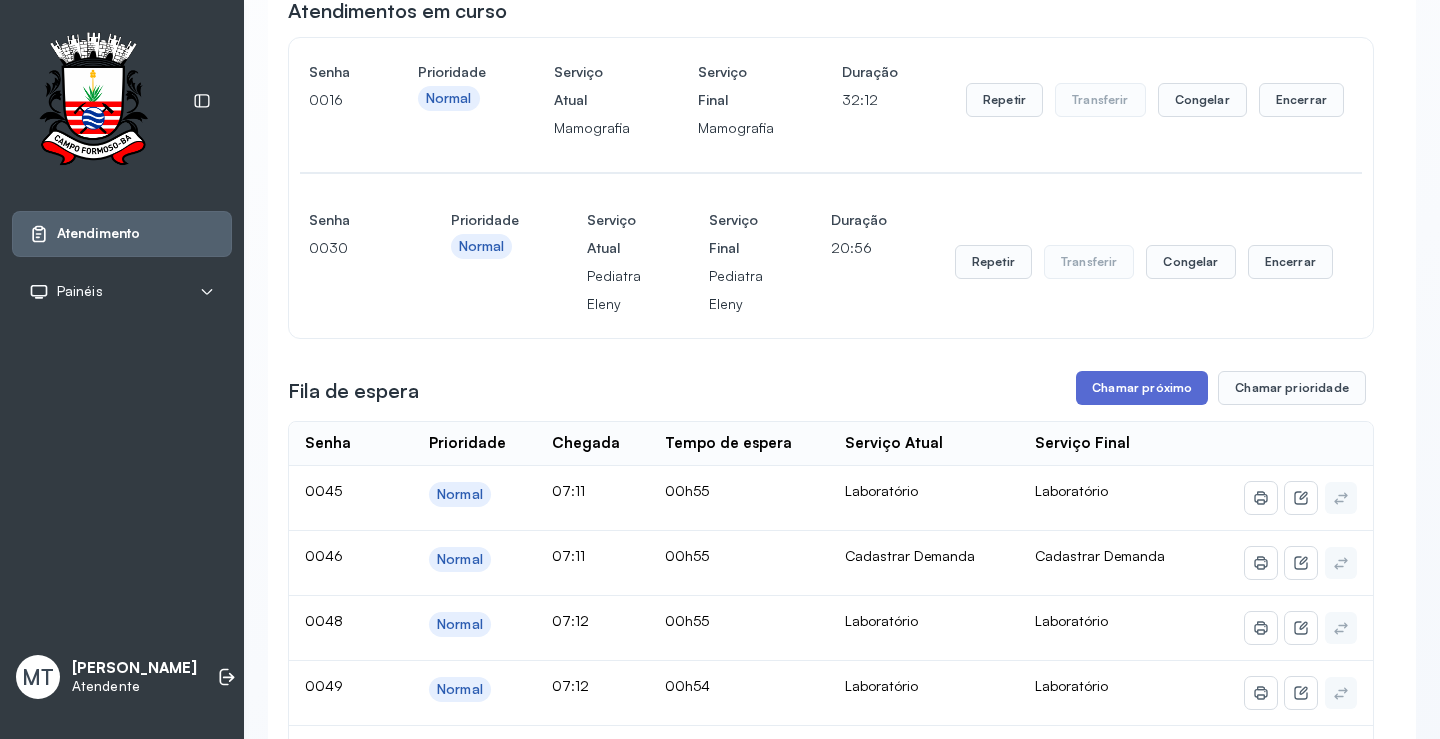 click on "Chamar próximo" at bounding box center [1142, 388] 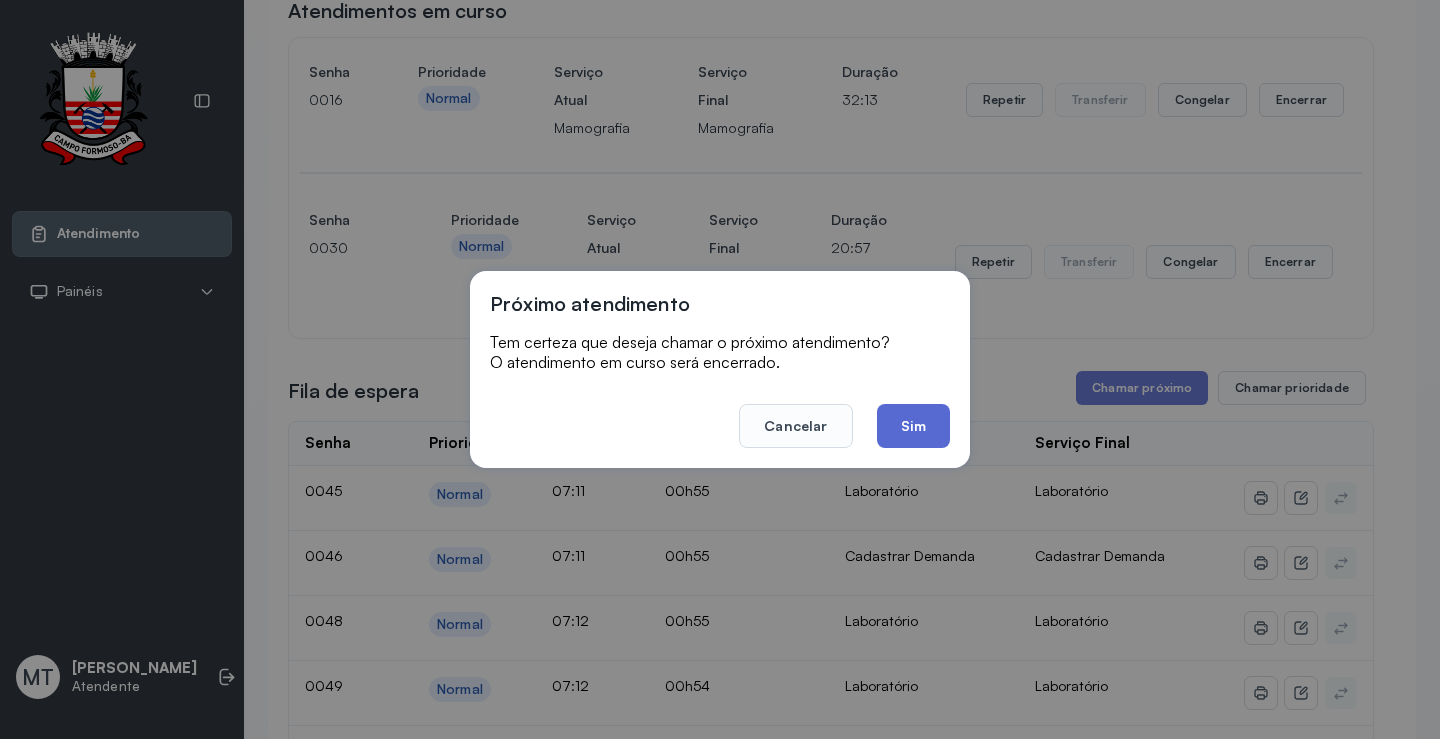 click on "Sim" 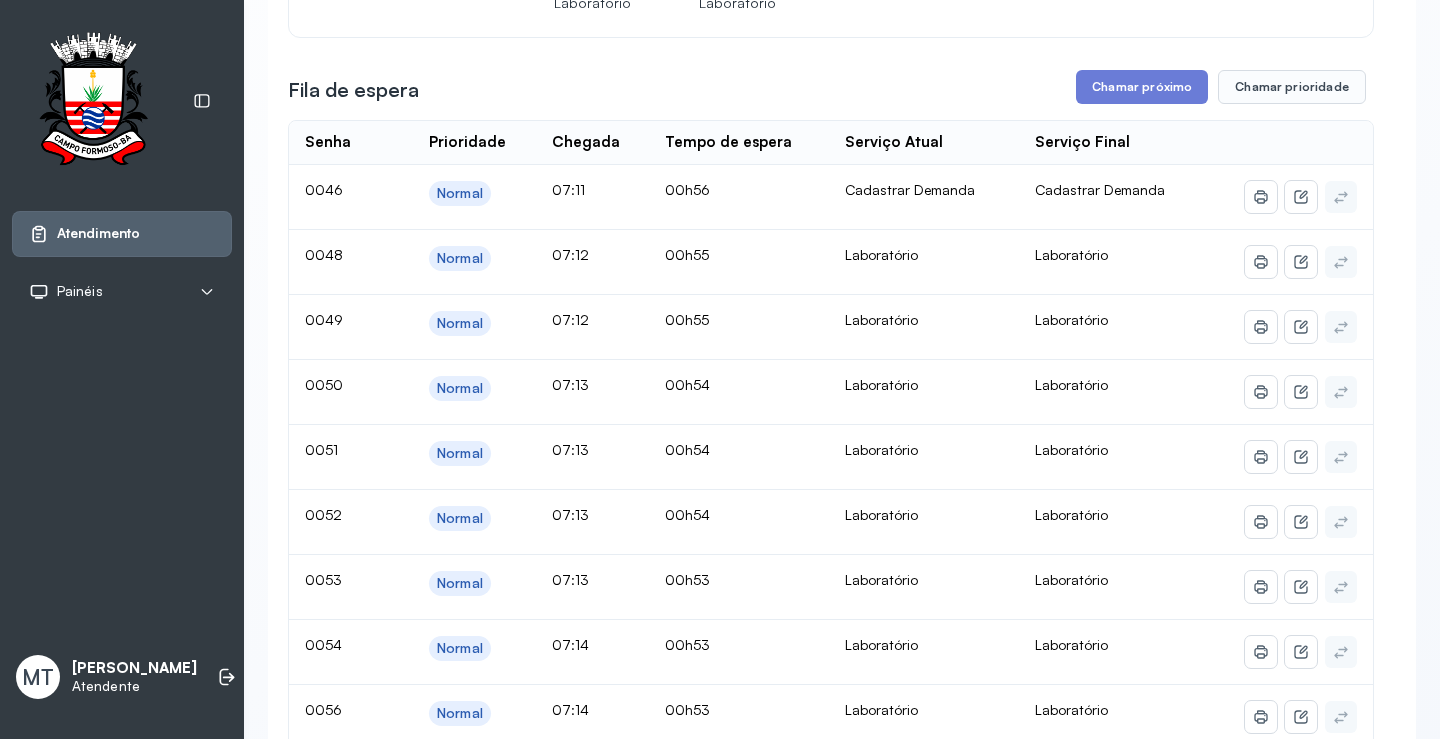 scroll, scrollTop: 600, scrollLeft: 0, axis: vertical 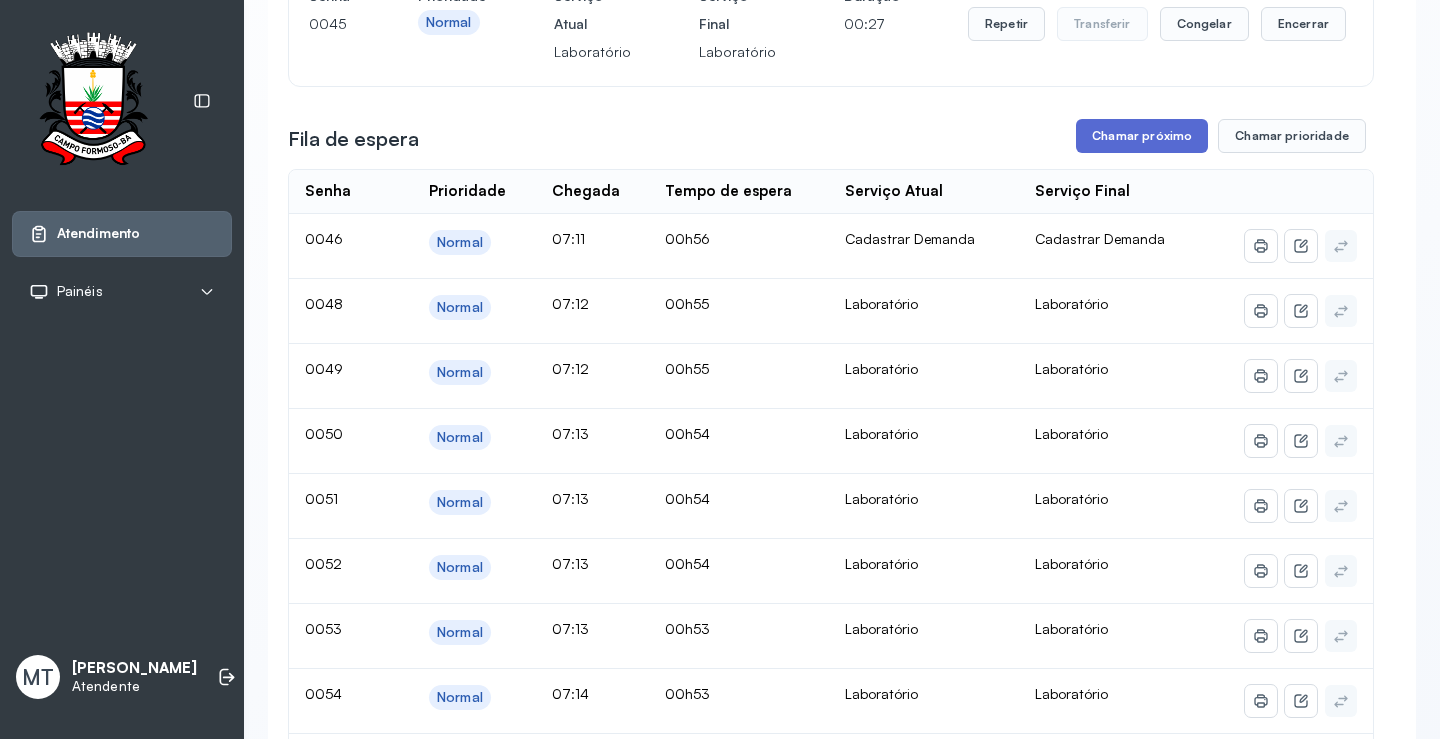 click on "Chamar próximo" at bounding box center [1142, 136] 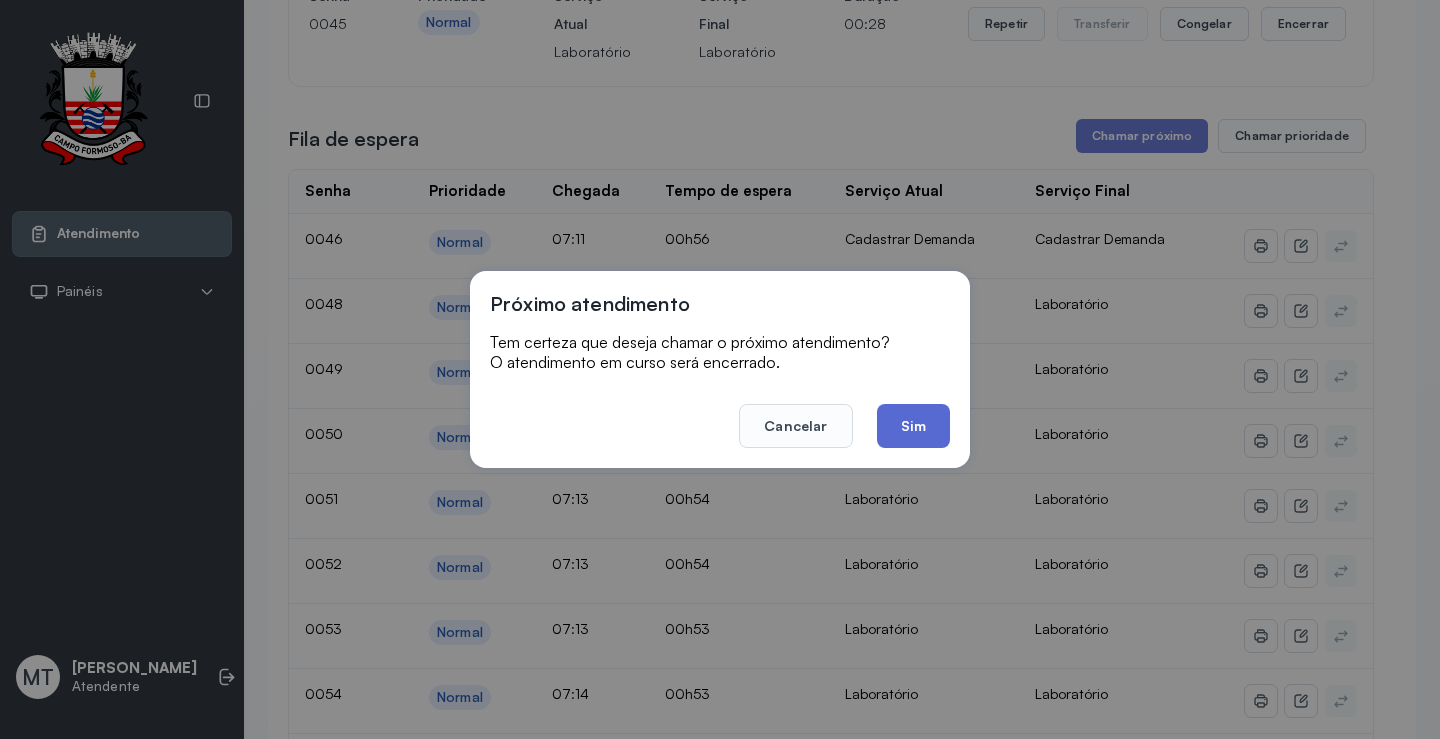 click on "Sim" 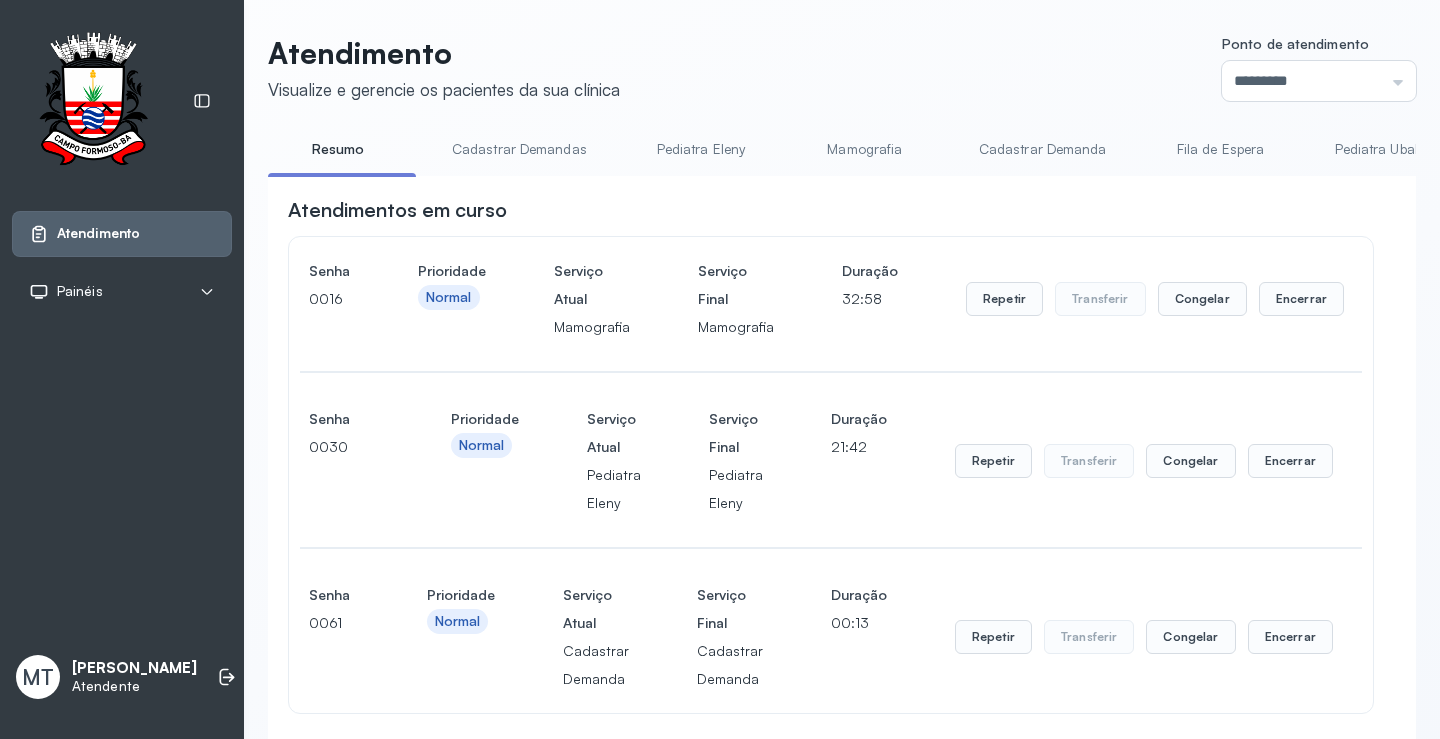 scroll, scrollTop: 600, scrollLeft: 0, axis: vertical 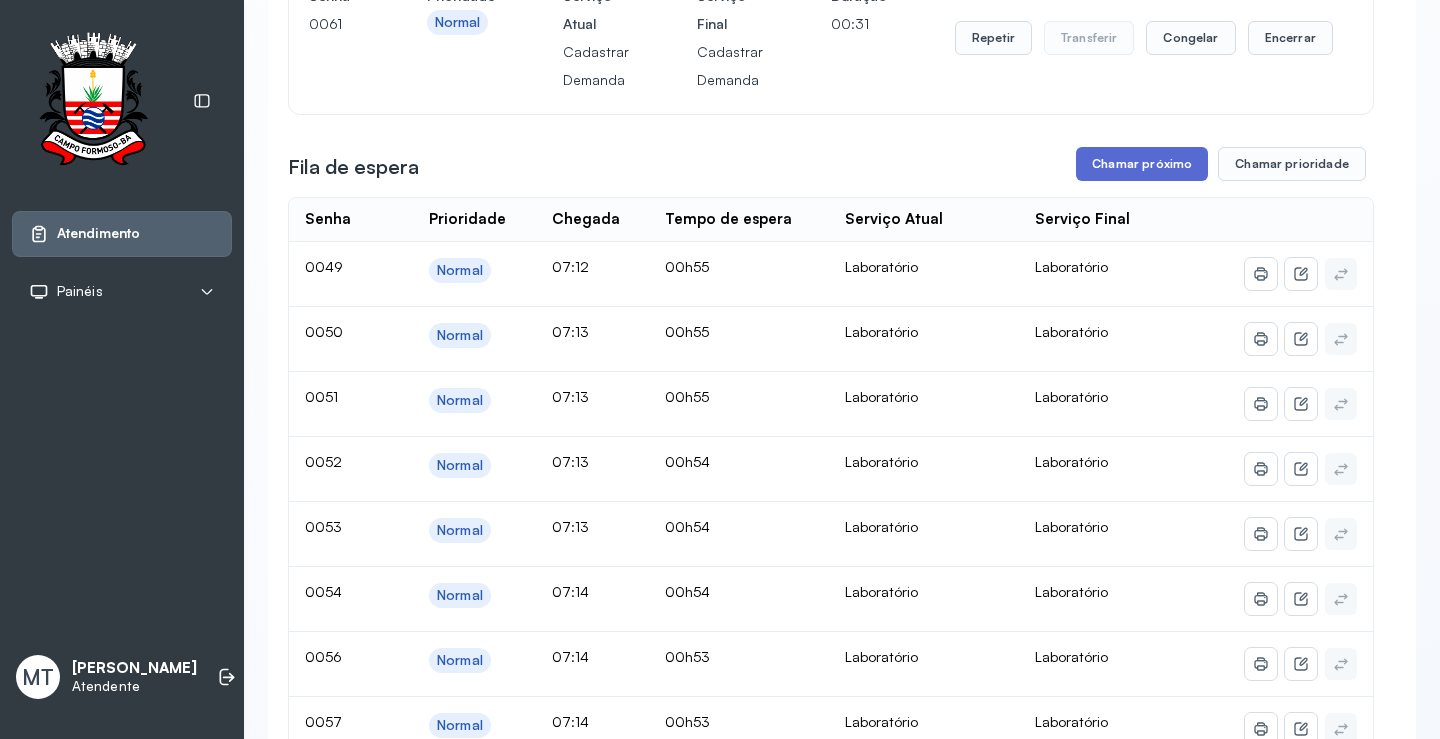 click on "Chamar próximo" at bounding box center [1142, 164] 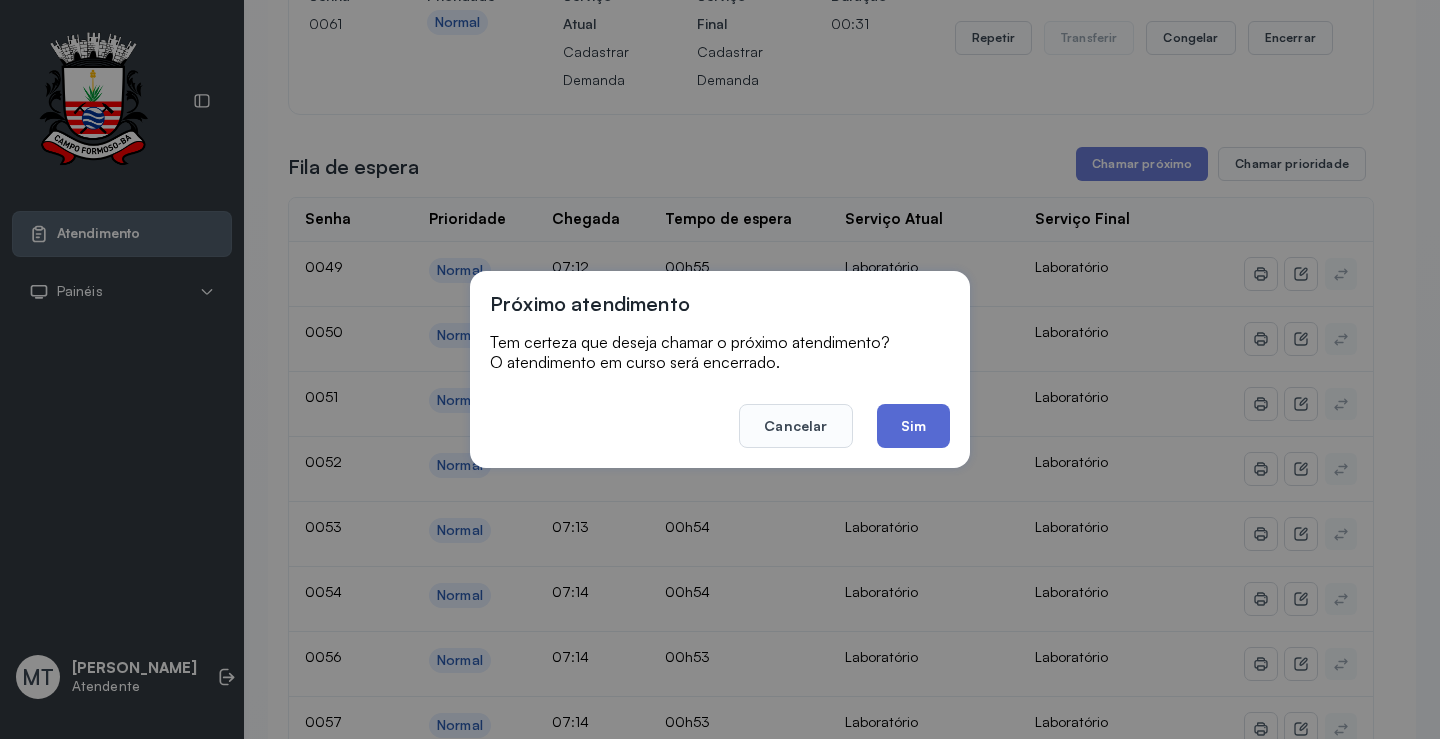 click on "Sim" 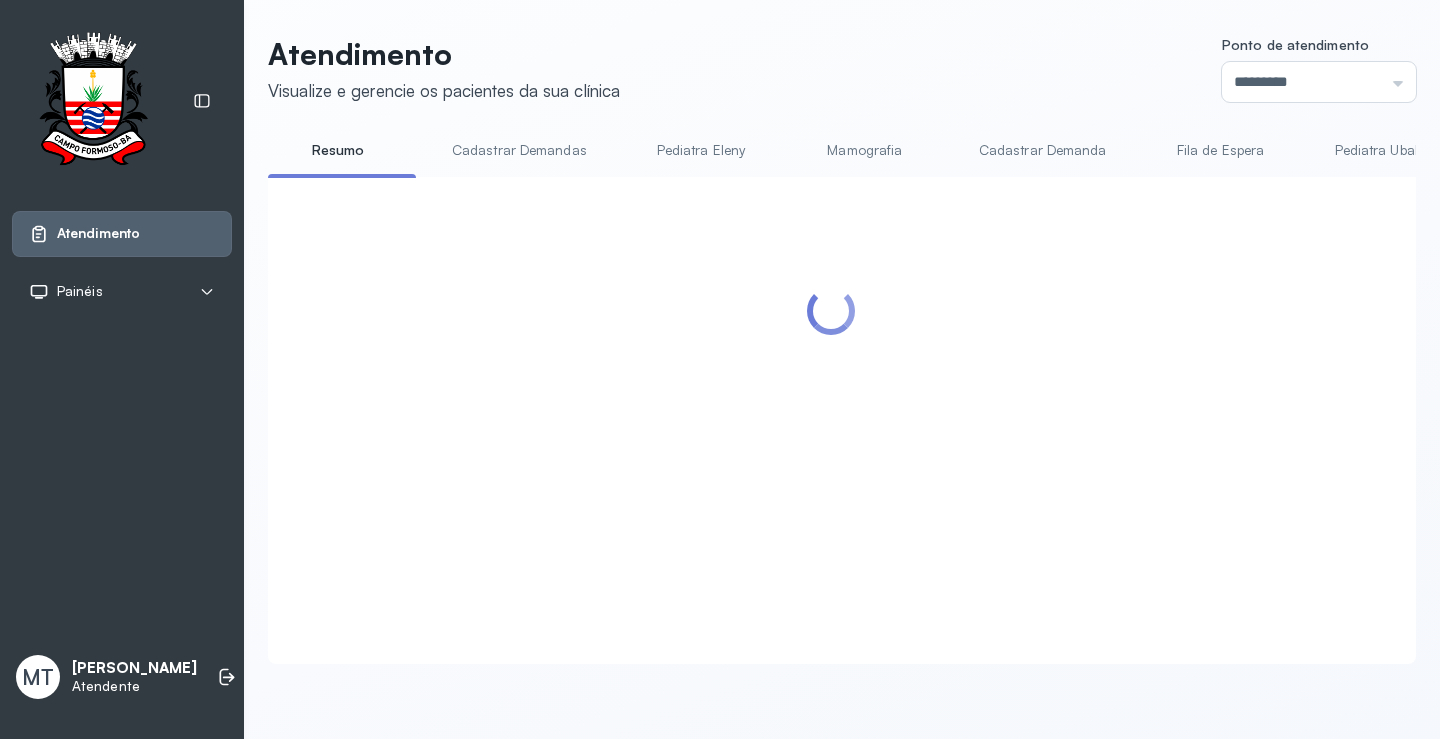 scroll, scrollTop: 600, scrollLeft: 0, axis: vertical 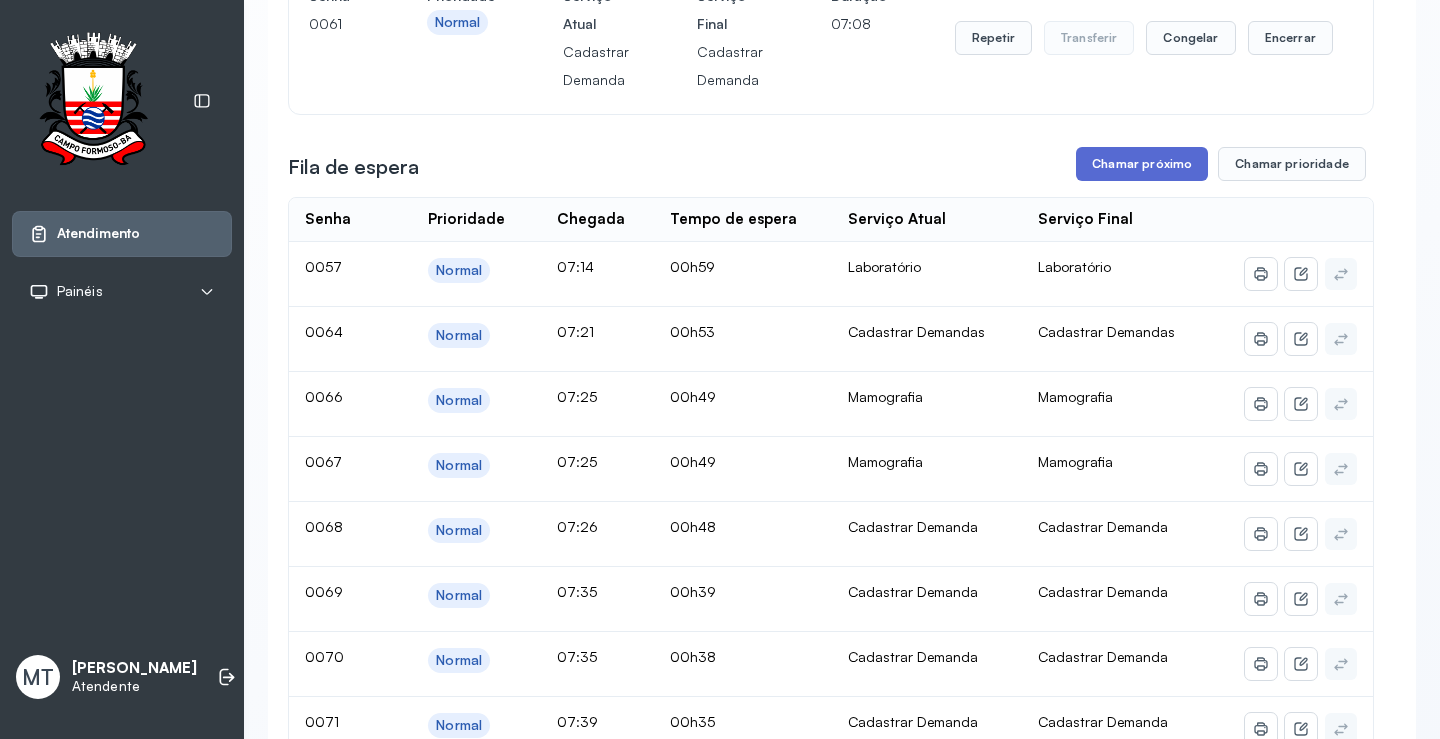 click on "Chamar próximo" at bounding box center (1142, 164) 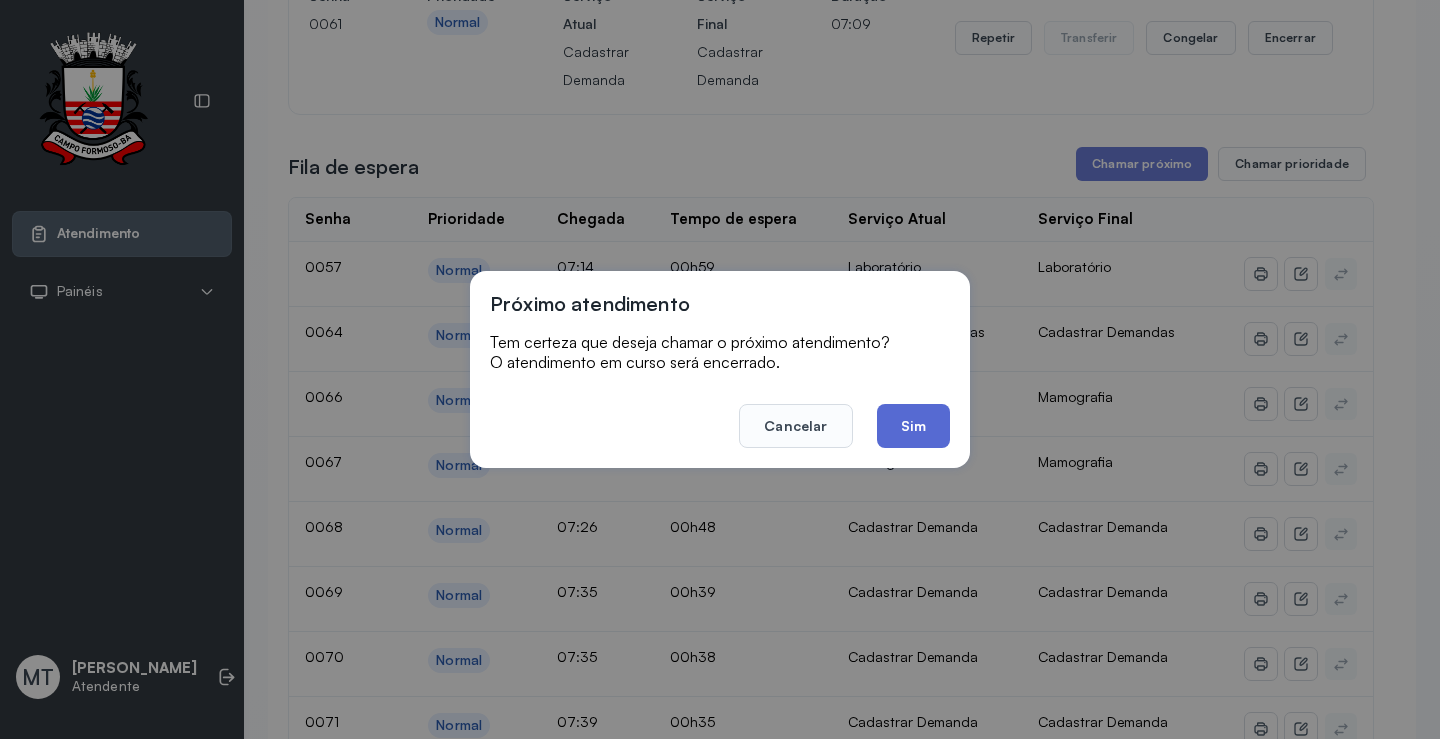 click on "Sim" 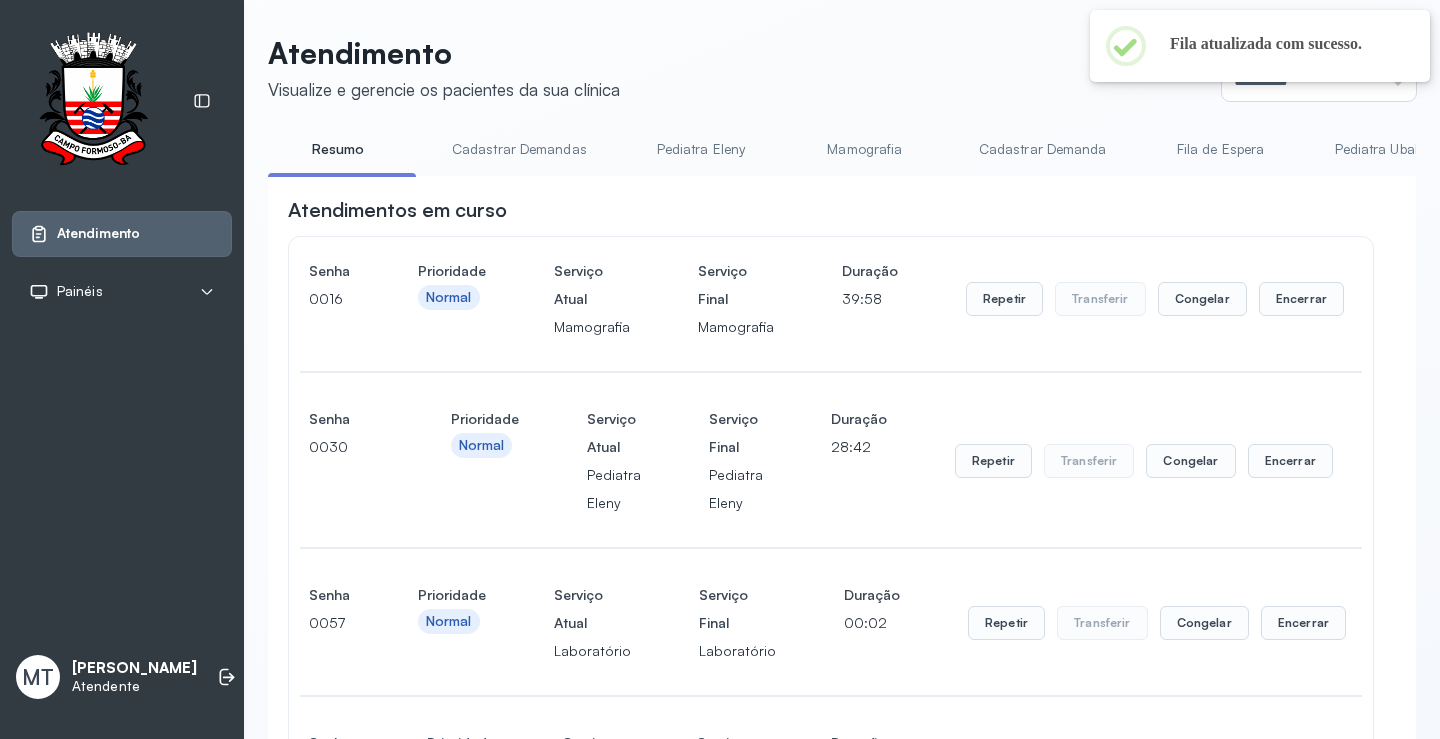 scroll, scrollTop: 600, scrollLeft: 0, axis: vertical 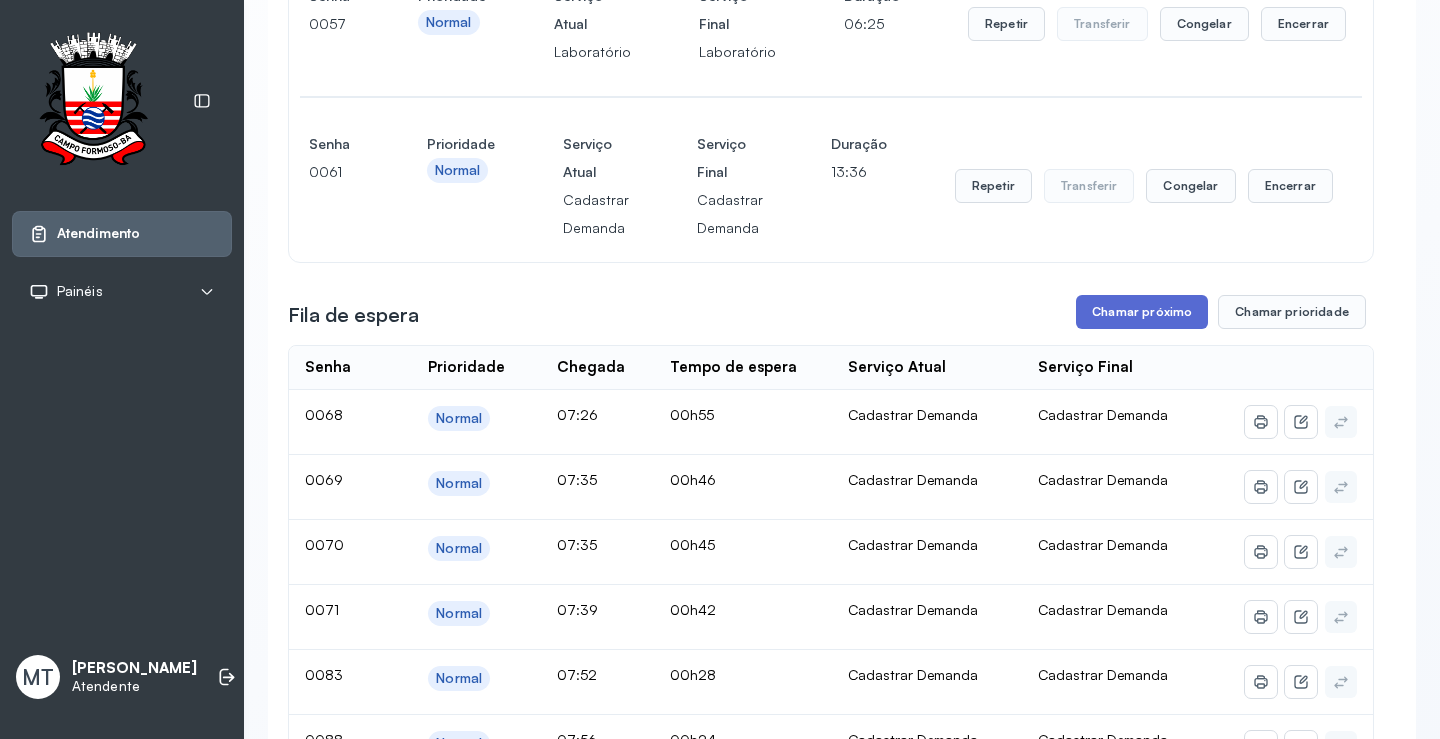 click on "Chamar próximo" at bounding box center (1142, 312) 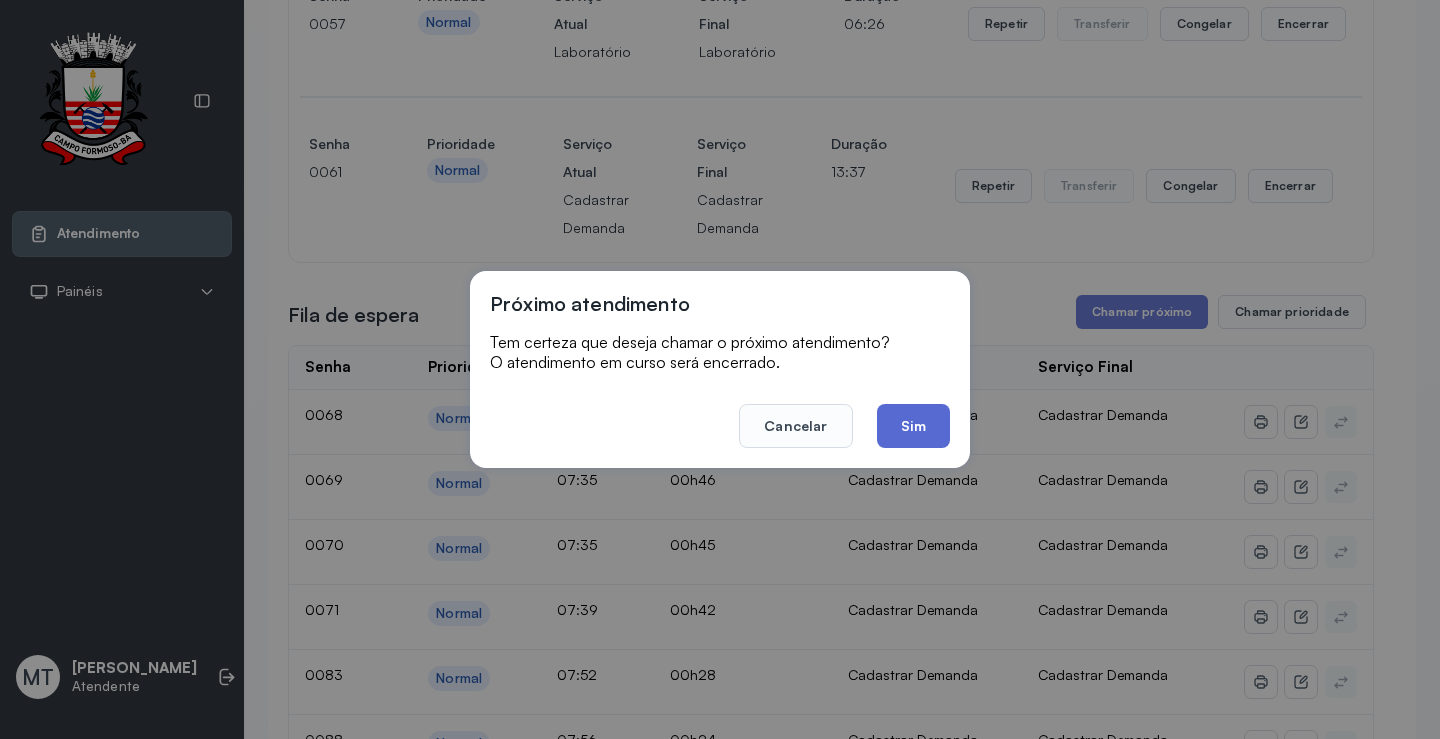 click on "Sim" 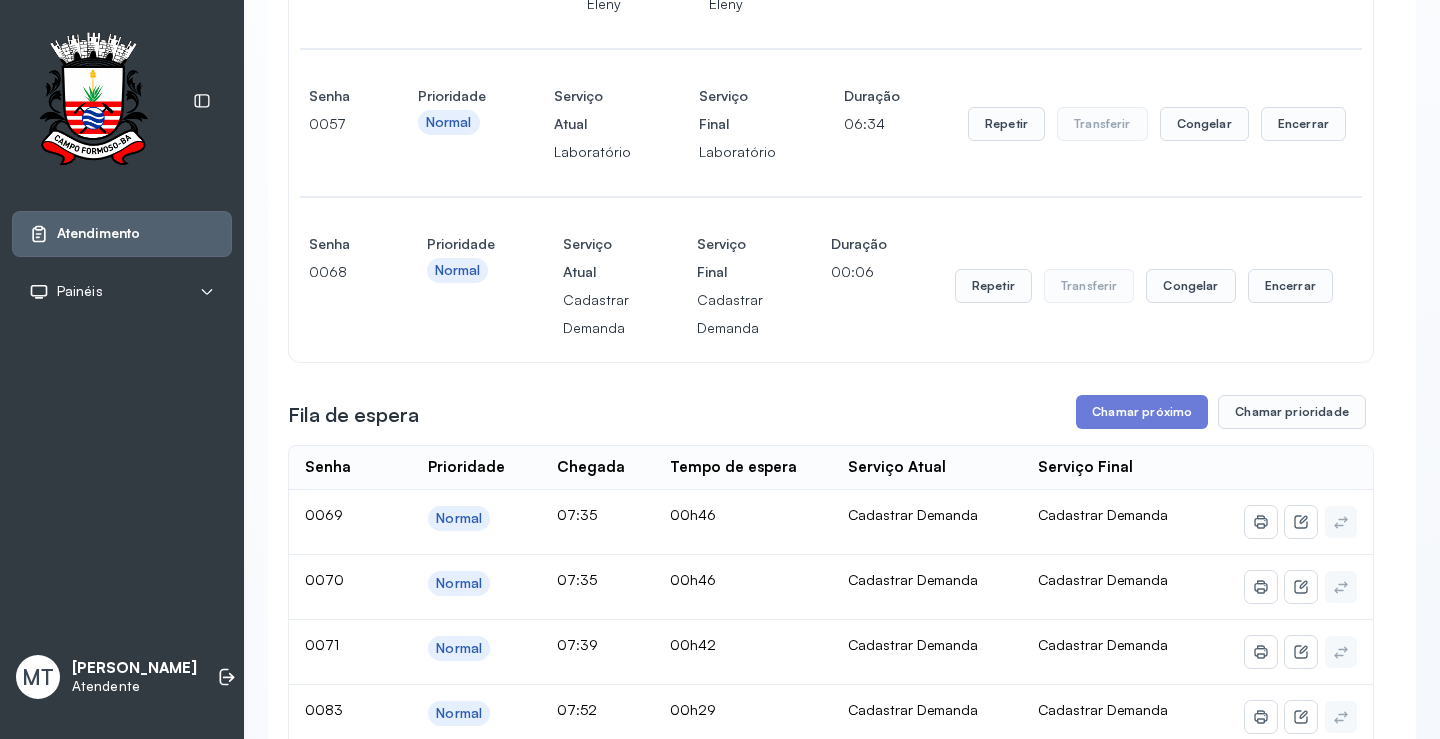 scroll, scrollTop: 400, scrollLeft: 0, axis: vertical 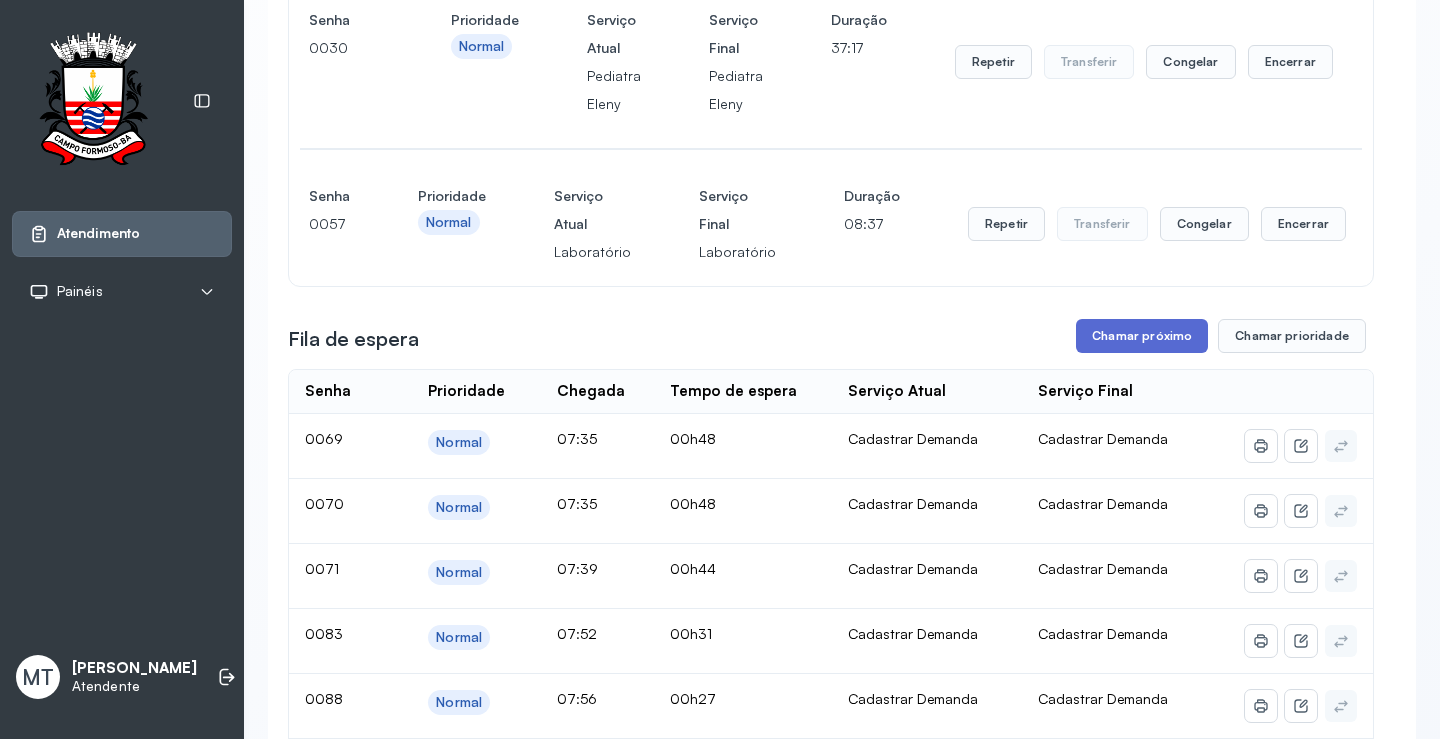 click on "Chamar próximo" at bounding box center (1142, 336) 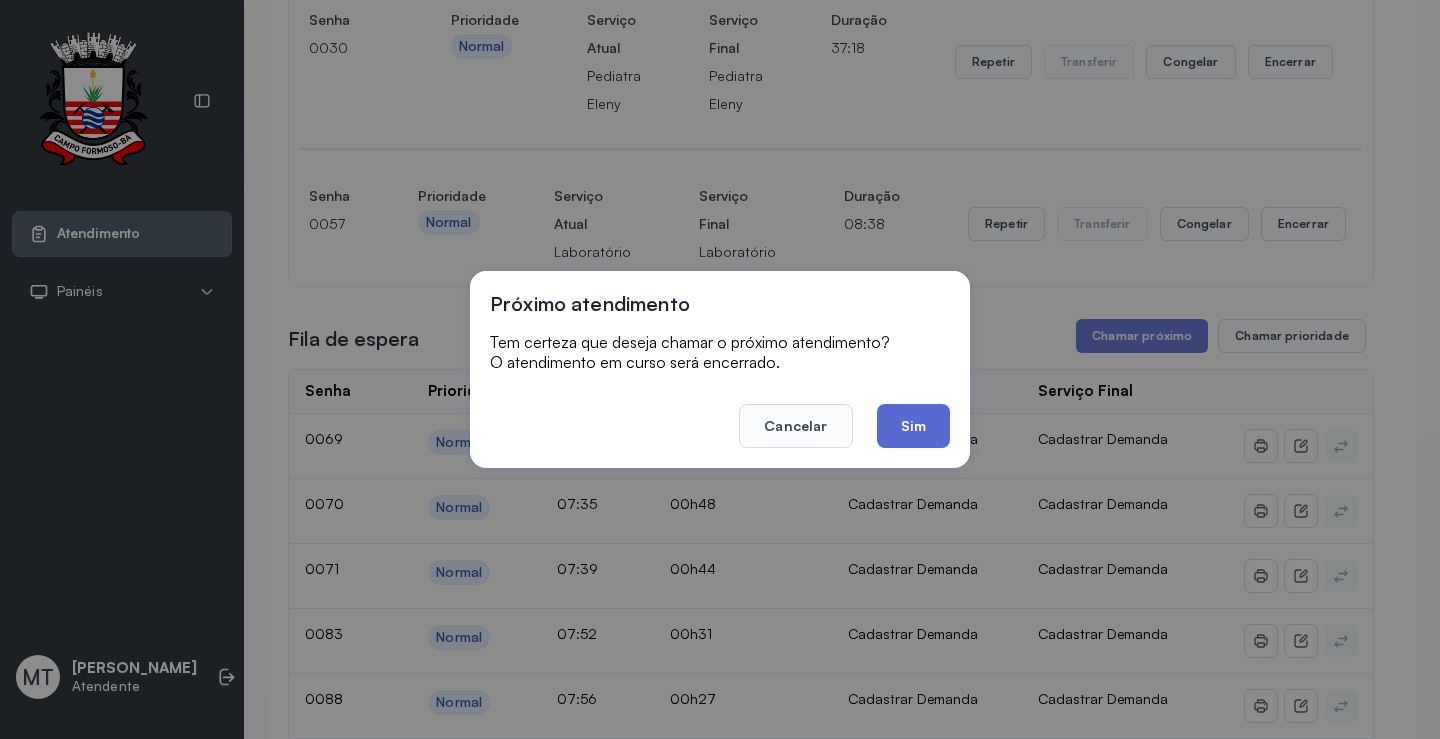 click on "Sim" 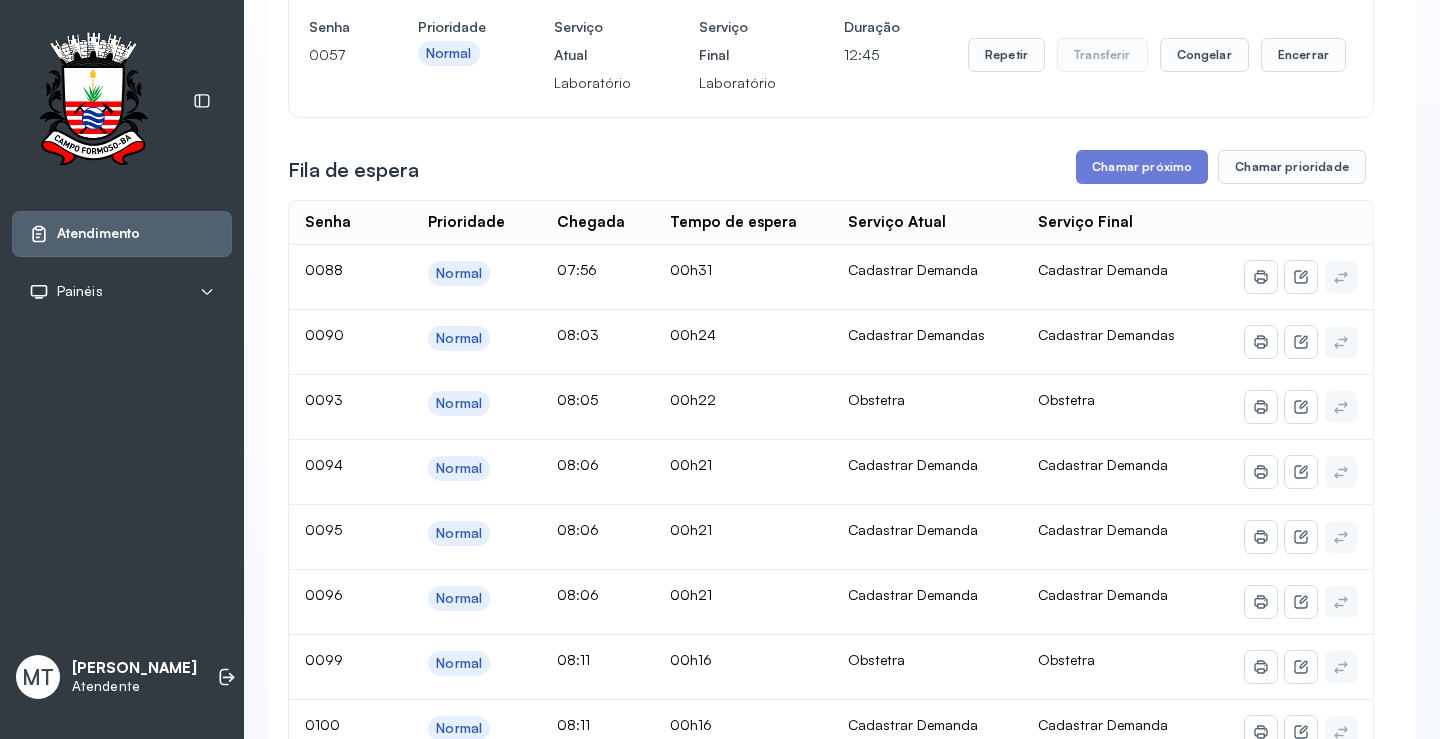 scroll, scrollTop: 500, scrollLeft: 0, axis: vertical 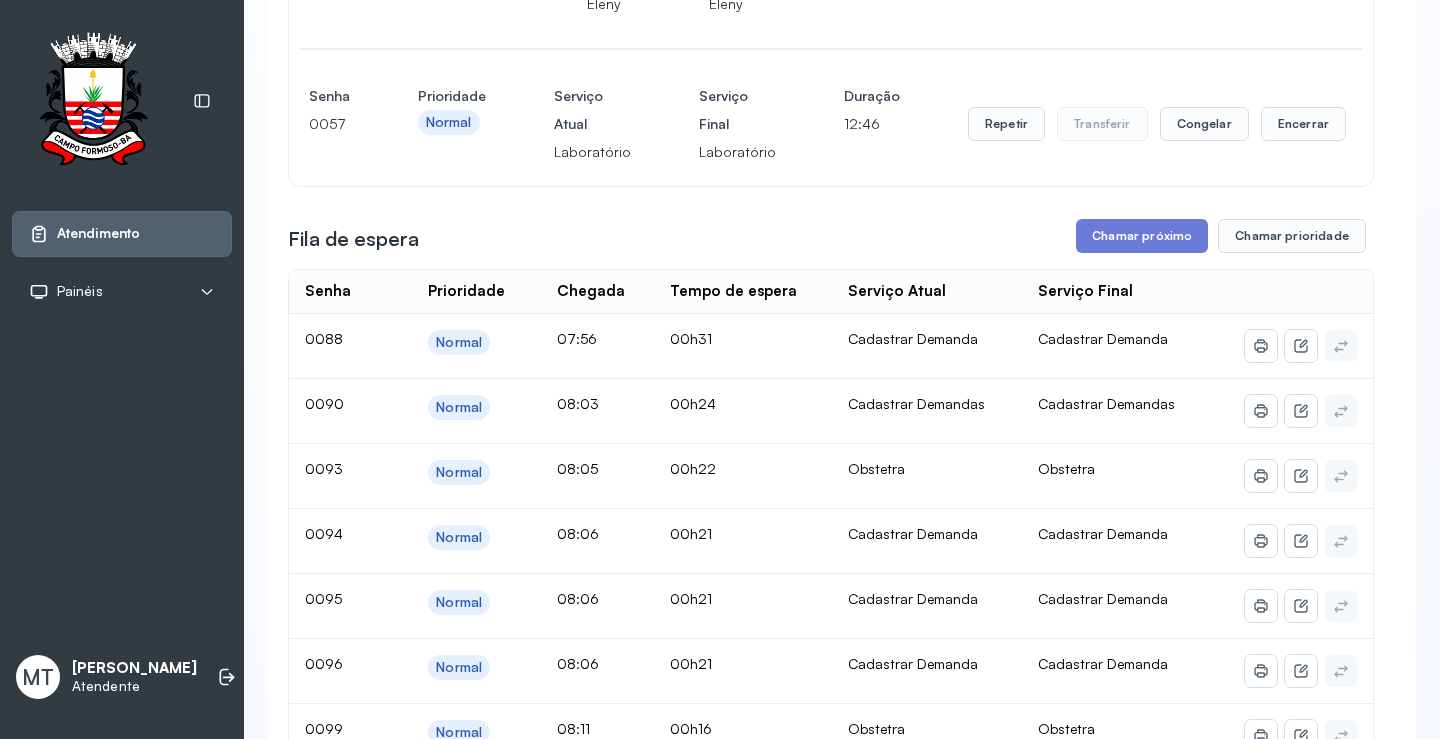 click on "Chamar próximo" at bounding box center [1142, 236] 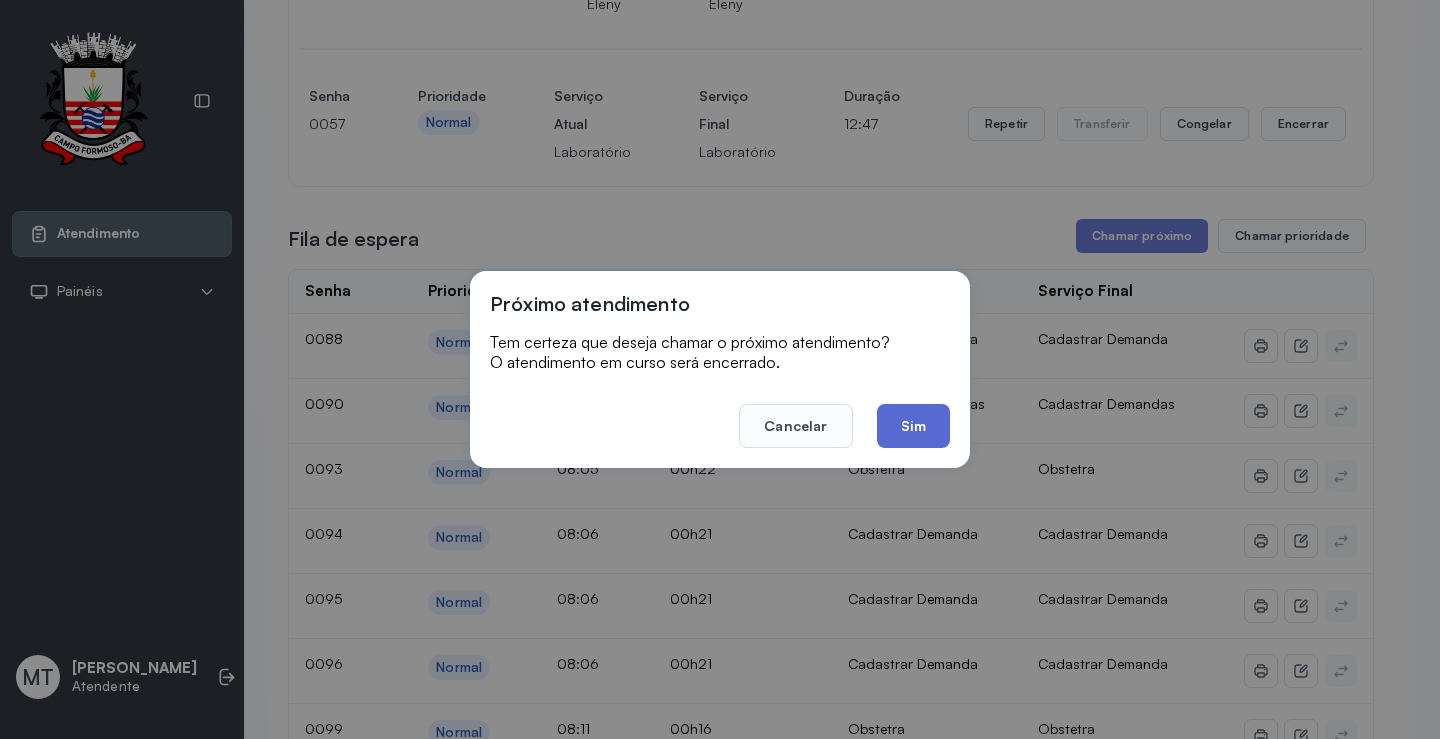click on "Sim" 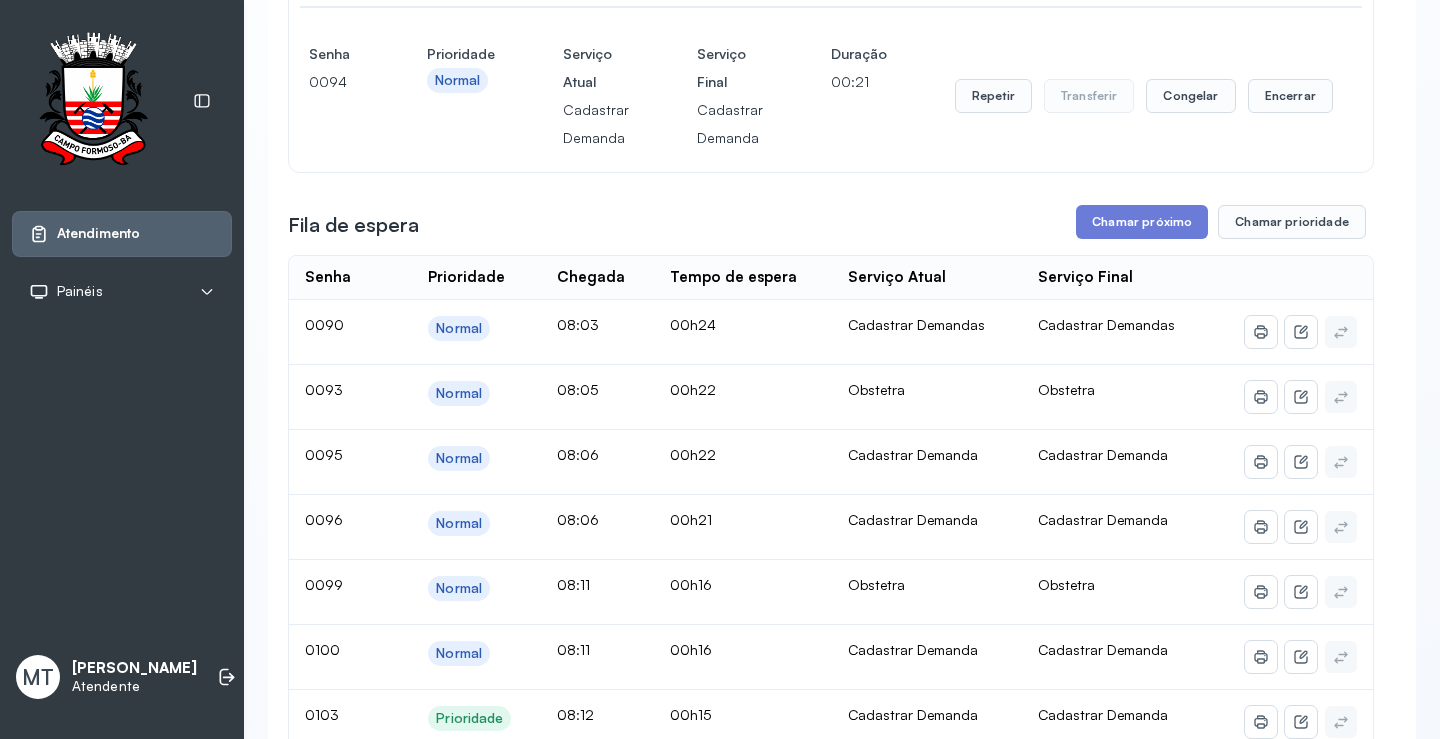 scroll, scrollTop: 900, scrollLeft: 0, axis: vertical 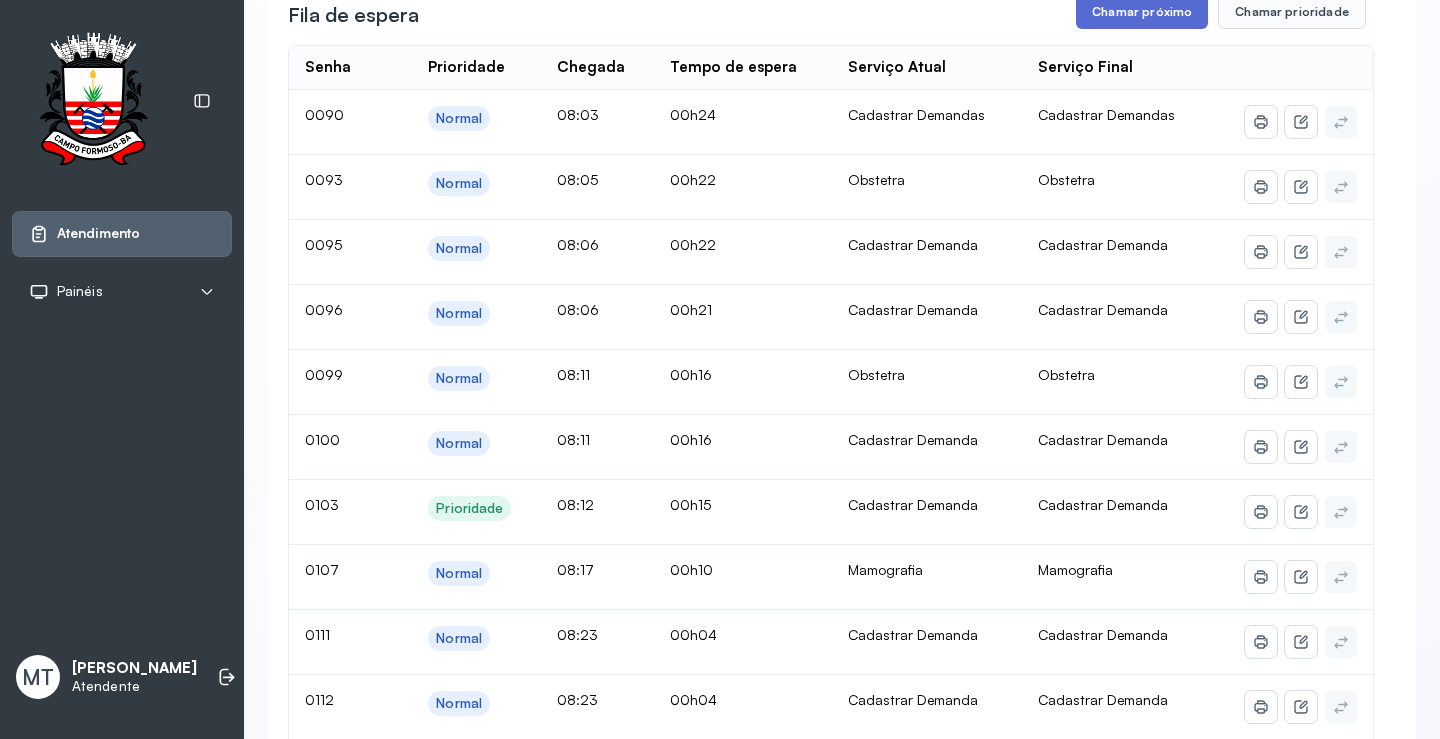 click on "Chamar próximo" at bounding box center [1142, 12] 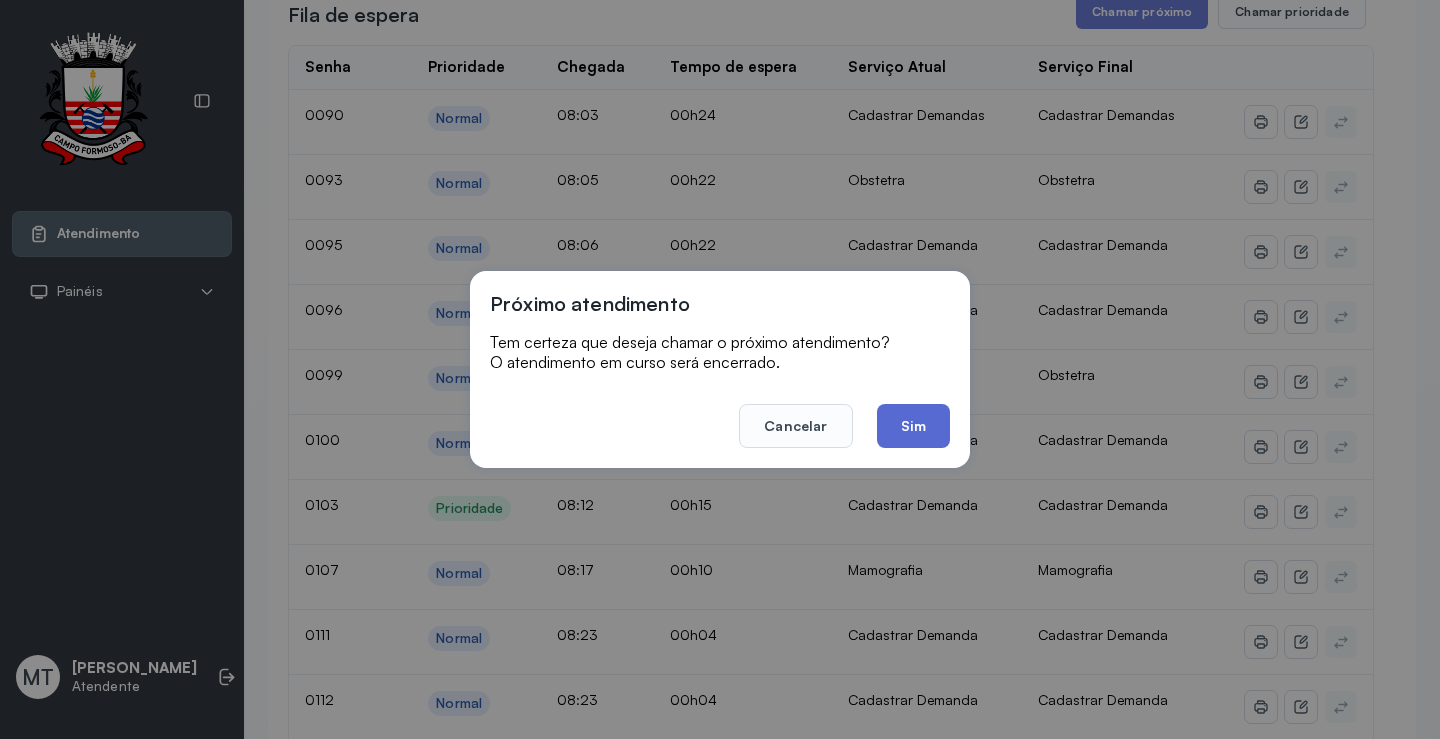 click on "Sim" 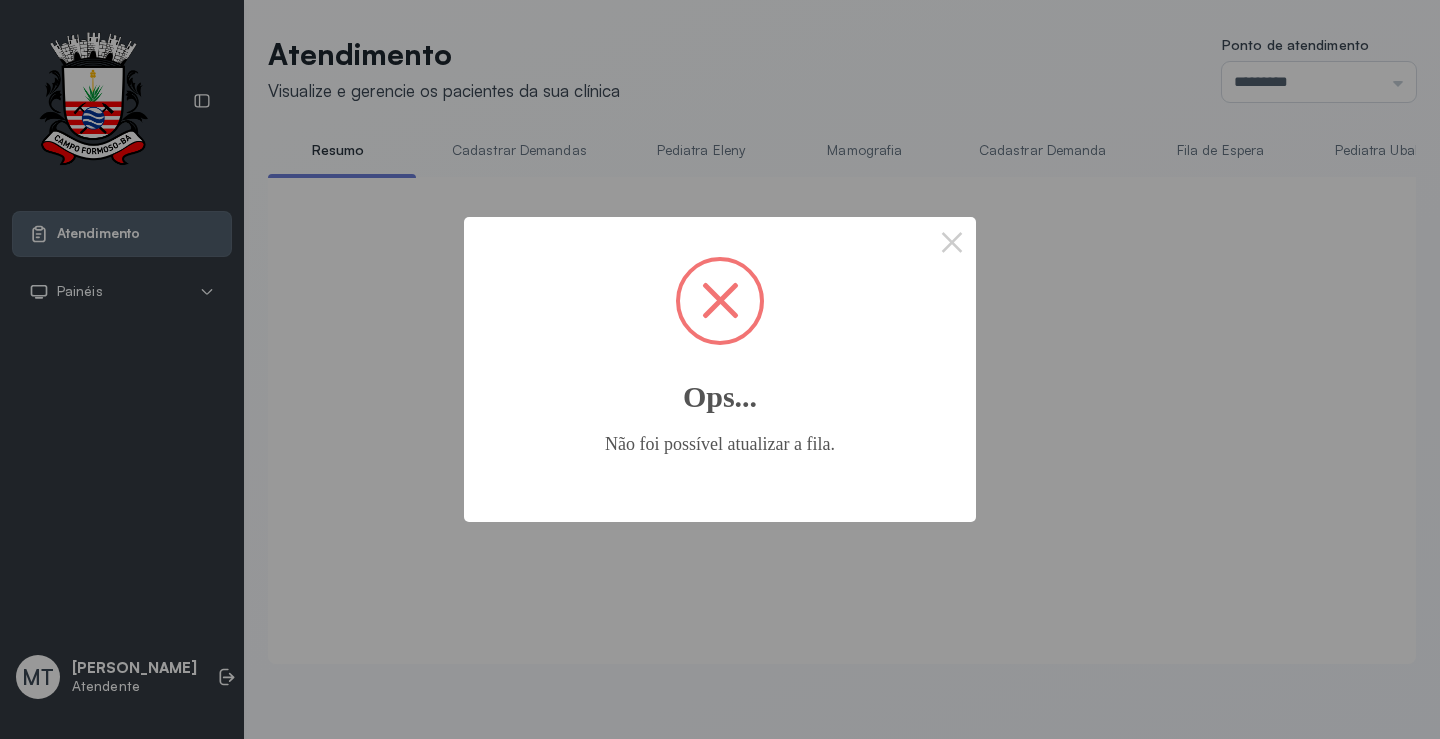 scroll, scrollTop: 1, scrollLeft: 0, axis: vertical 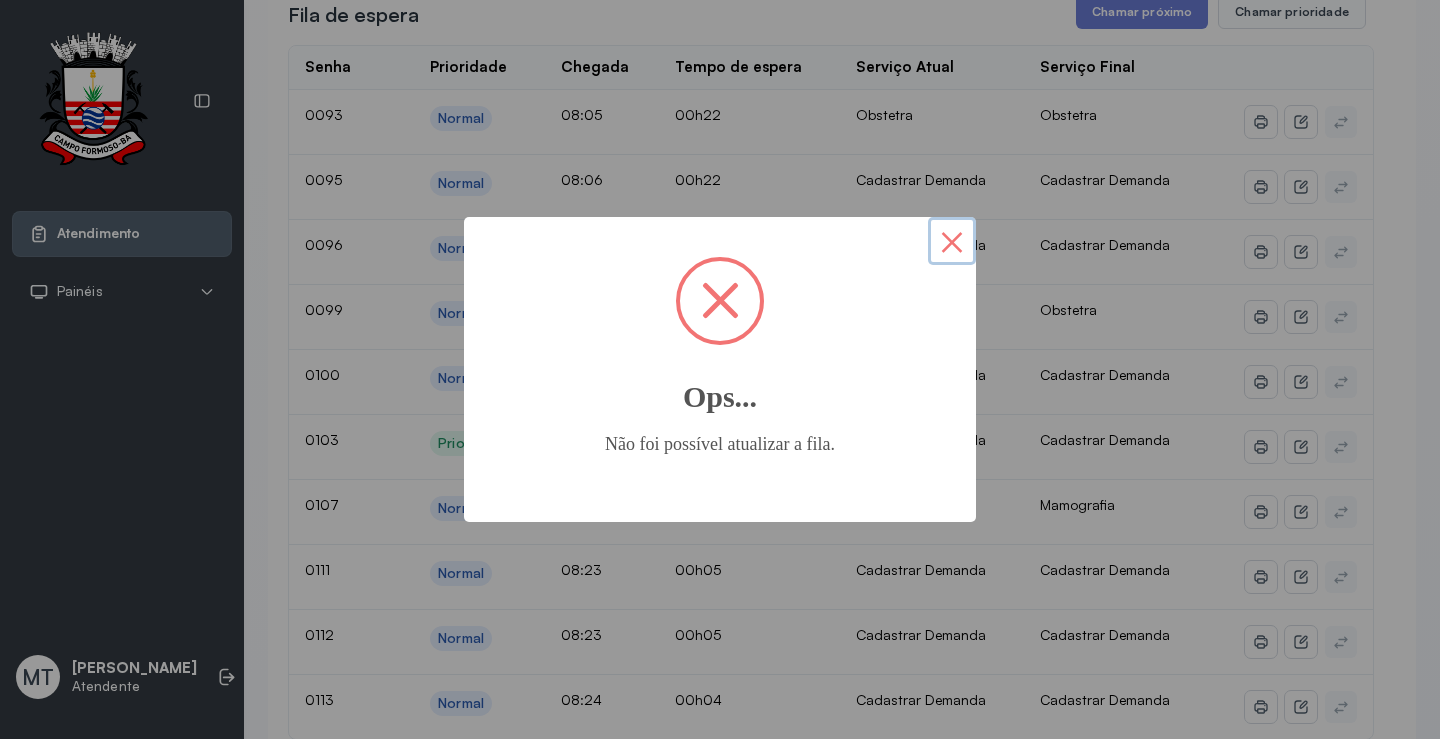 click on "×" at bounding box center [952, 241] 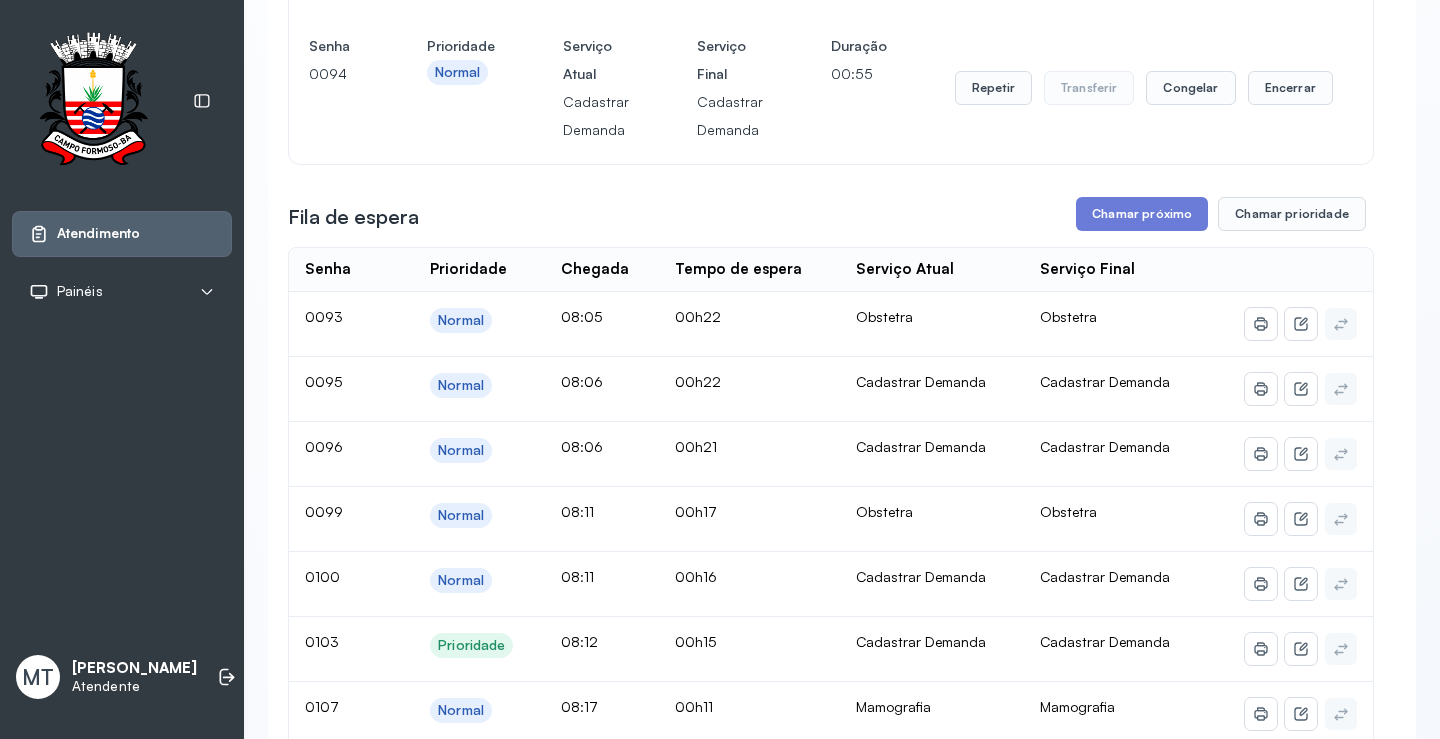 scroll, scrollTop: 700, scrollLeft: 0, axis: vertical 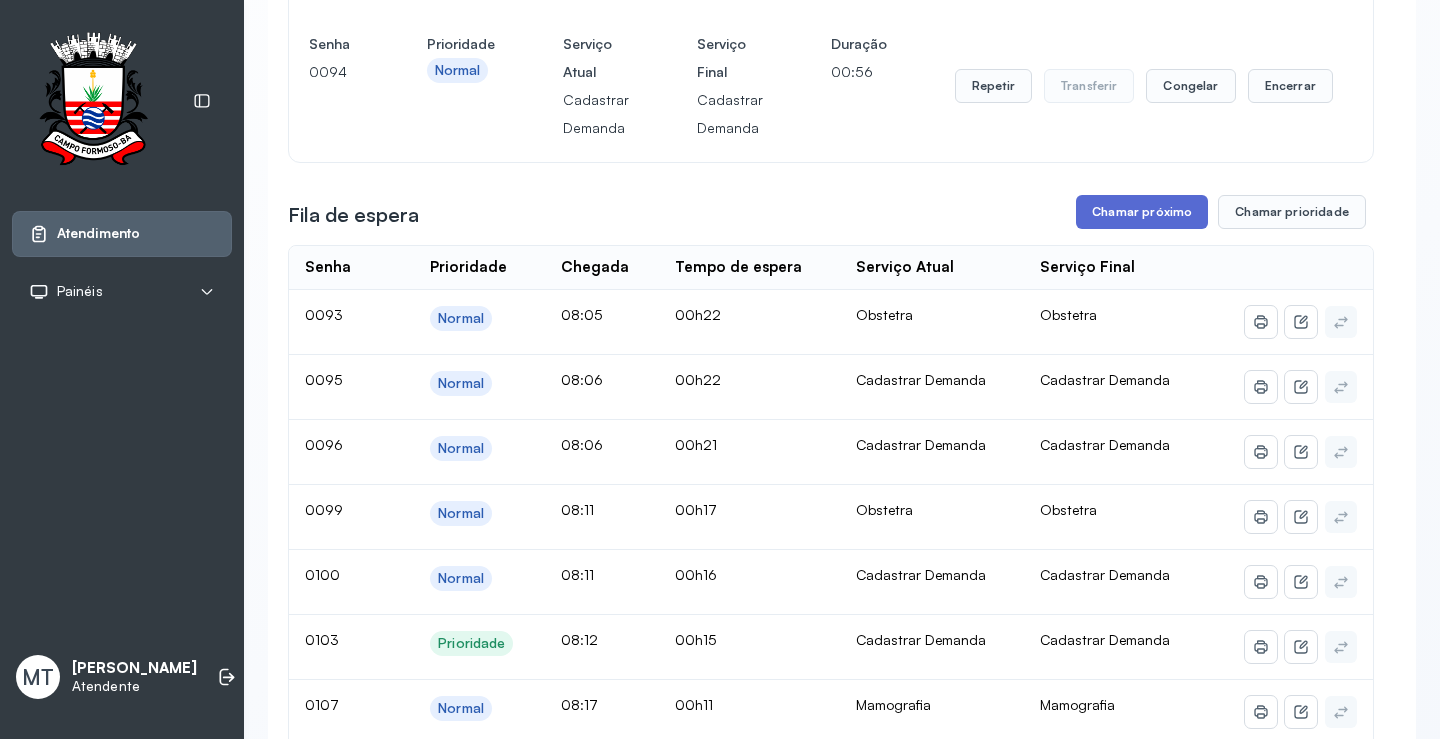 click on "Chamar próximo" at bounding box center [1142, 212] 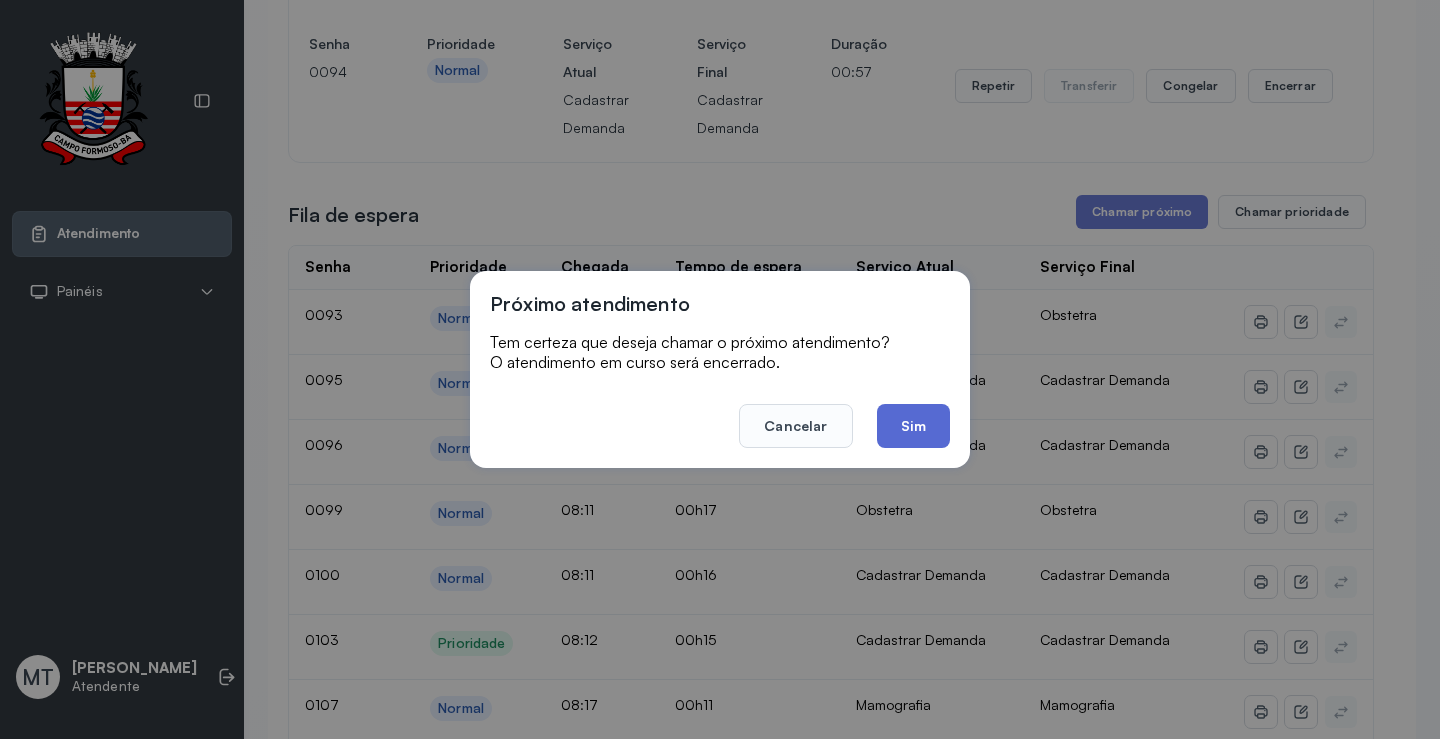 click on "Sim" 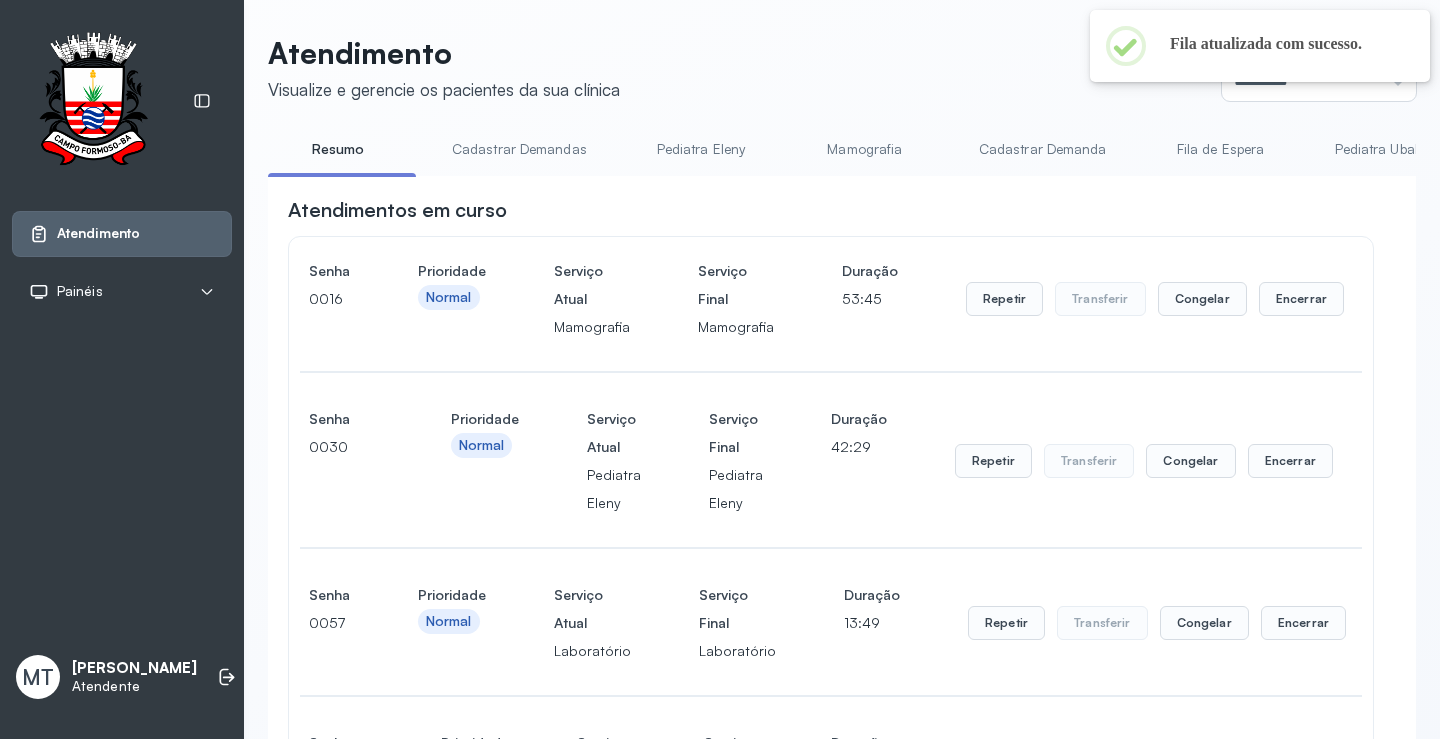 scroll, scrollTop: 700, scrollLeft: 0, axis: vertical 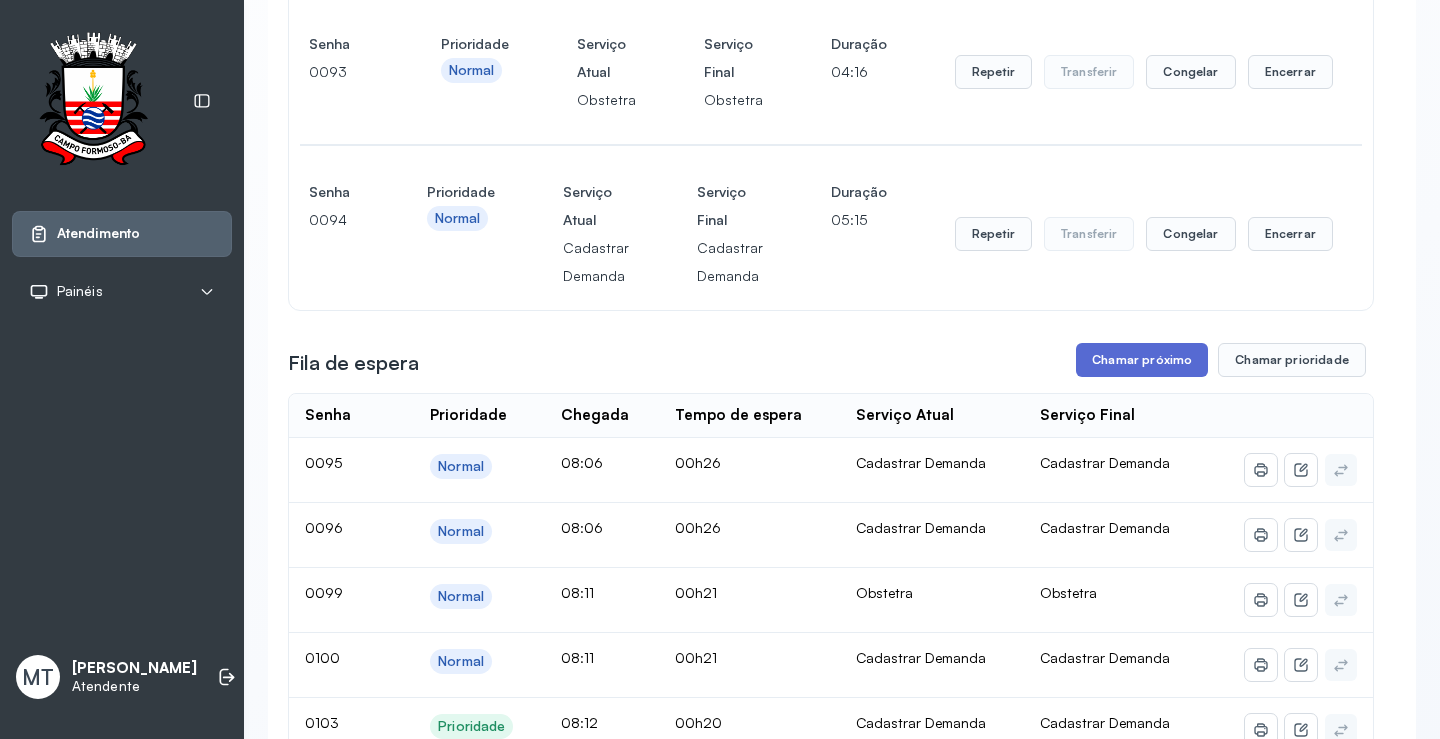click on "Chamar próximo" at bounding box center [1142, 360] 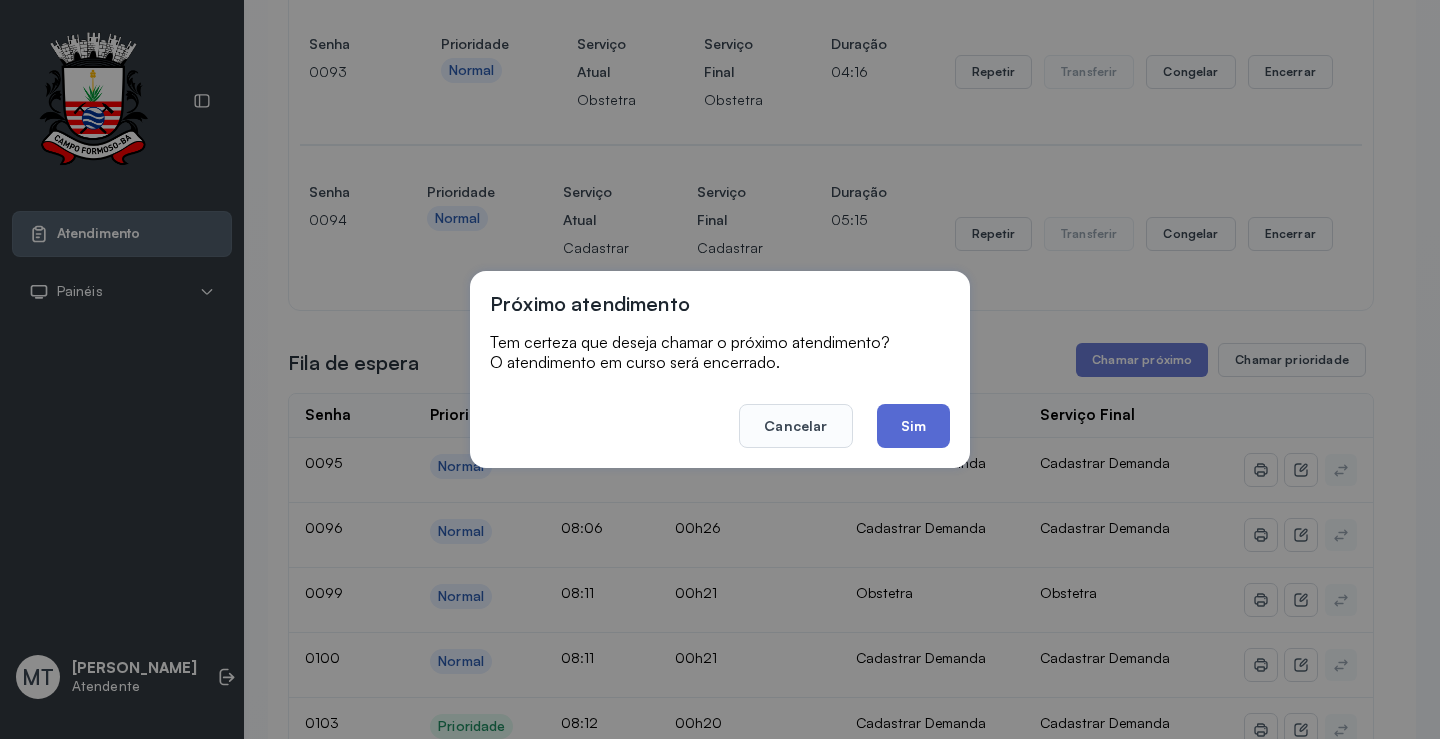 click on "Sim" 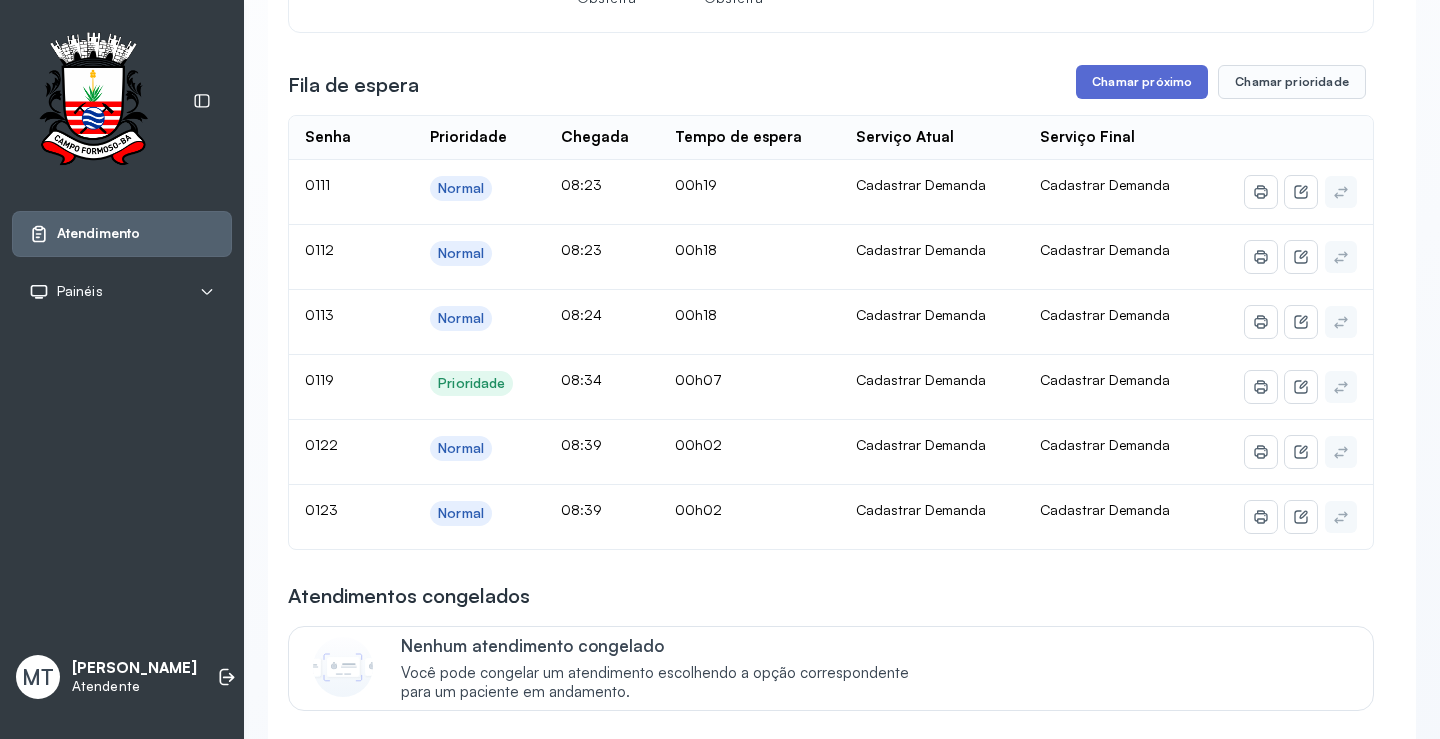 scroll, scrollTop: 800, scrollLeft: 0, axis: vertical 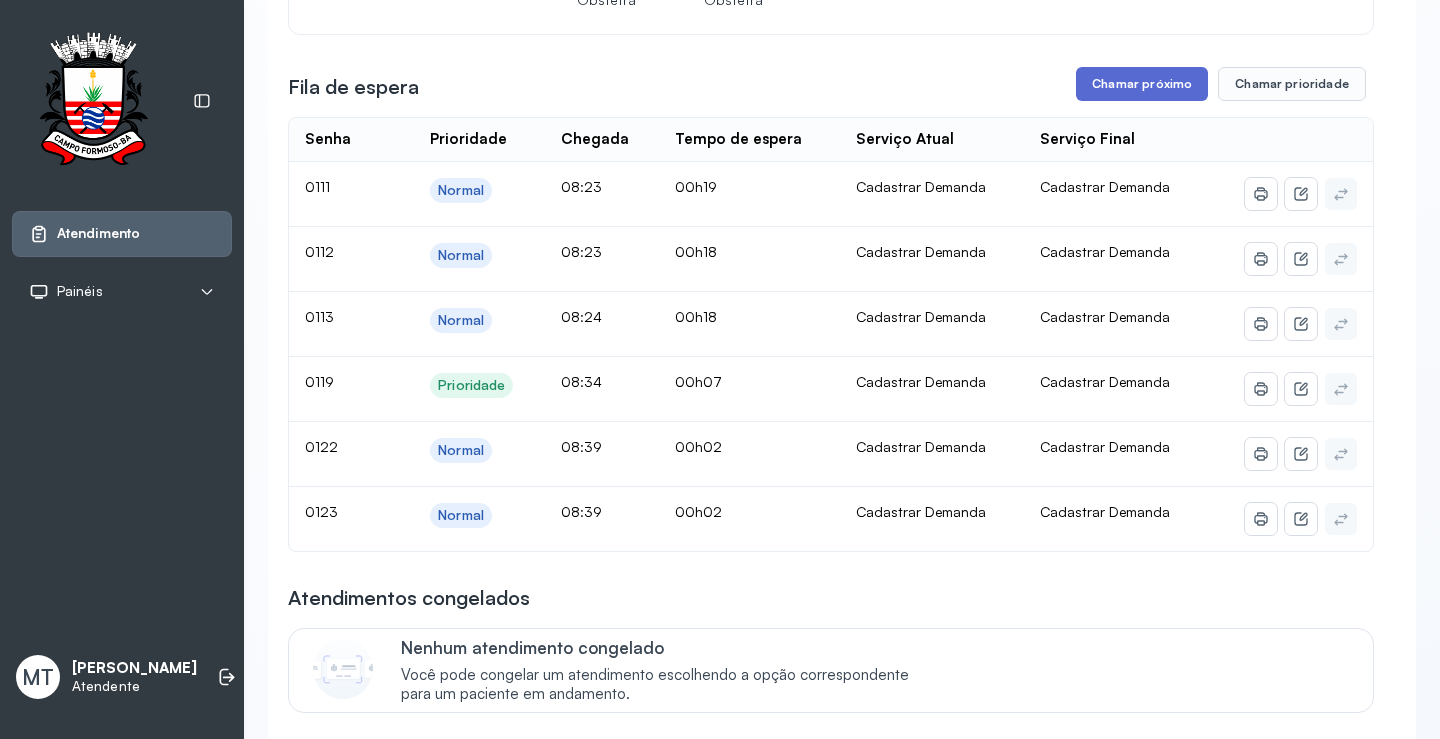 click on "Chamar próximo" at bounding box center (1142, 84) 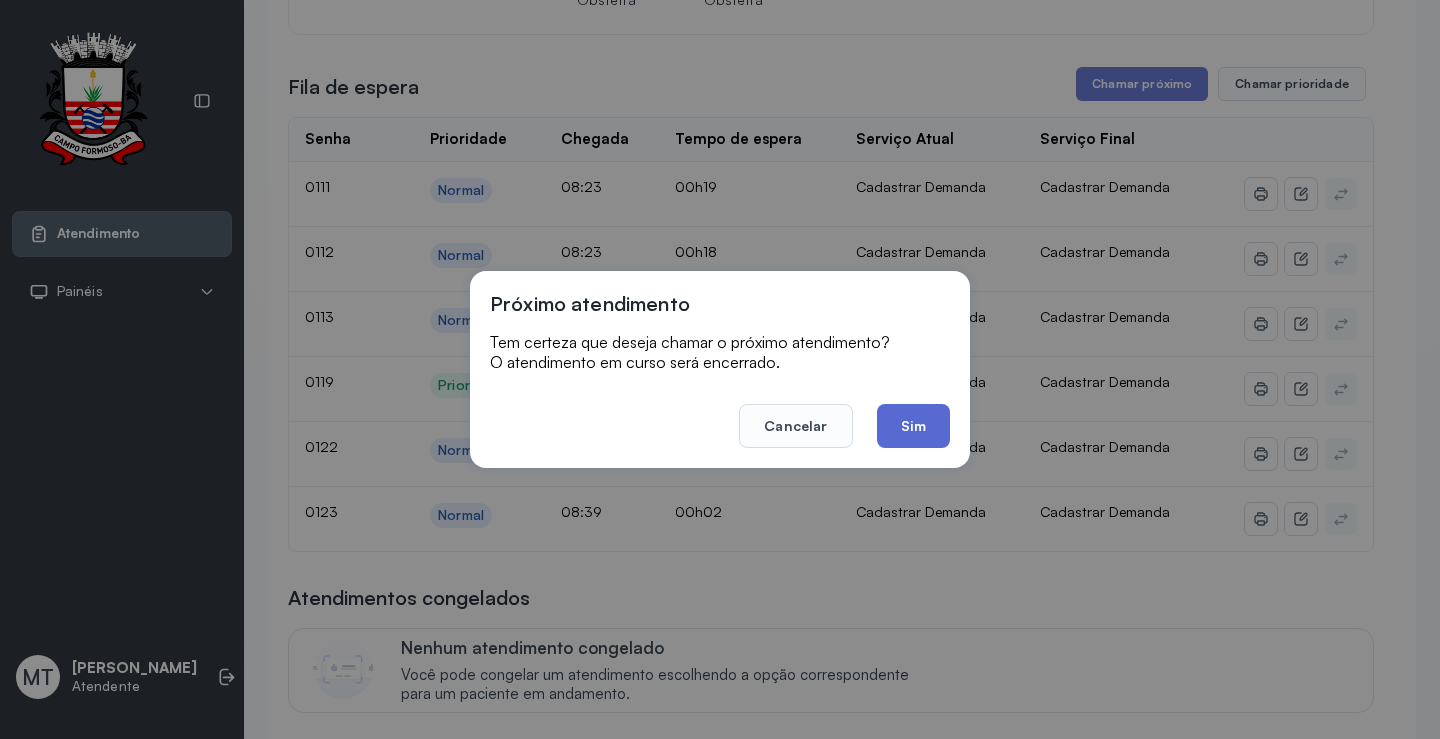 click on "Sim" 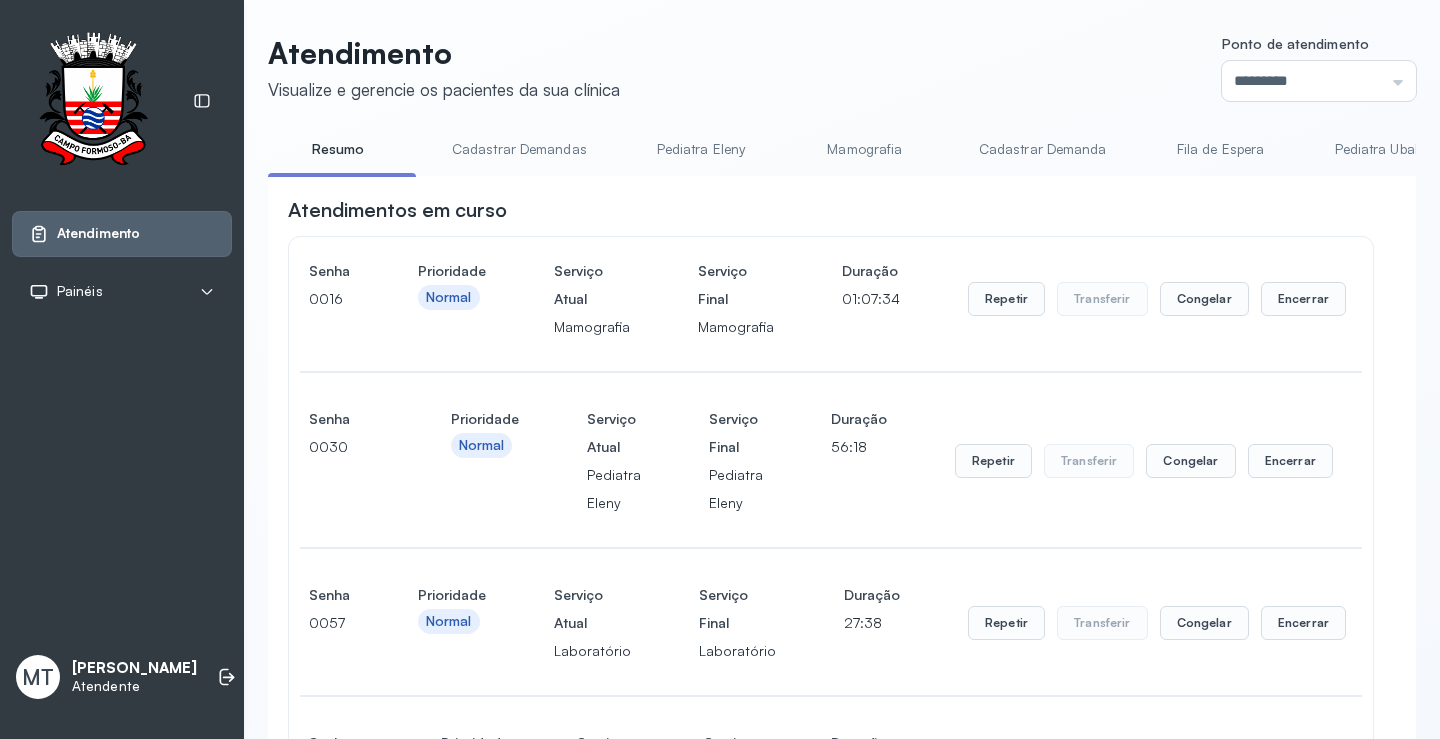 scroll, scrollTop: 800, scrollLeft: 0, axis: vertical 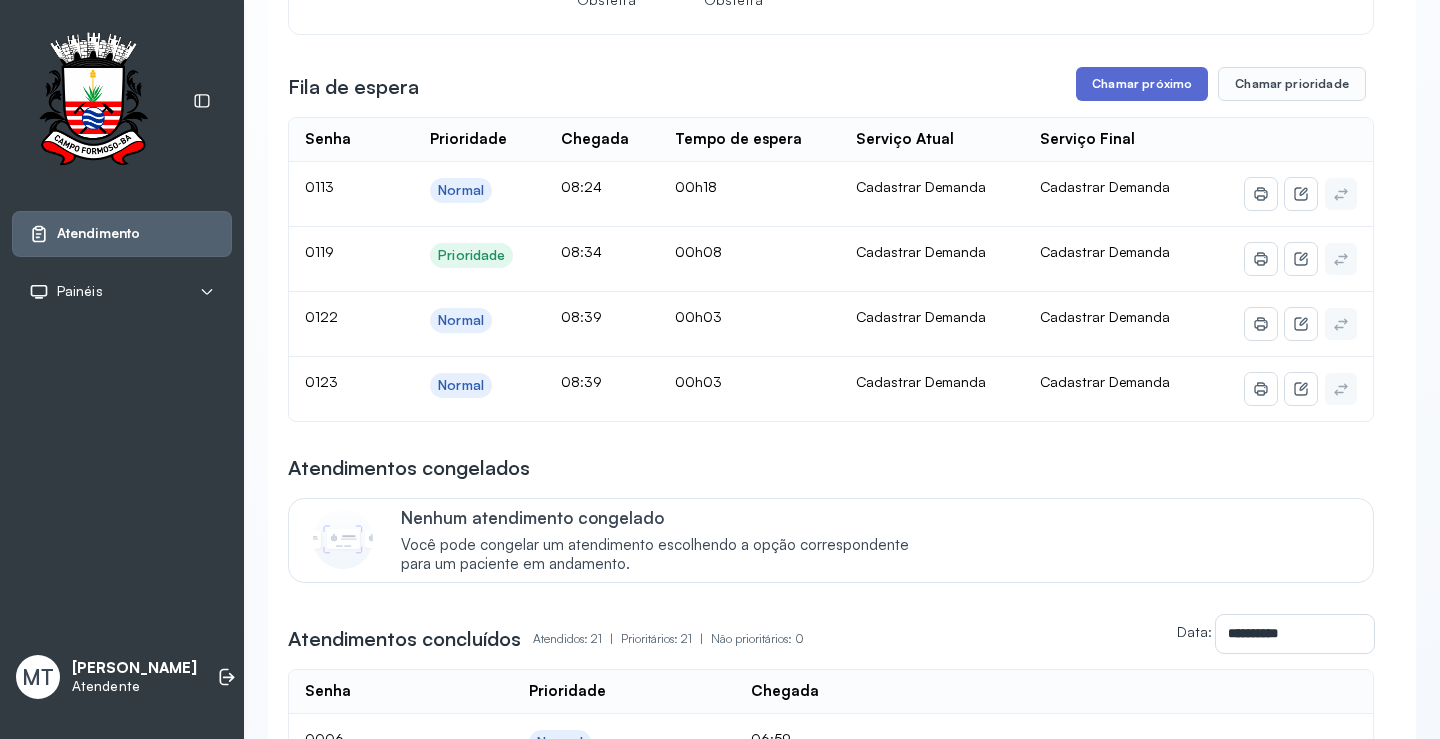 click on "Chamar próximo" at bounding box center [1142, 84] 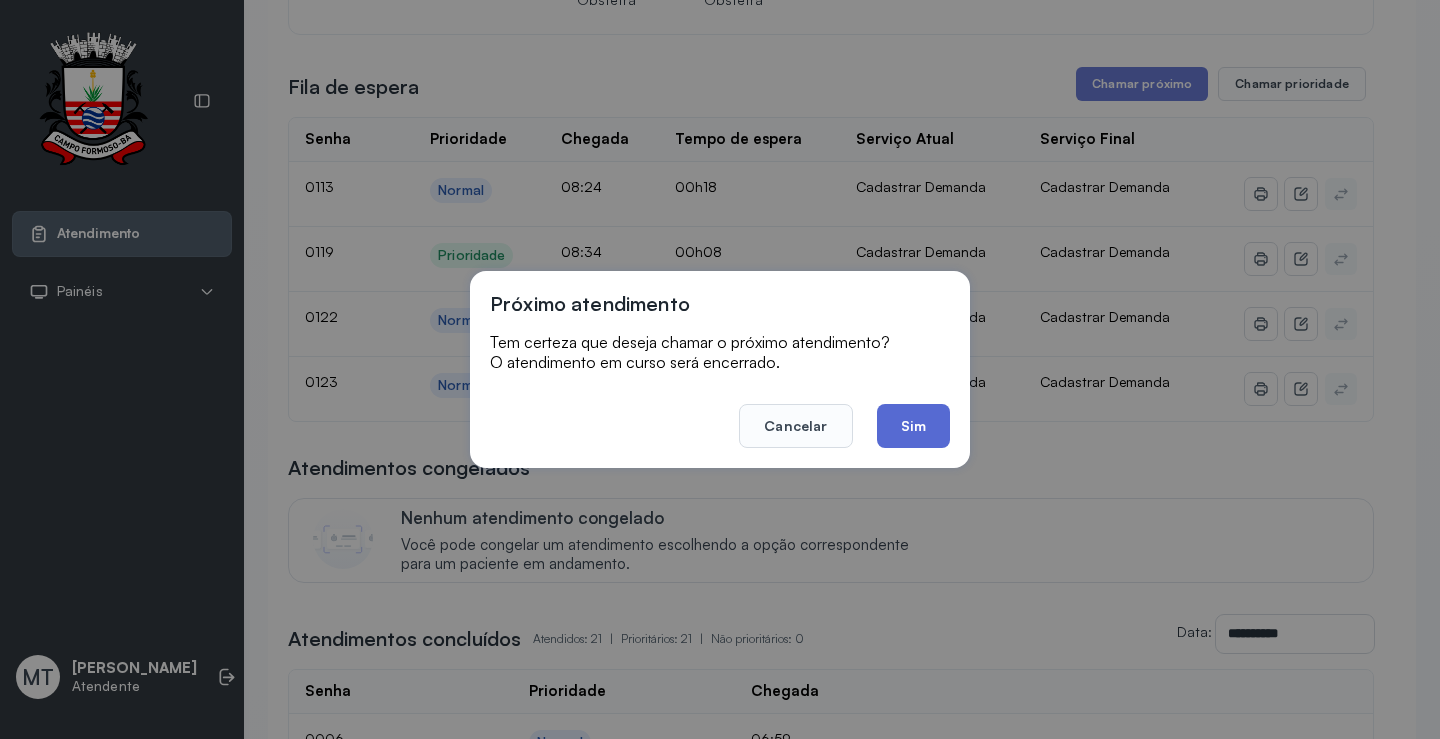 click on "Sim" 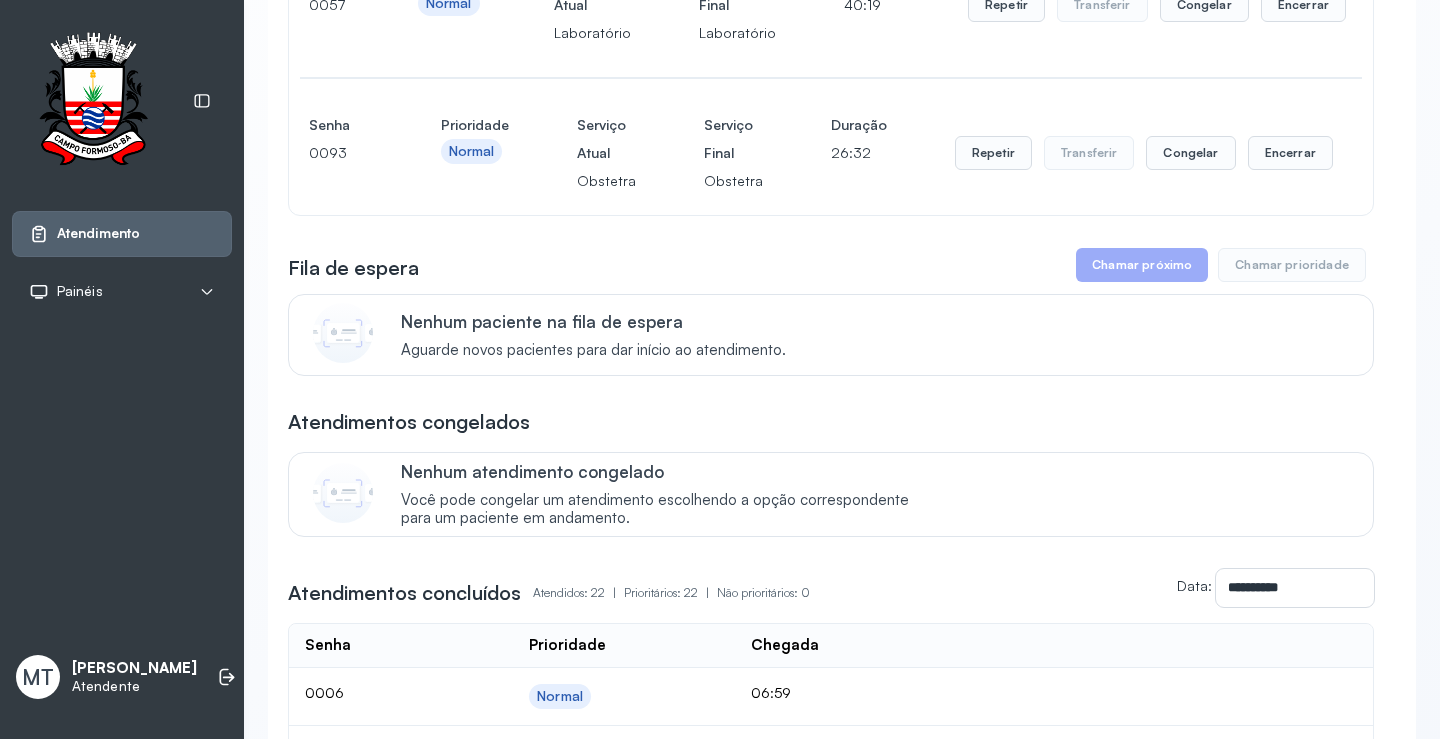 scroll, scrollTop: 600, scrollLeft: 0, axis: vertical 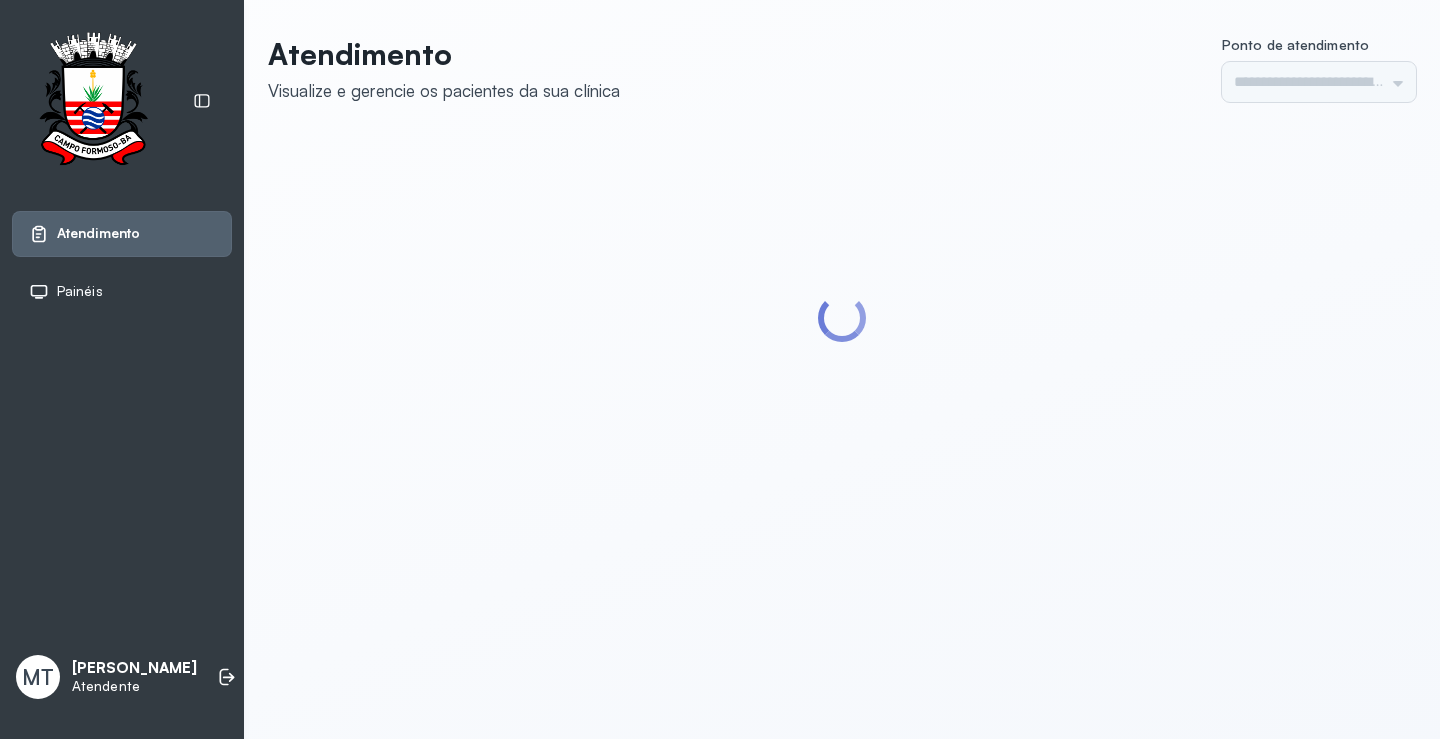 type on "*********" 